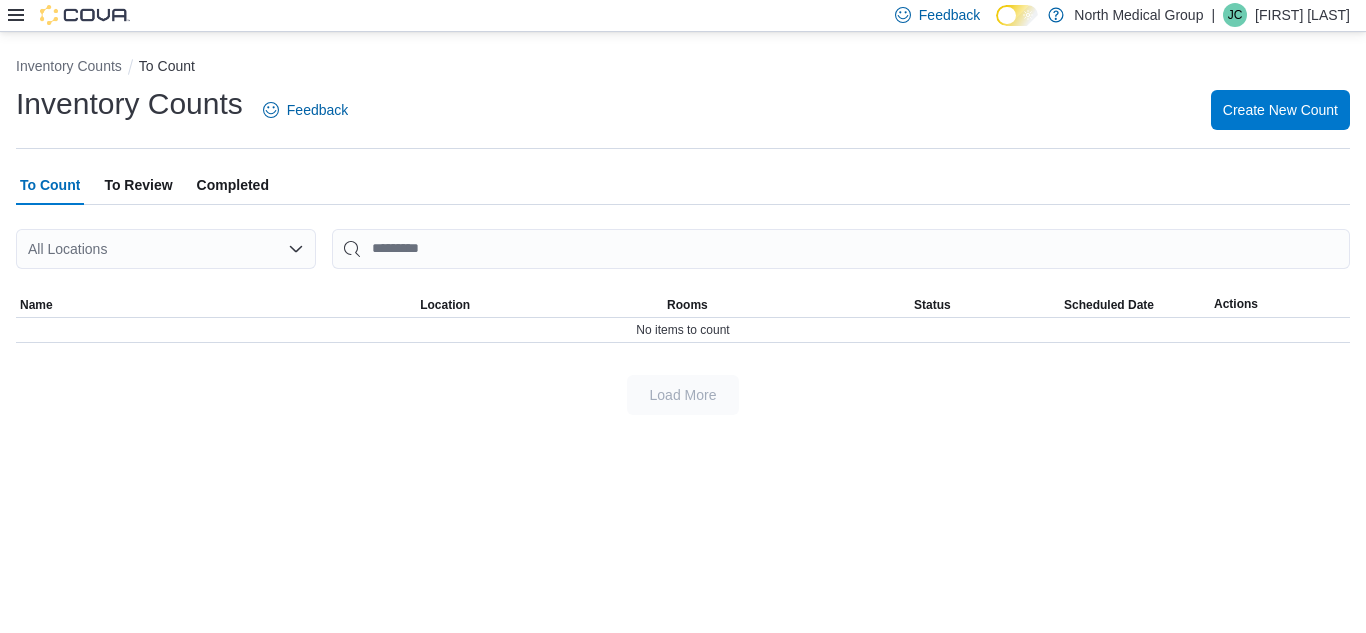 scroll, scrollTop: 0, scrollLeft: 0, axis: both 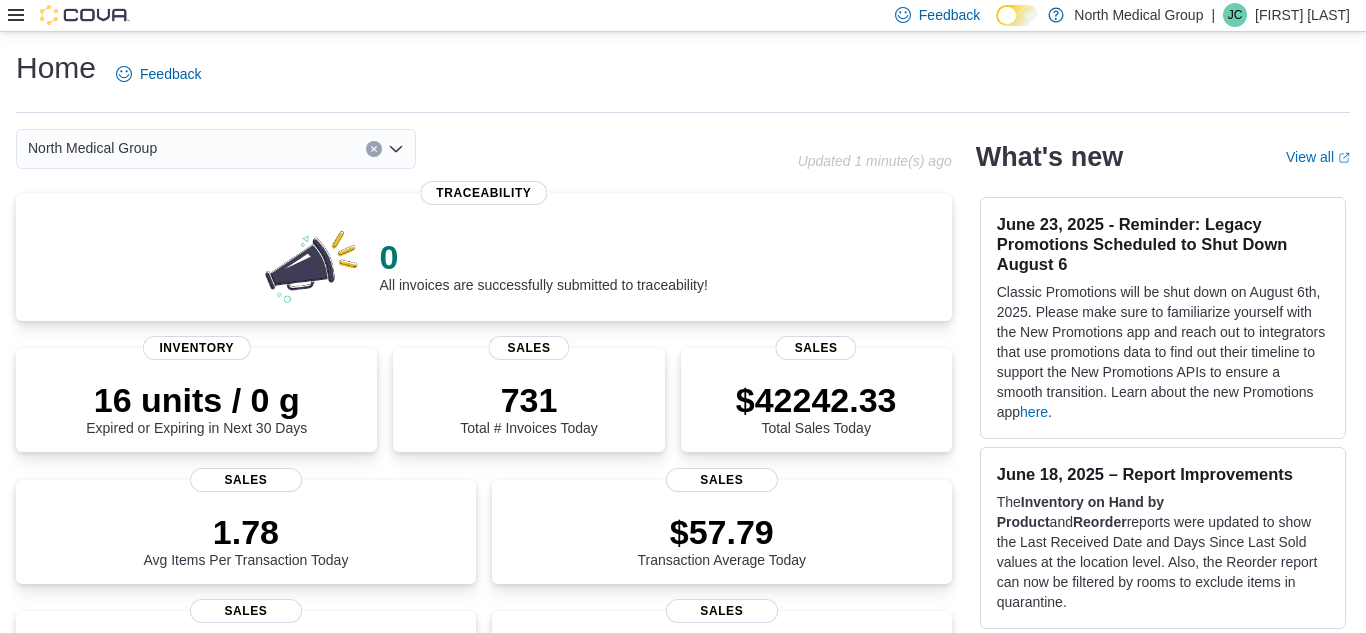 click 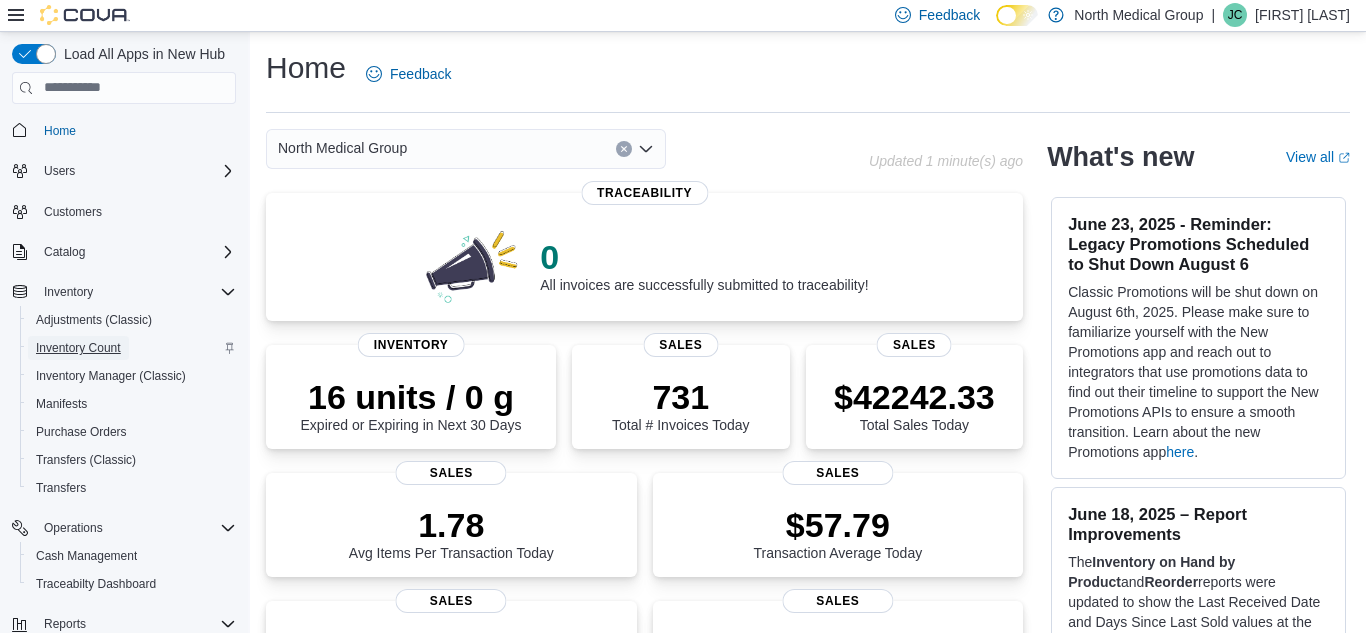click on "Inventory Count" at bounding box center (78, 348) 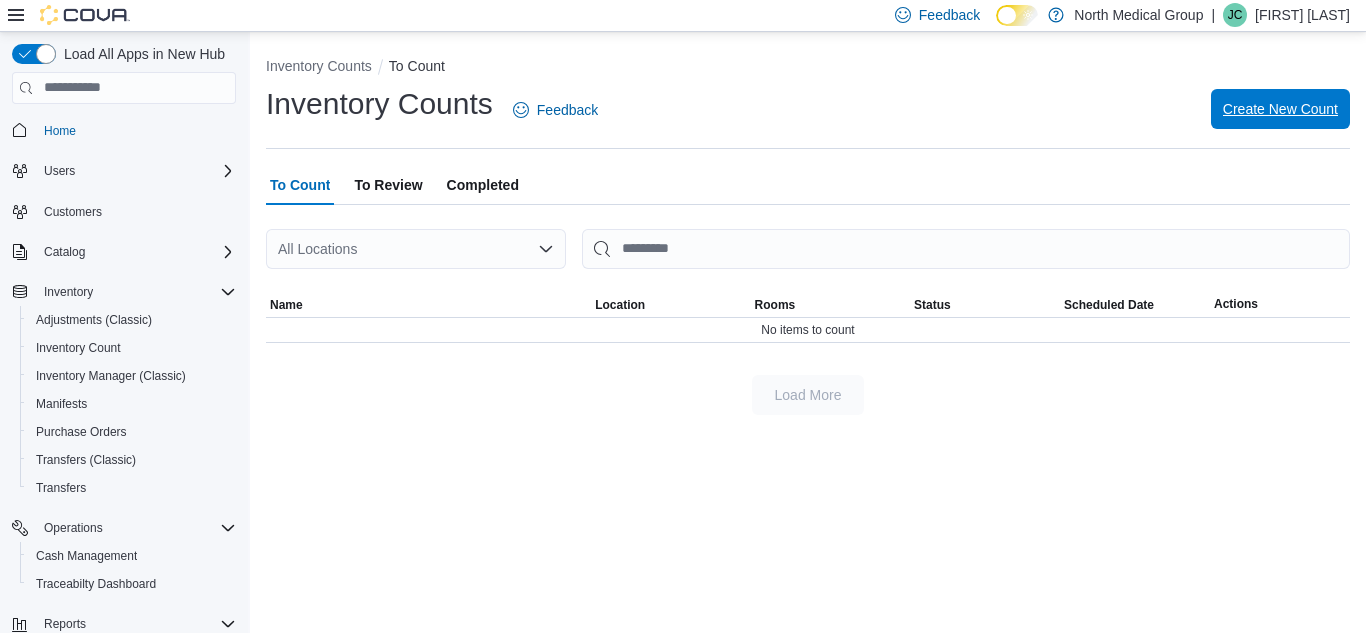 click on "Create New Count" at bounding box center (1280, 109) 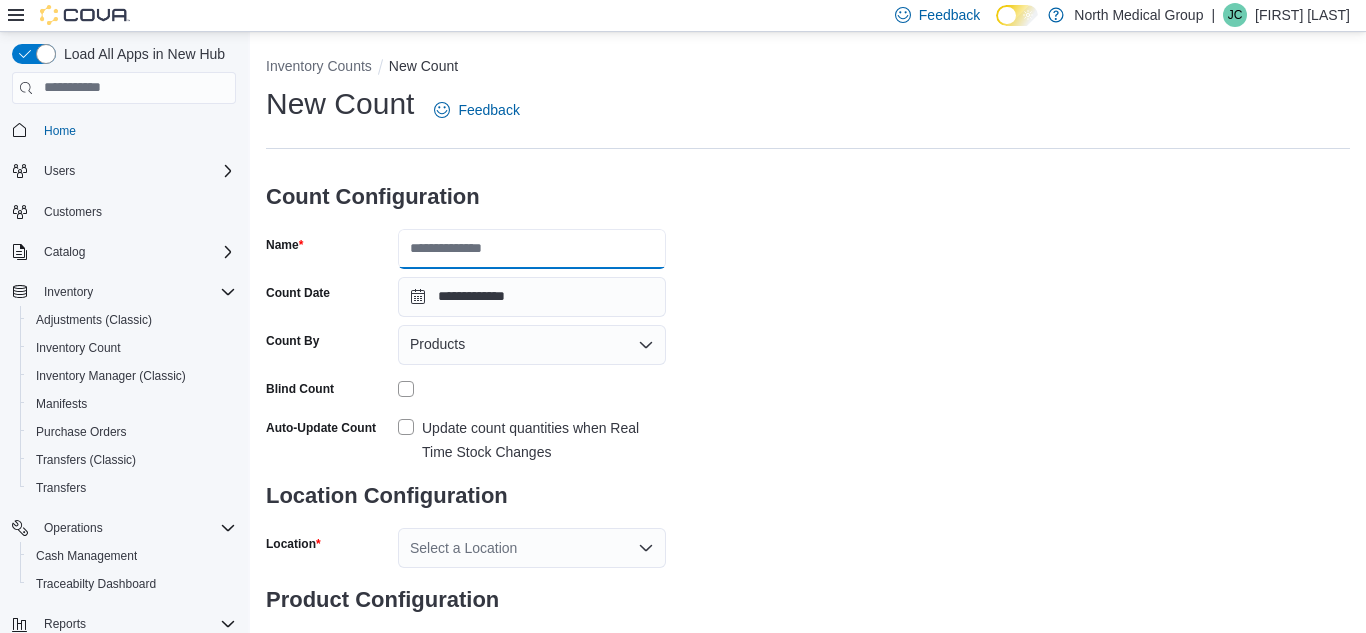 click on "Name" at bounding box center (532, 249) 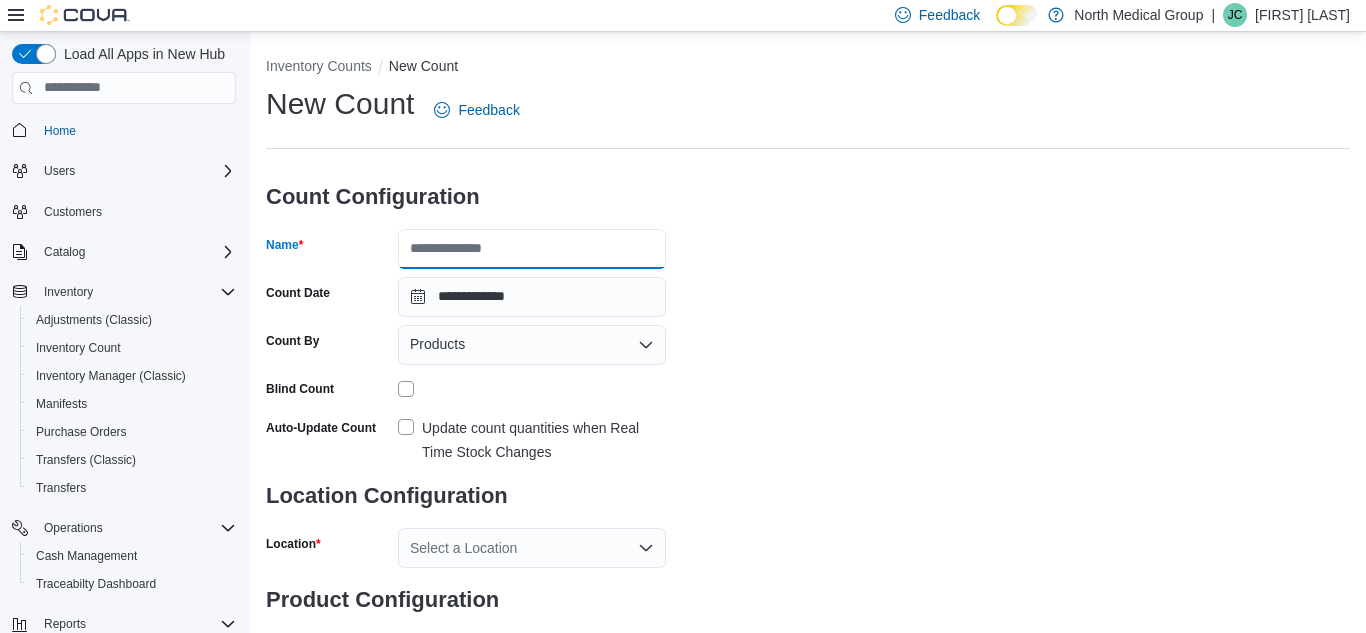 type on "**********" 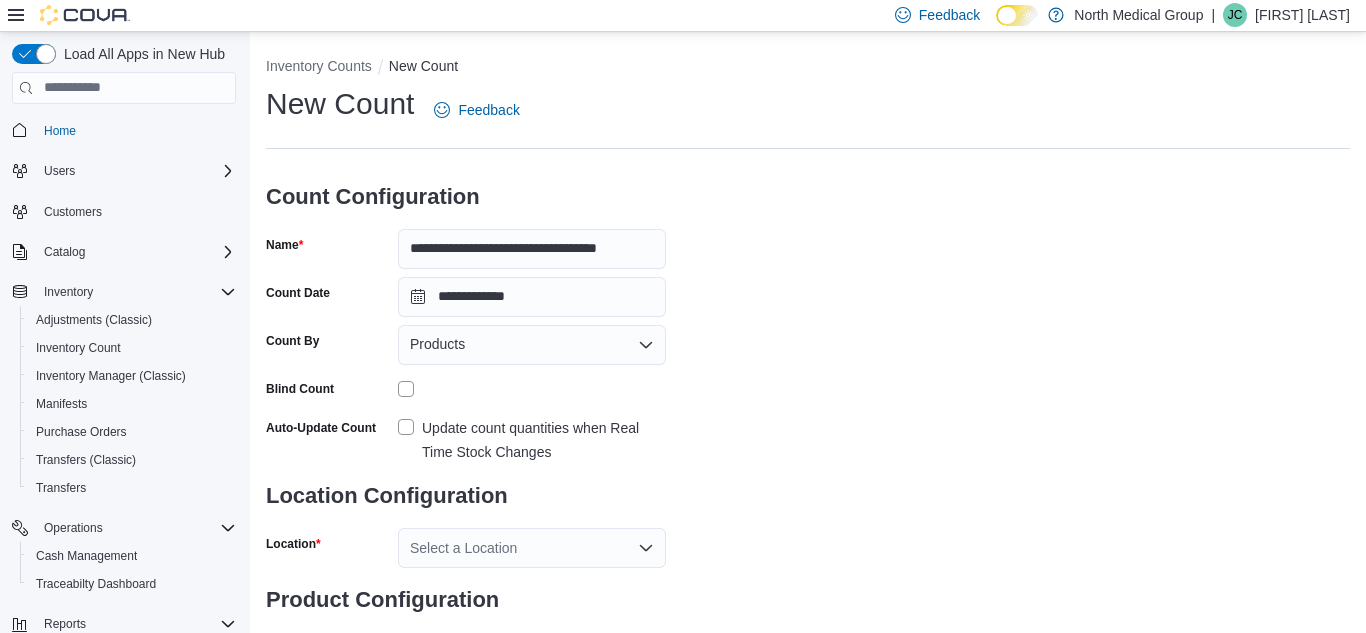click on "**********" at bounding box center [808, 373] 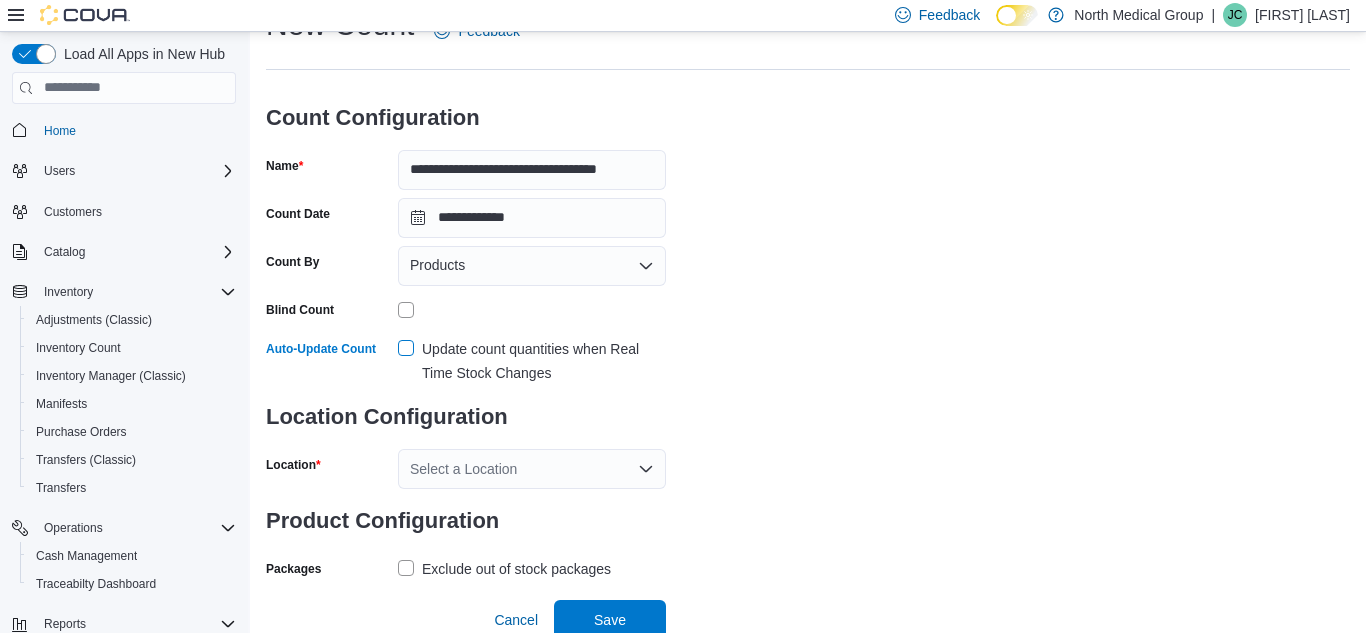 scroll, scrollTop: 86, scrollLeft: 0, axis: vertical 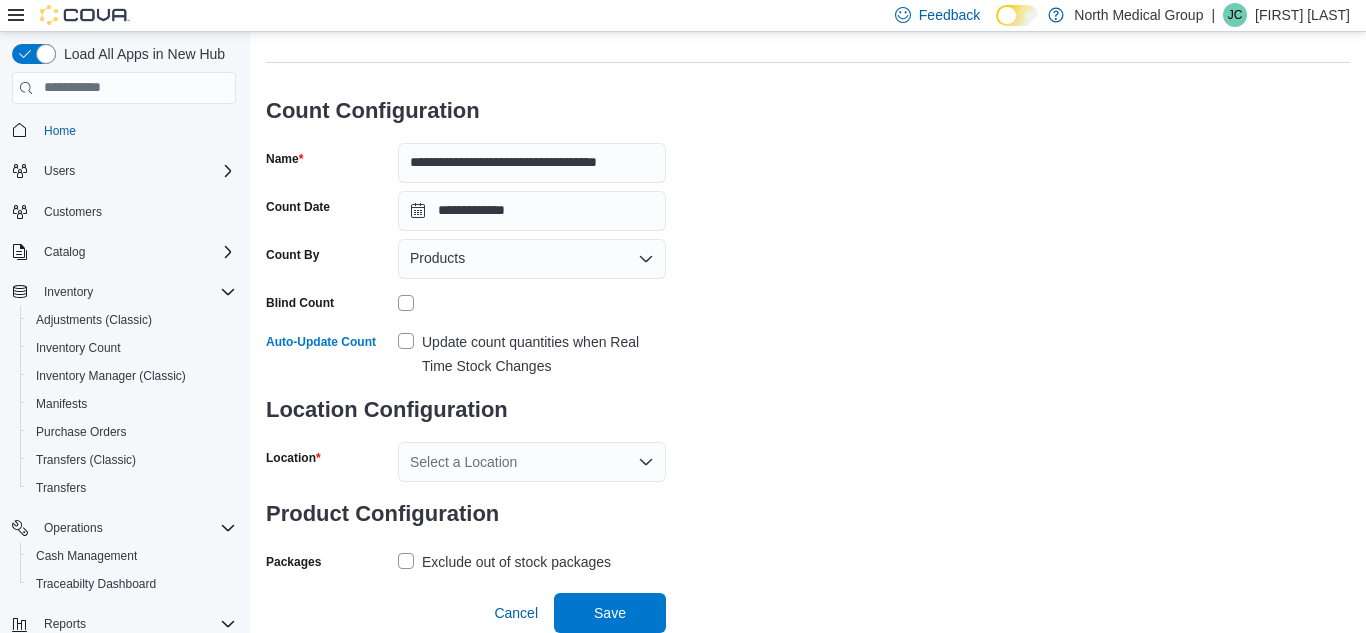 click on "Select a Location" at bounding box center (532, 462) 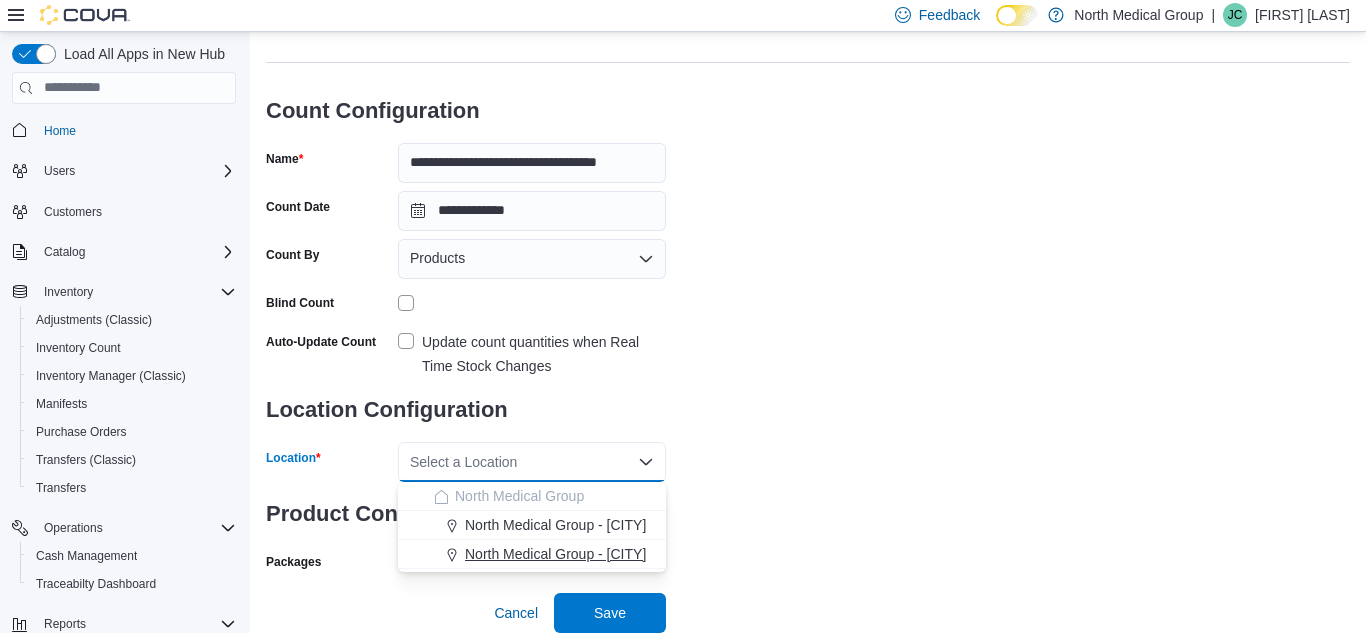 click on "North Medical Group - Pevely" at bounding box center [555, 554] 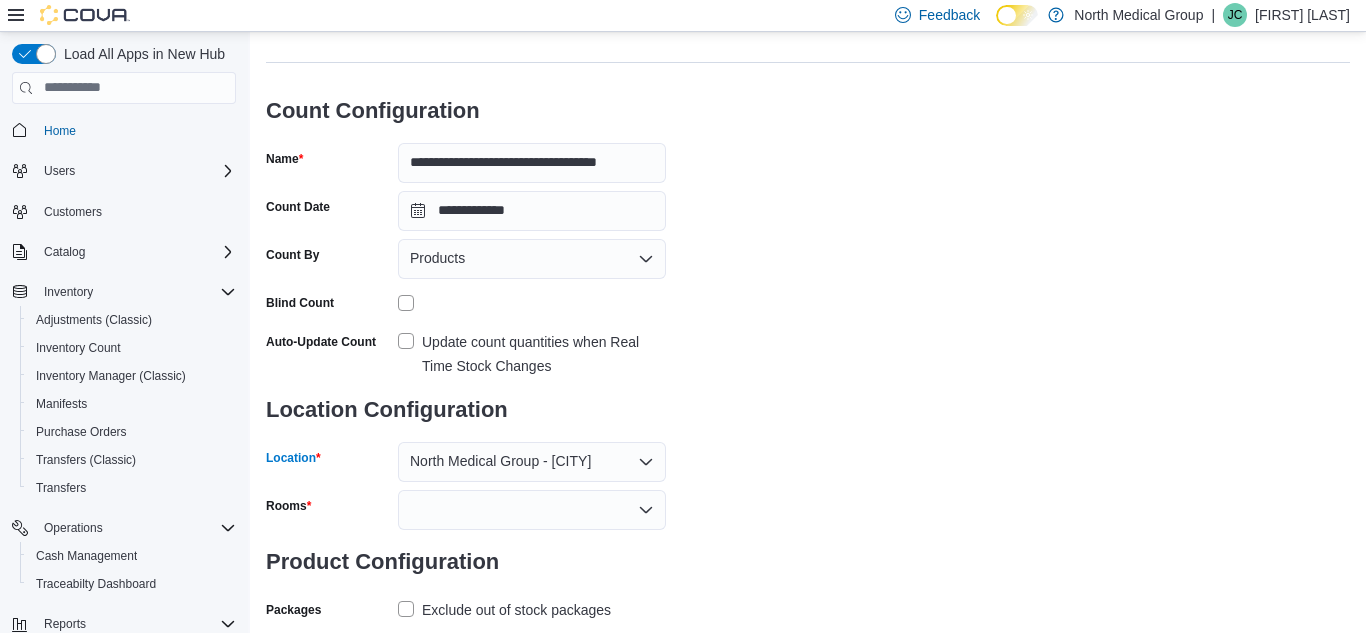 click at bounding box center (532, 510) 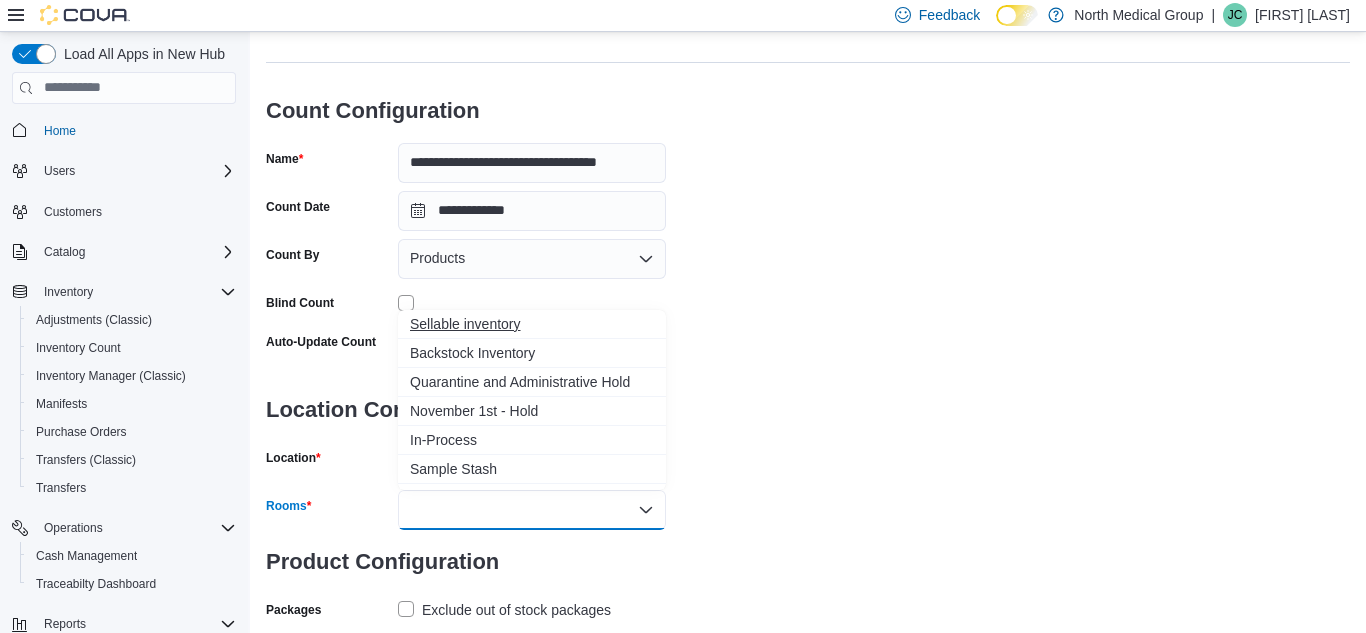 click on "Sellable inventory" at bounding box center (532, 324) 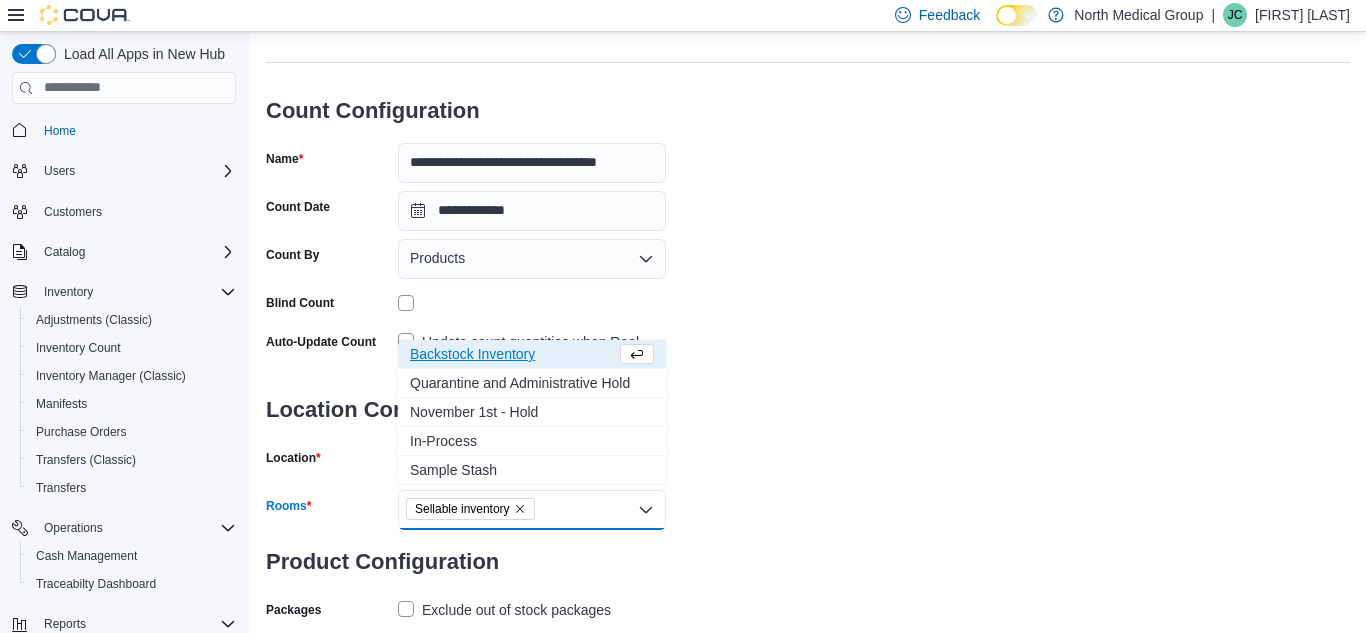 click on "Backstock Inventory" at bounding box center [513, 354] 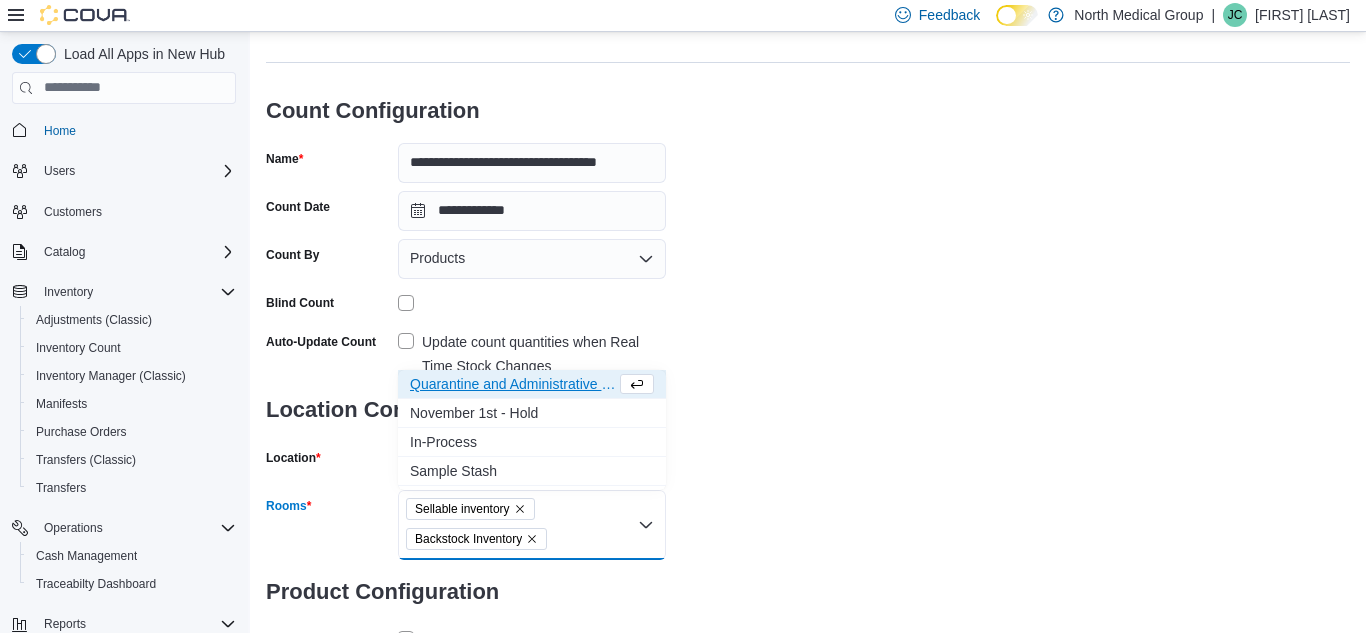 click on "**********" at bounding box center [808, 350] 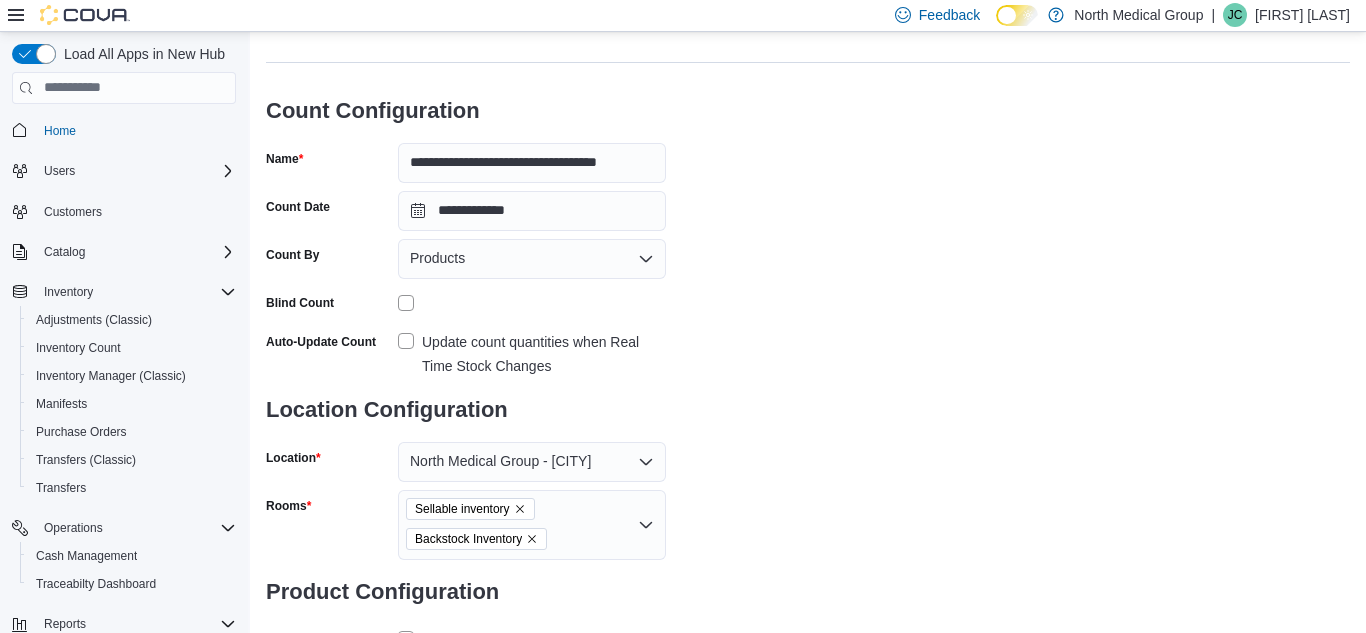 scroll, scrollTop: 212, scrollLeft: 0, axis: vertical 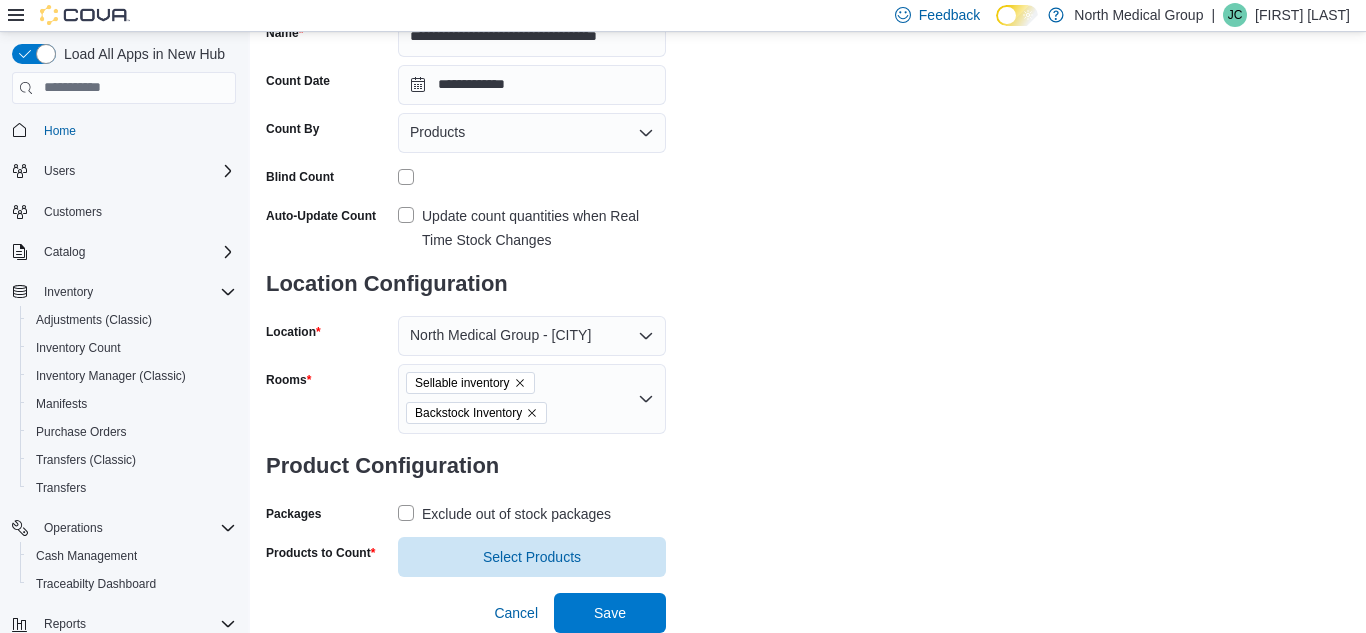 click on "Exclude out of stock packages" at bounding box center [504, 514] 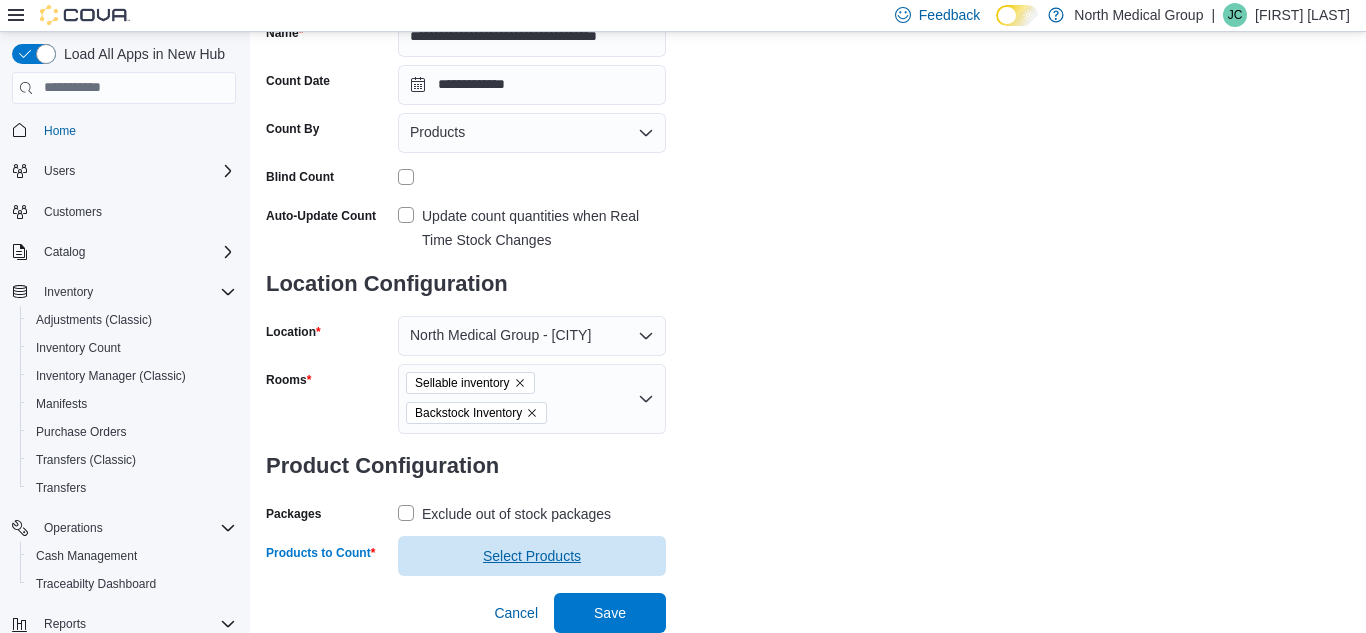 click on "Select Products" at bounding box center (532, 556) 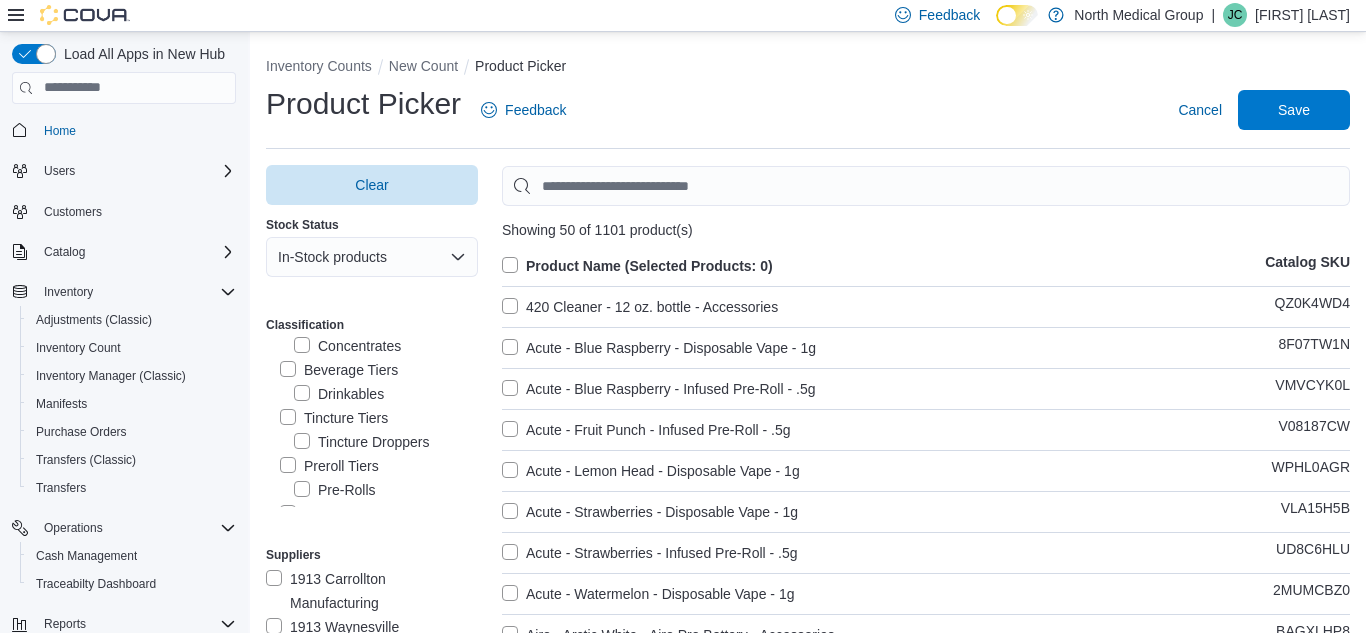 scroll, scrollTop: 107, scrollLeft: 0, axis: vertical 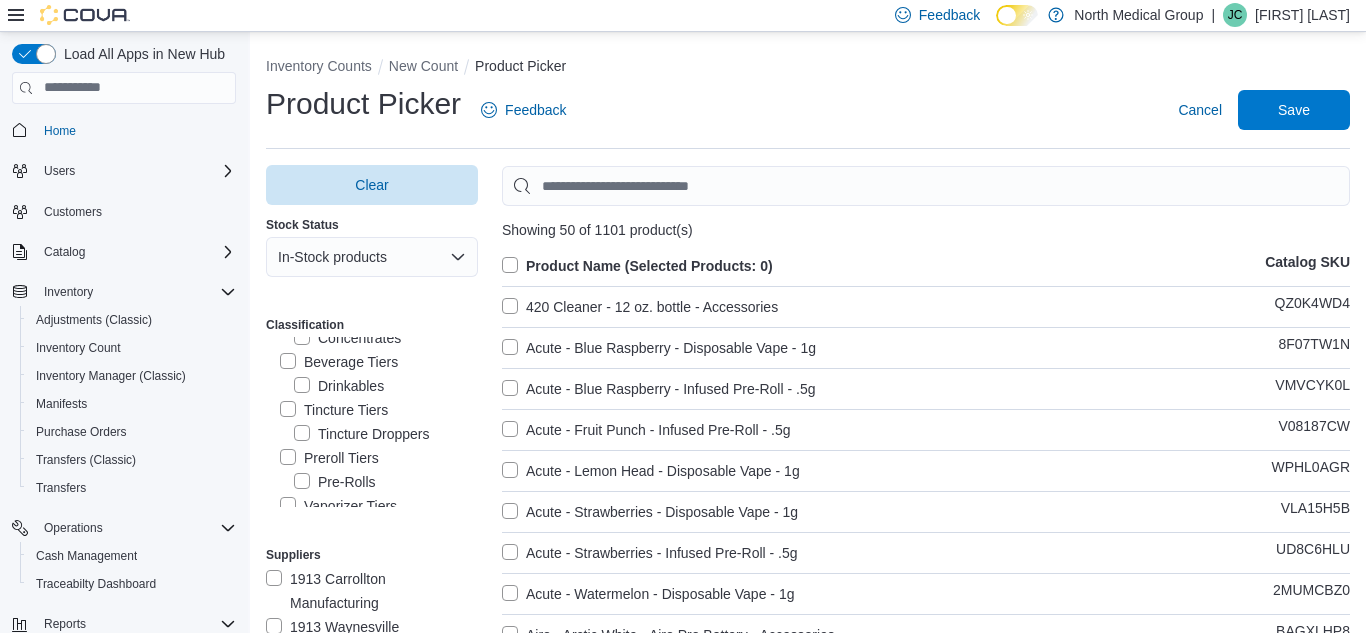 click on "Tincture Tiers" at bounding box center [334, 410] 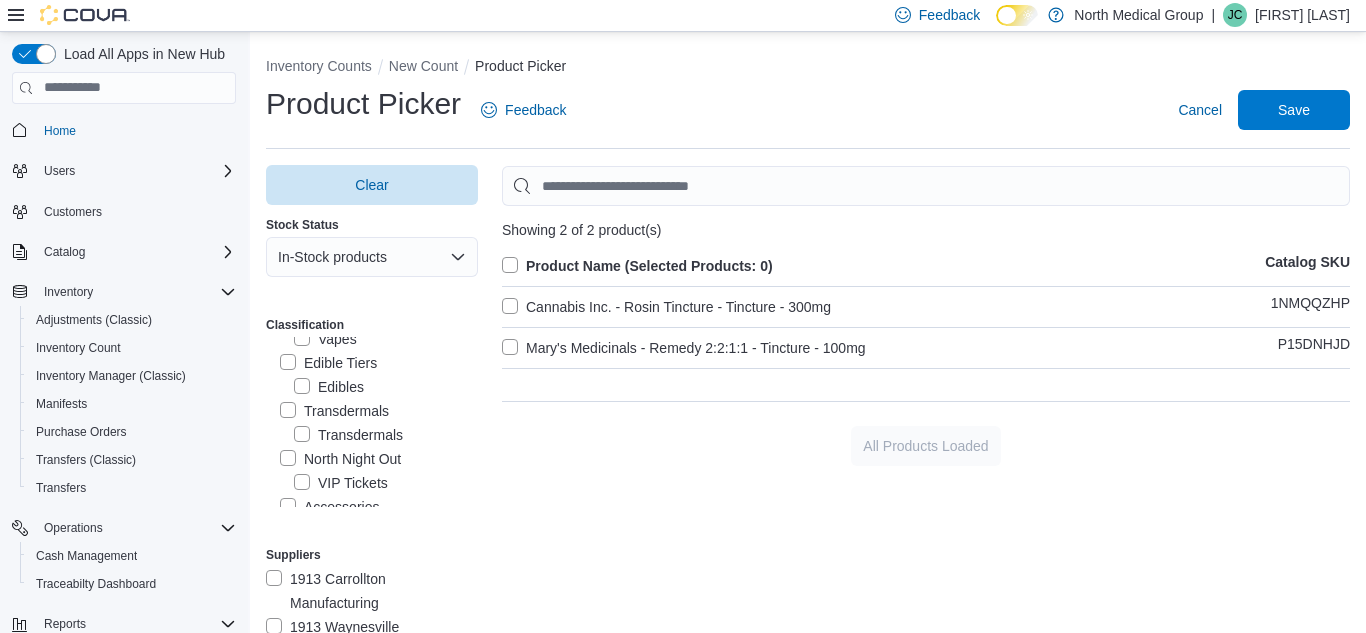 scroll, scrollTop: 300, scrollLeft: 0, axis: vertical 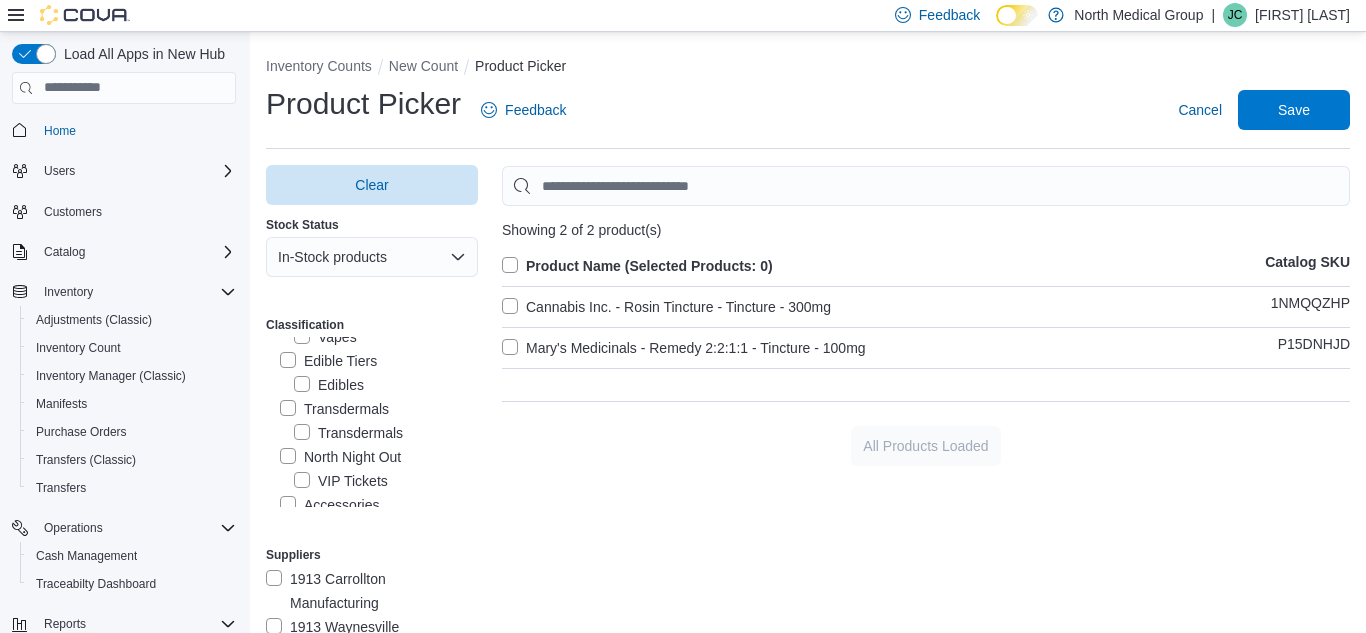 click on "Transdermals" at bounding box center (334, 409) 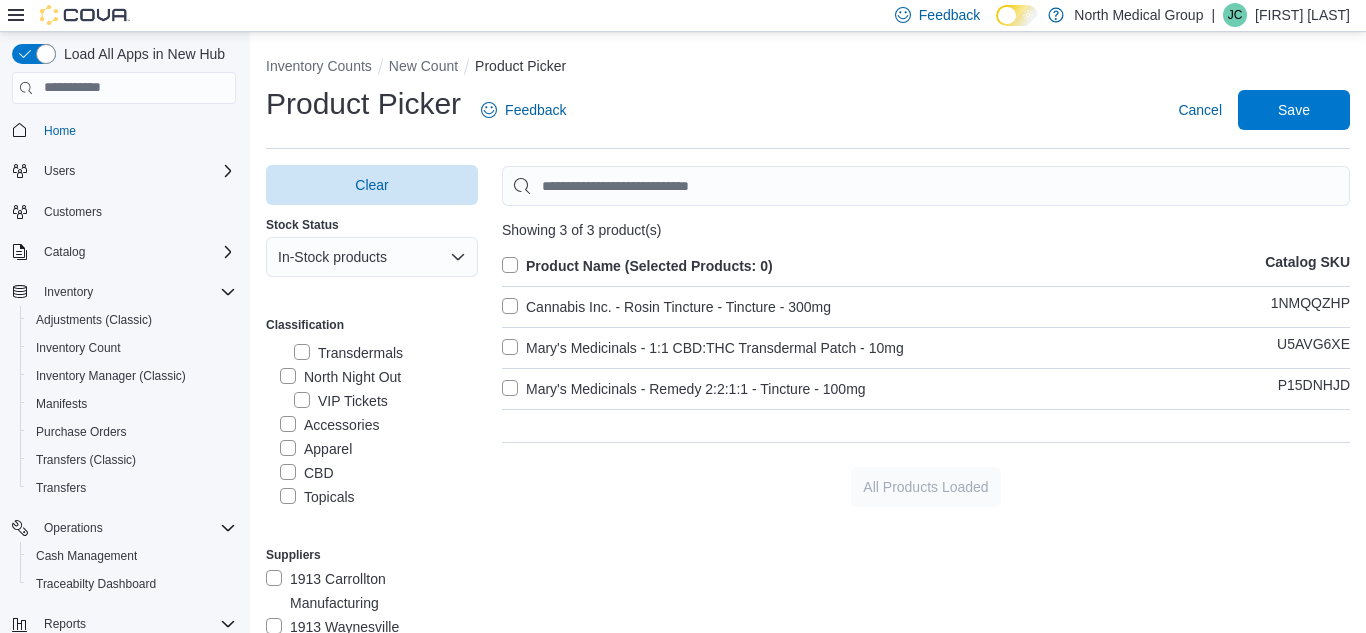 scroll, scrollTop: 382, scrollLeft: 0, axis: vertical 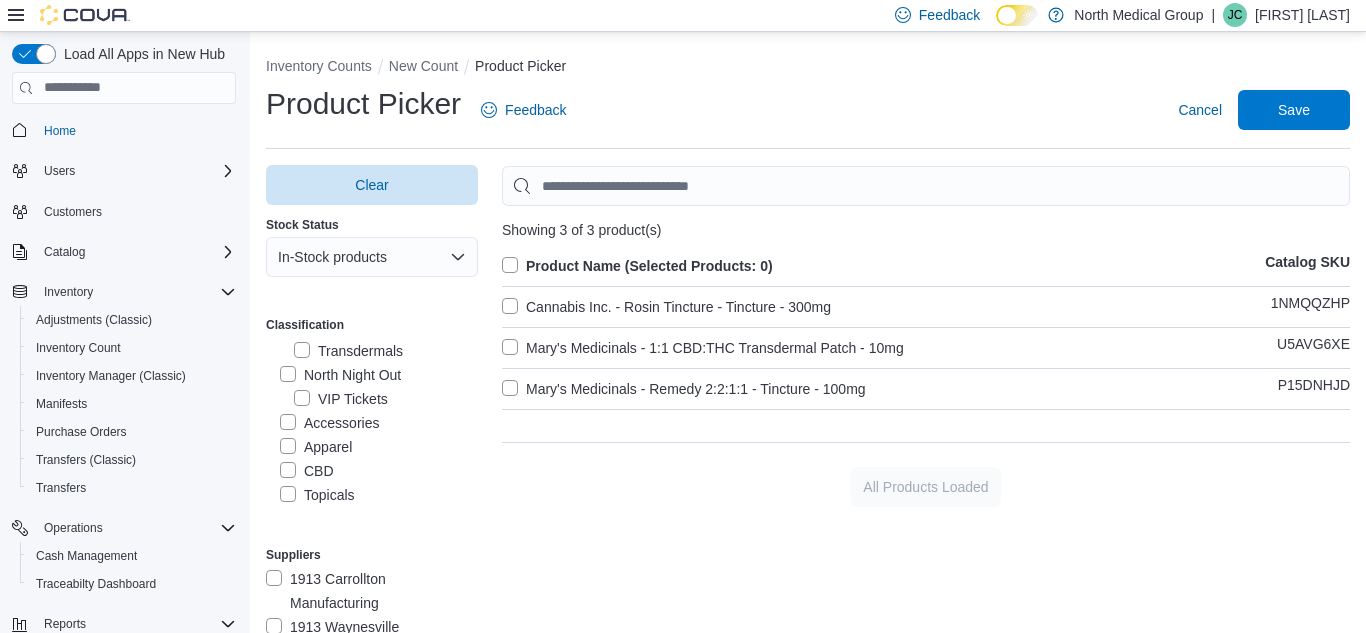click on "Topicals" at bounding box center [317, 495] 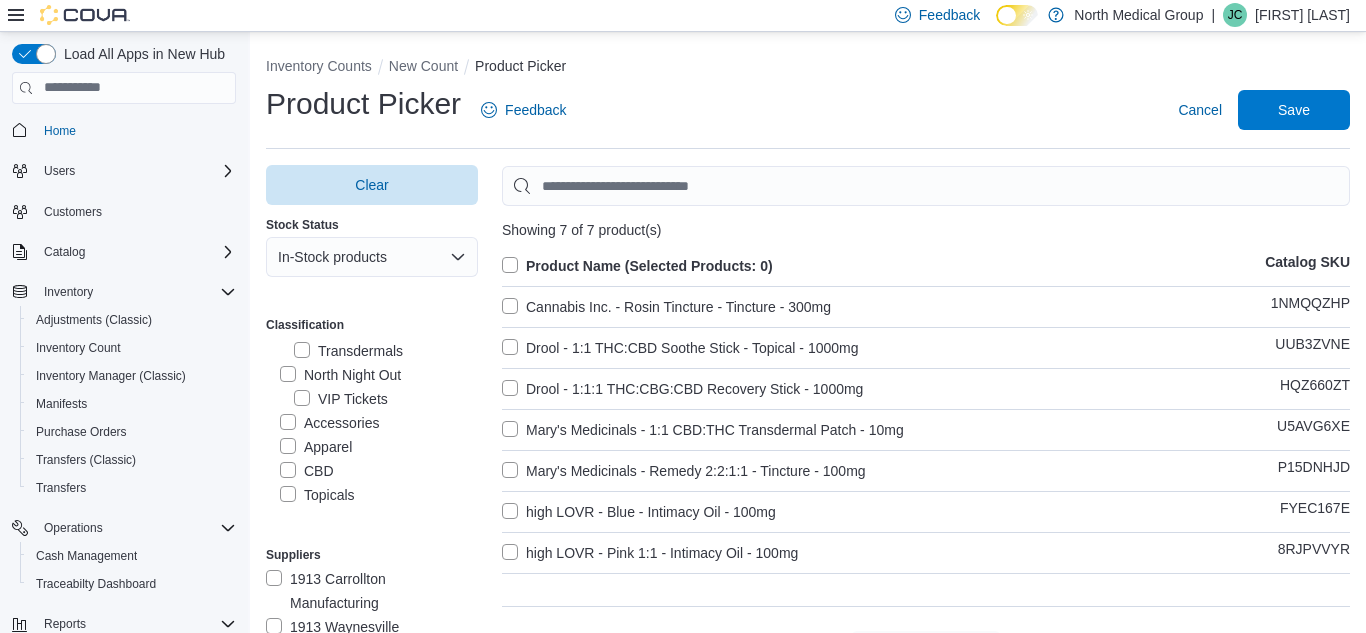 click on "Product Name (Selected Products: 0)" at bounding box center (637, 266) 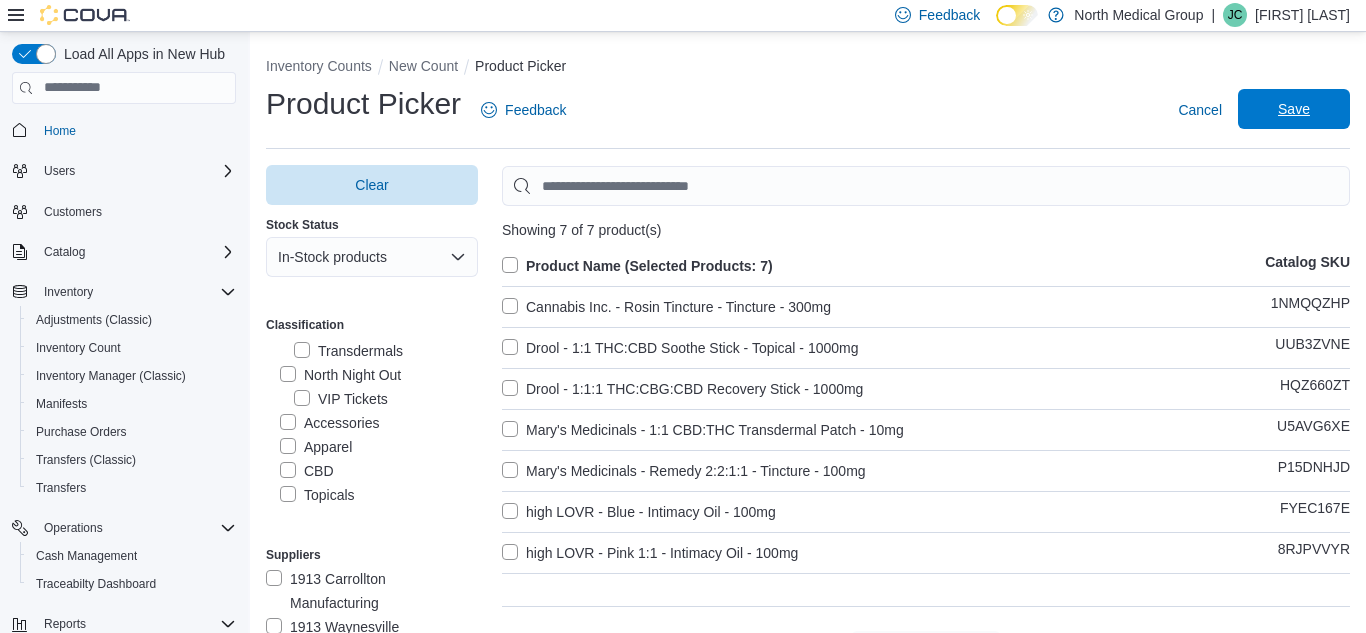 click on "Save" at bounding box center [1294, 109] 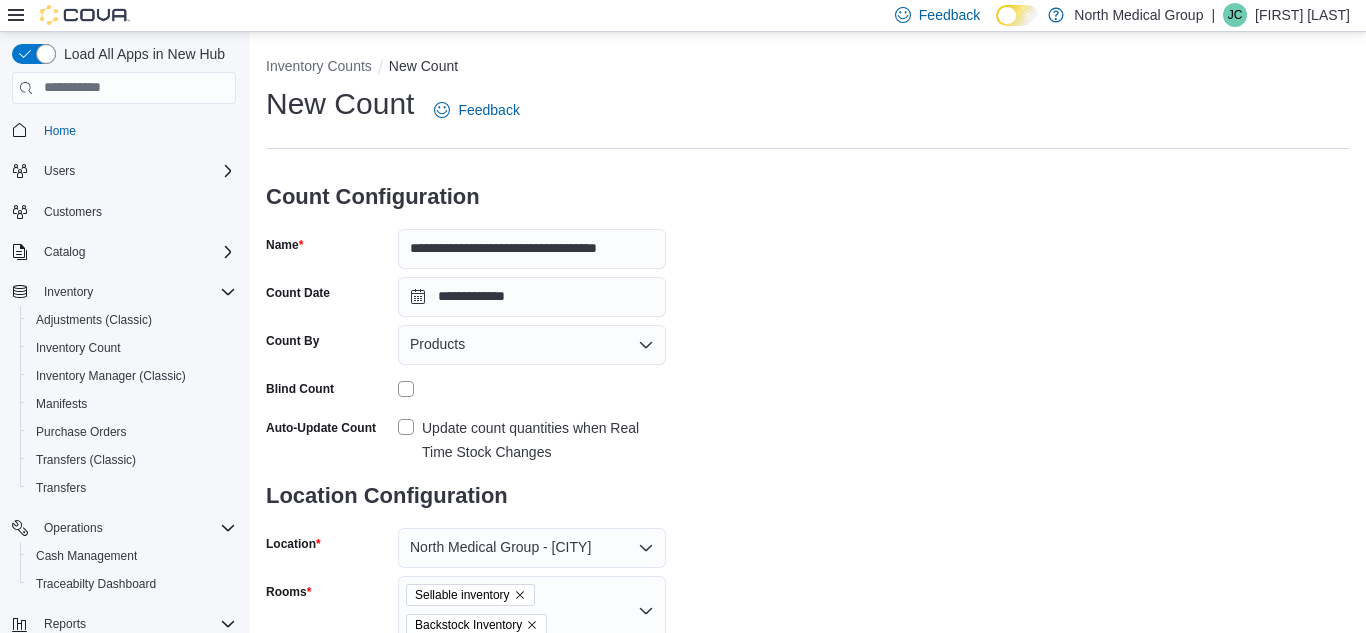 scroll, scrollTop: 251, scrollLeft: 0, axis: vertical 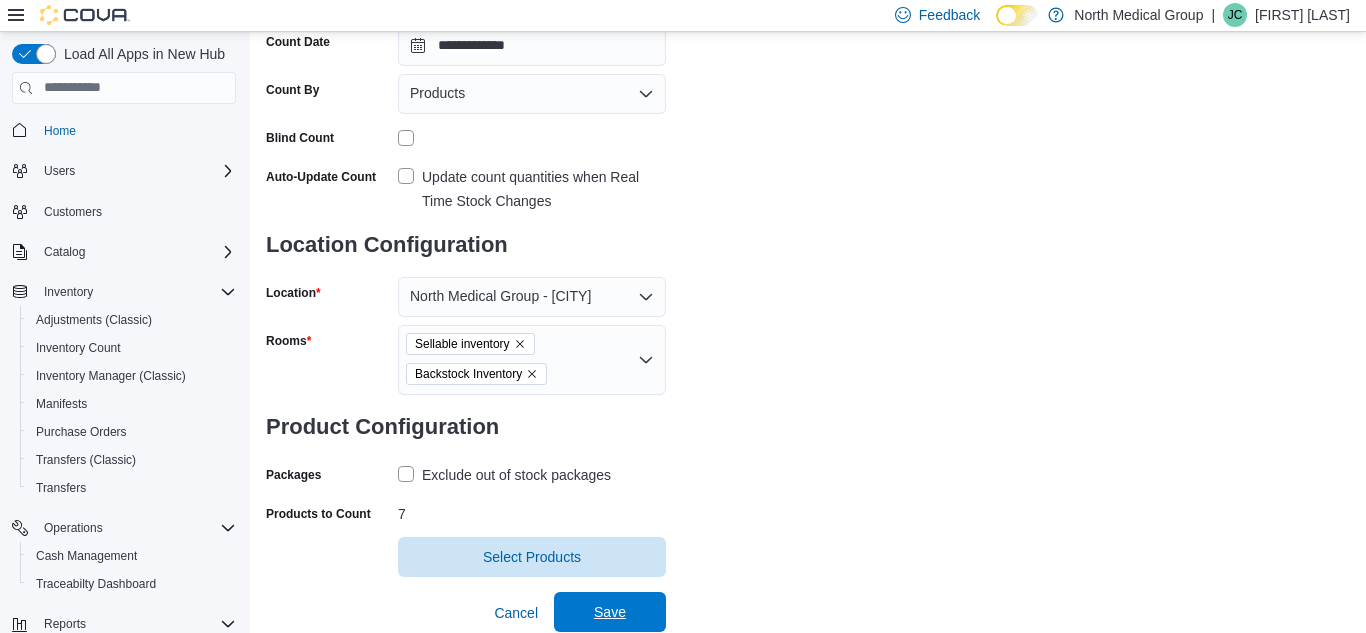 click on "Save" at bounding box center [610, 612] 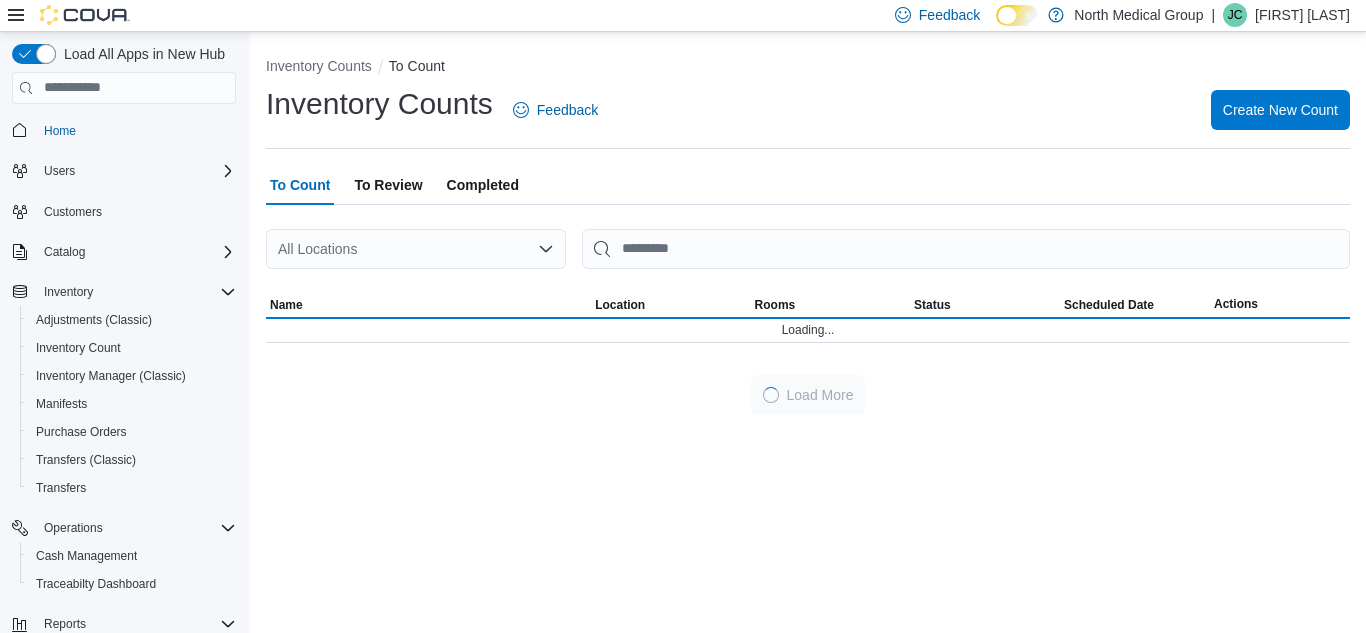 scroll, scrollTop: 0, scrollLeft: 0, axis: both 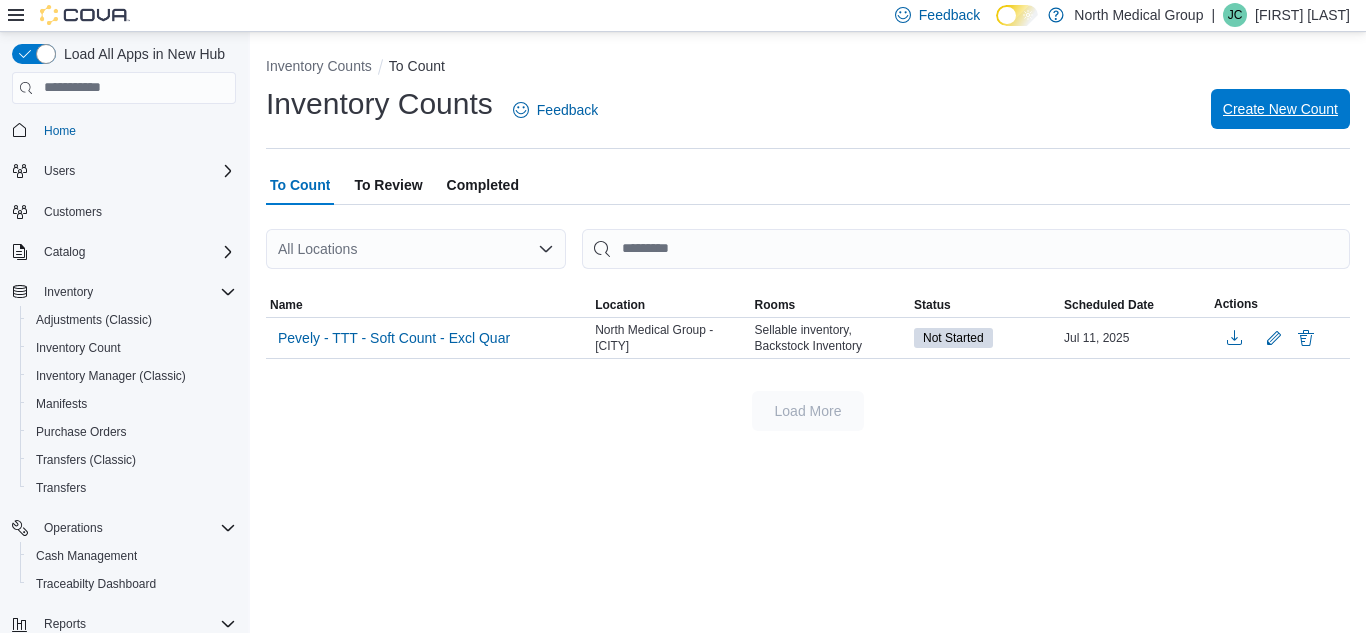 click on "Create New Count" at bounding box center (1280, 109) 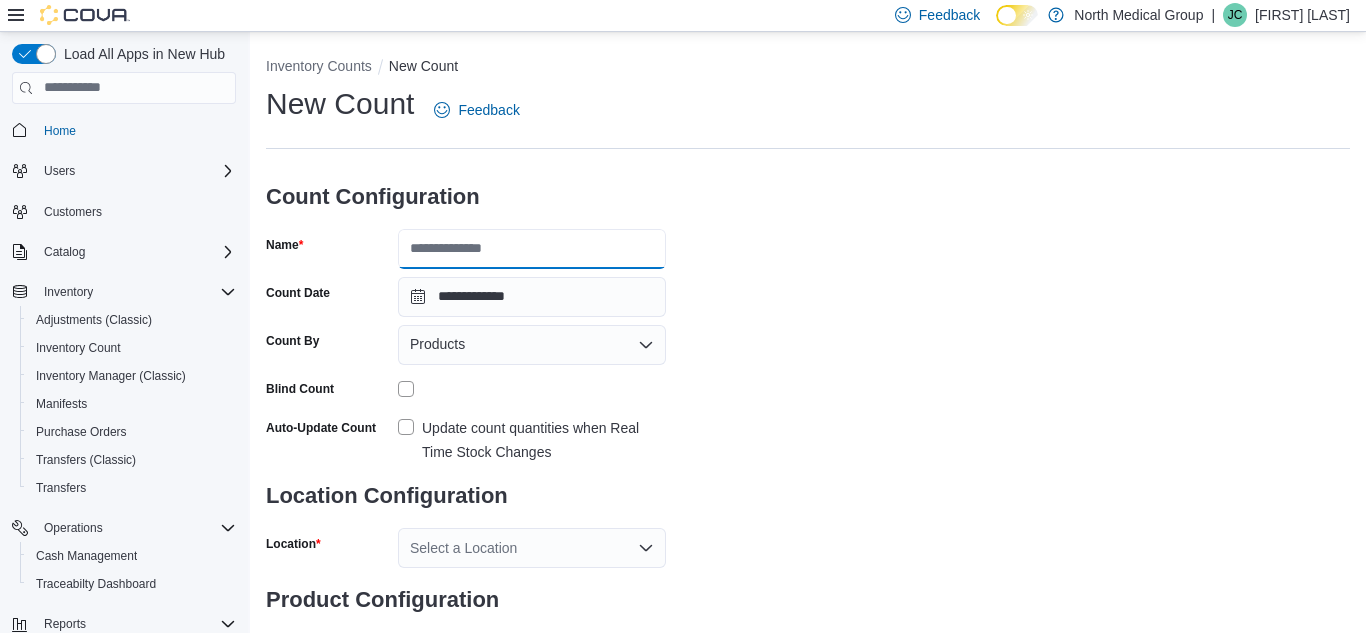 click on "Name" at bounding box center [532, 249] 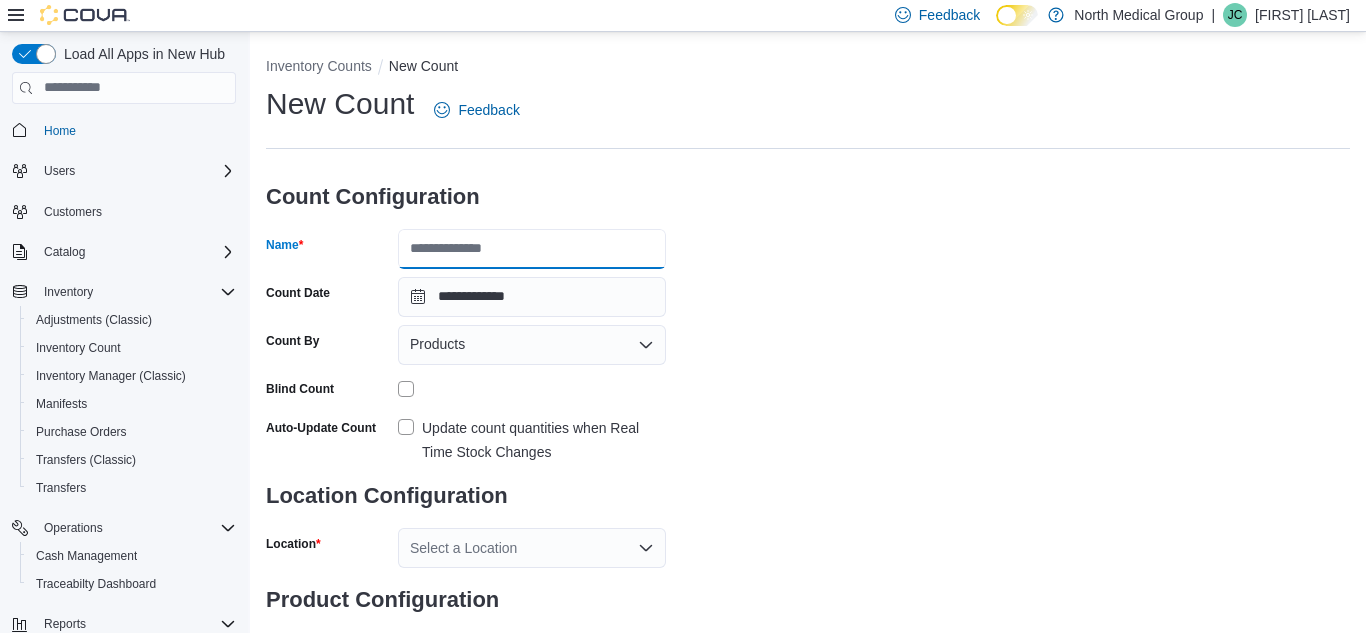 type on "**********" 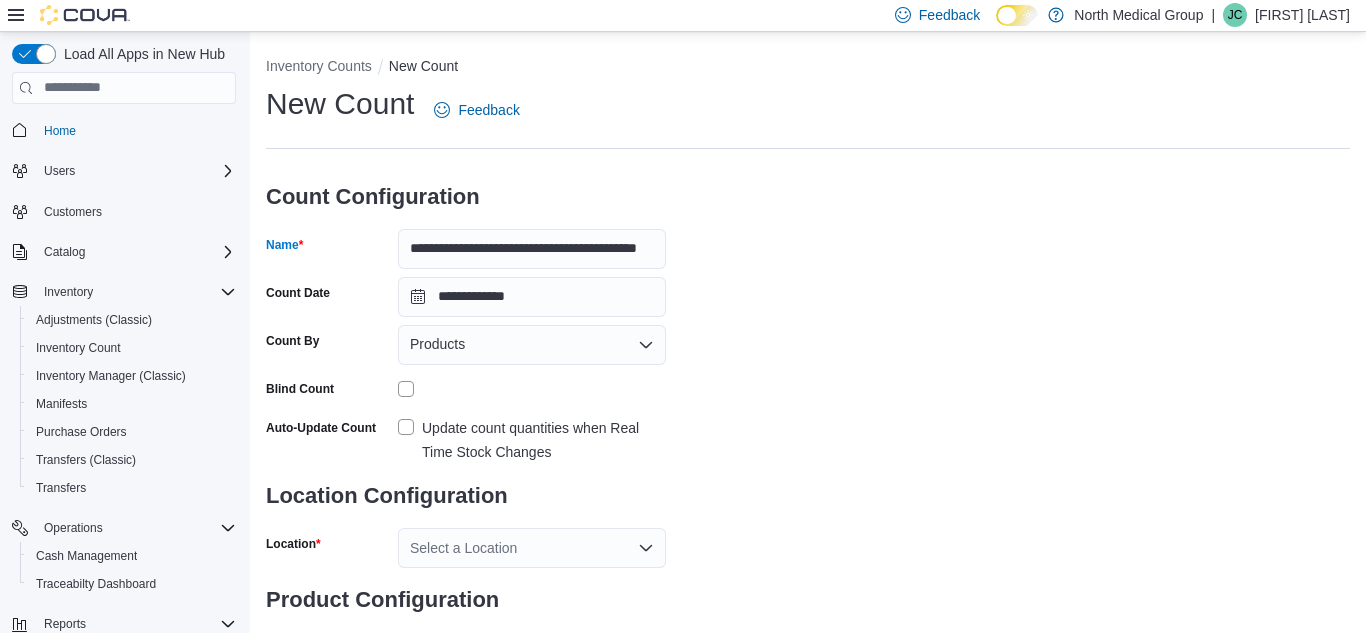 click on "Products" at bounding box center (437, 344) 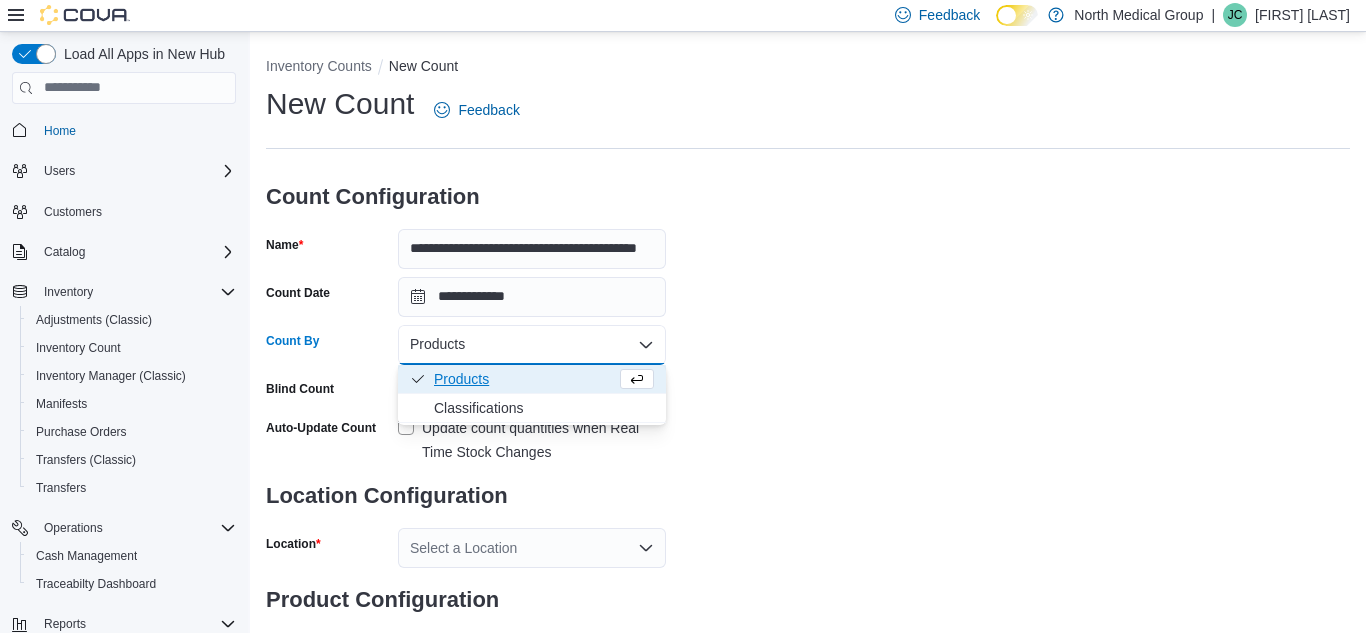 click on "**********" at bounding box center [808, 373] 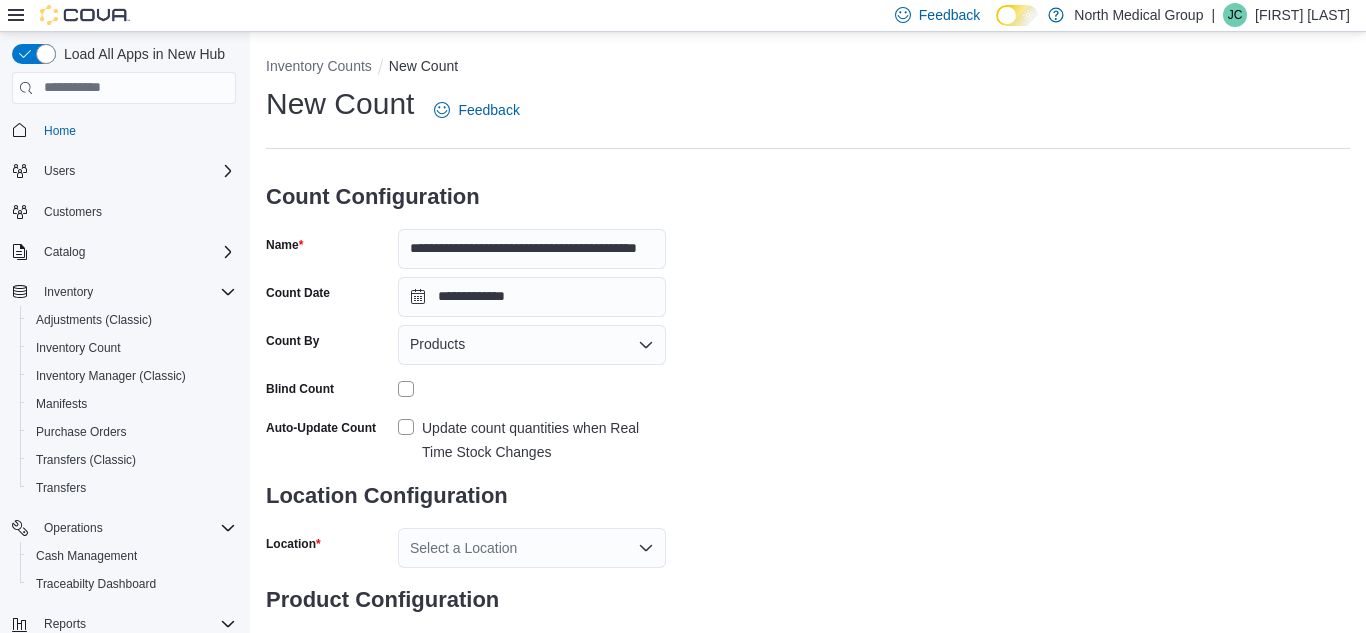 click on "Update count quantities when Real Time Stock Changes" at bounding box center (532, 440) 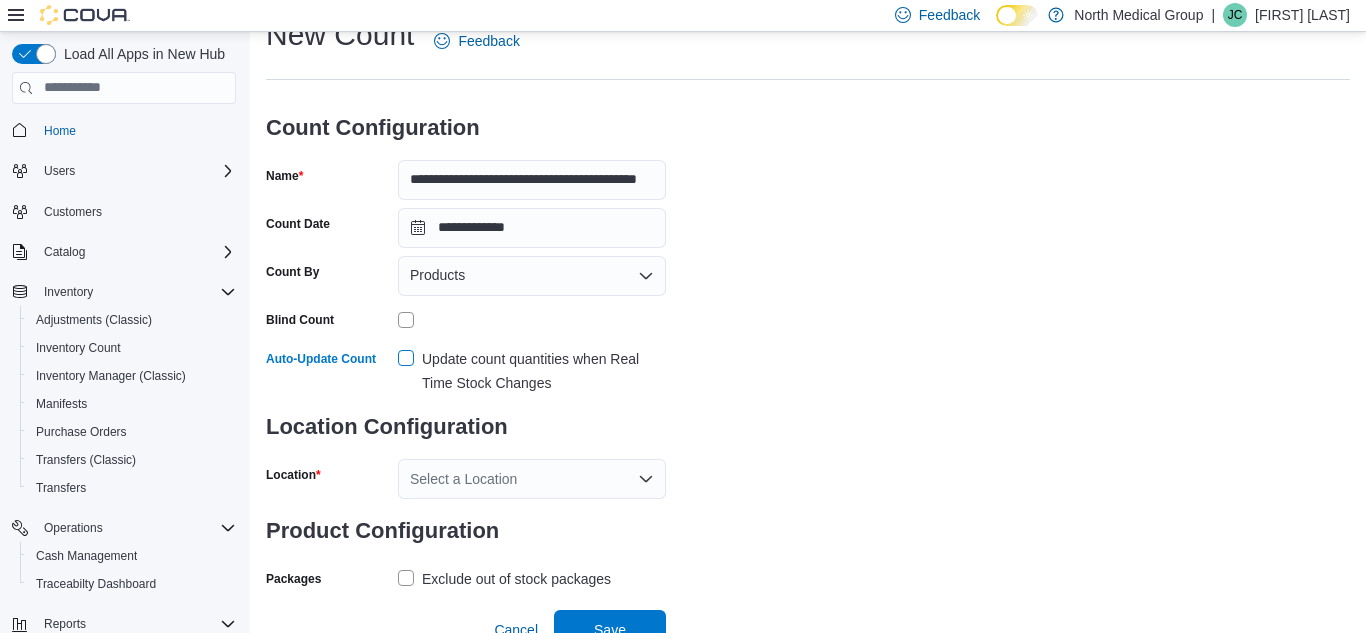 scroll, scrollTop: 86, scrollLeft: 0, axis: vertical 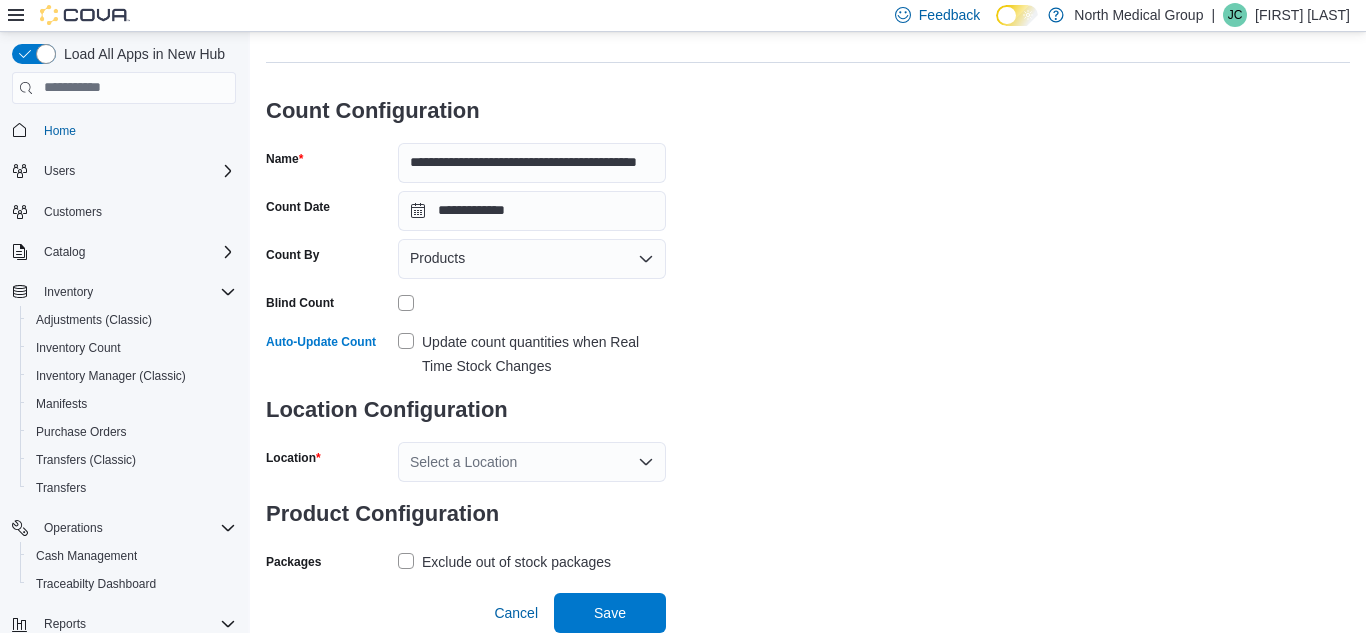 click on "Select a Location" at bounding box center (532, 462) 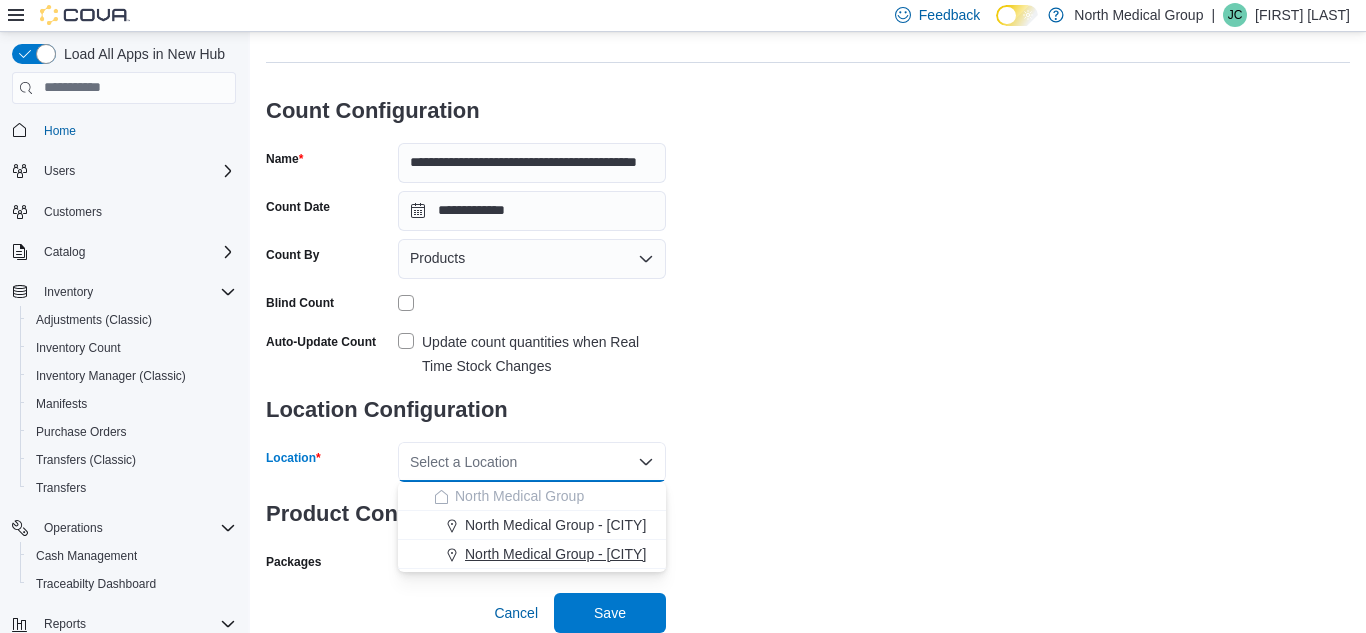 click on "North Medical Group - Pevely" at bounding box center [555, 554] 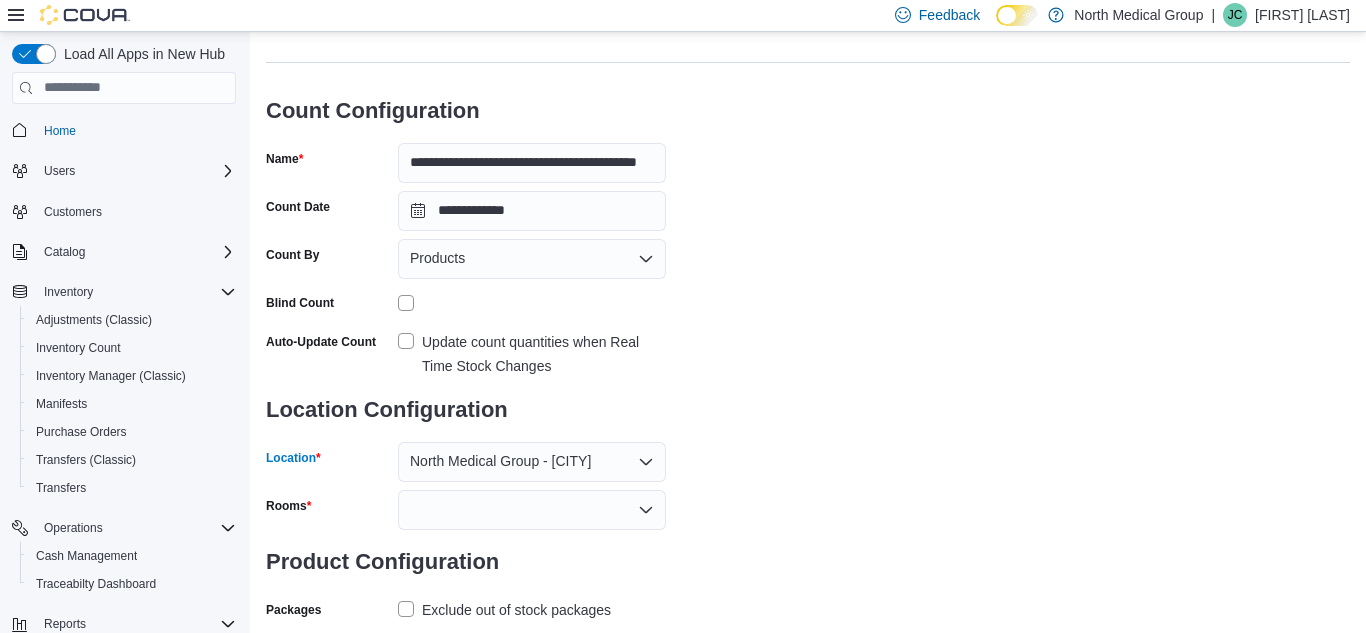 click at bounding box center [532, 510] 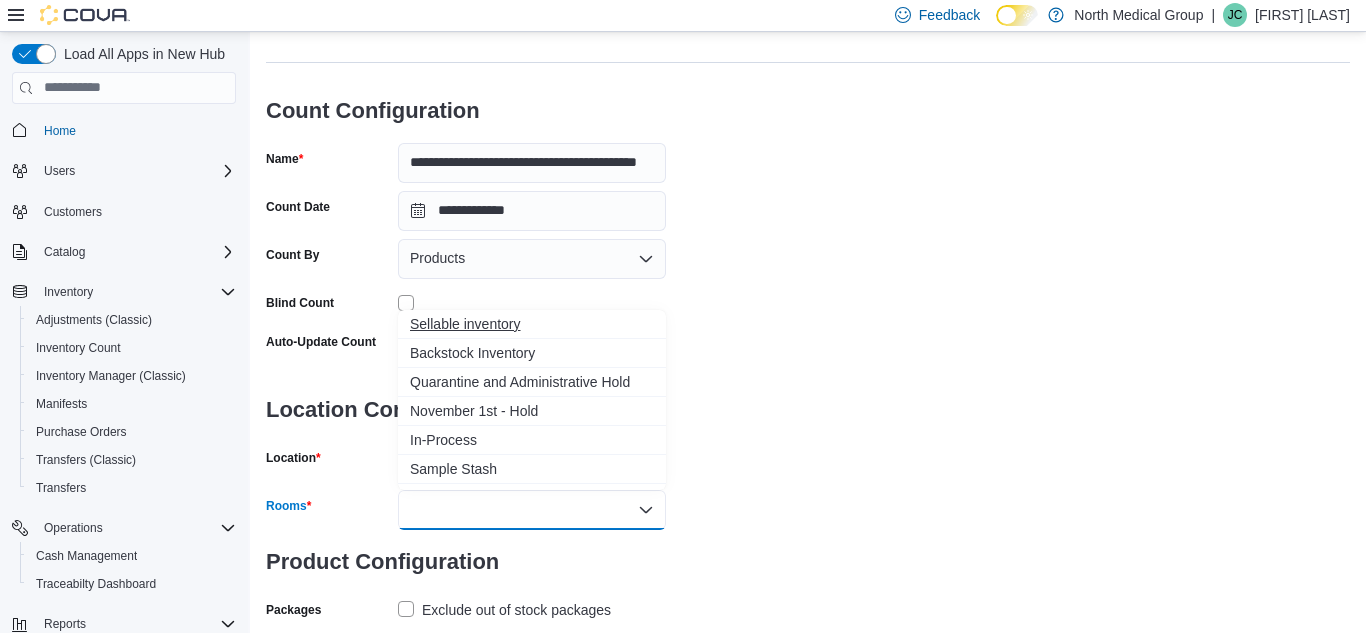 click on "Sellable inventory" at bounding box center (532, 324) 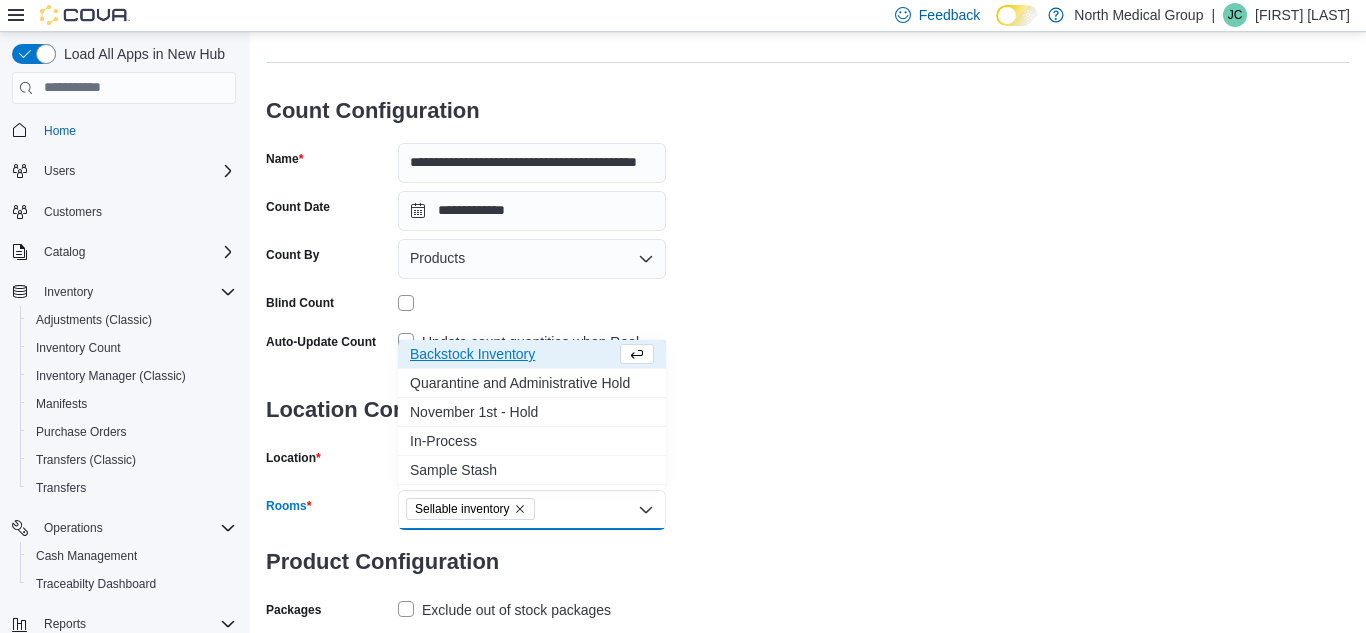 click on "Update count quantities when Real Time Stock Changes" at bounding box center [532, 352] 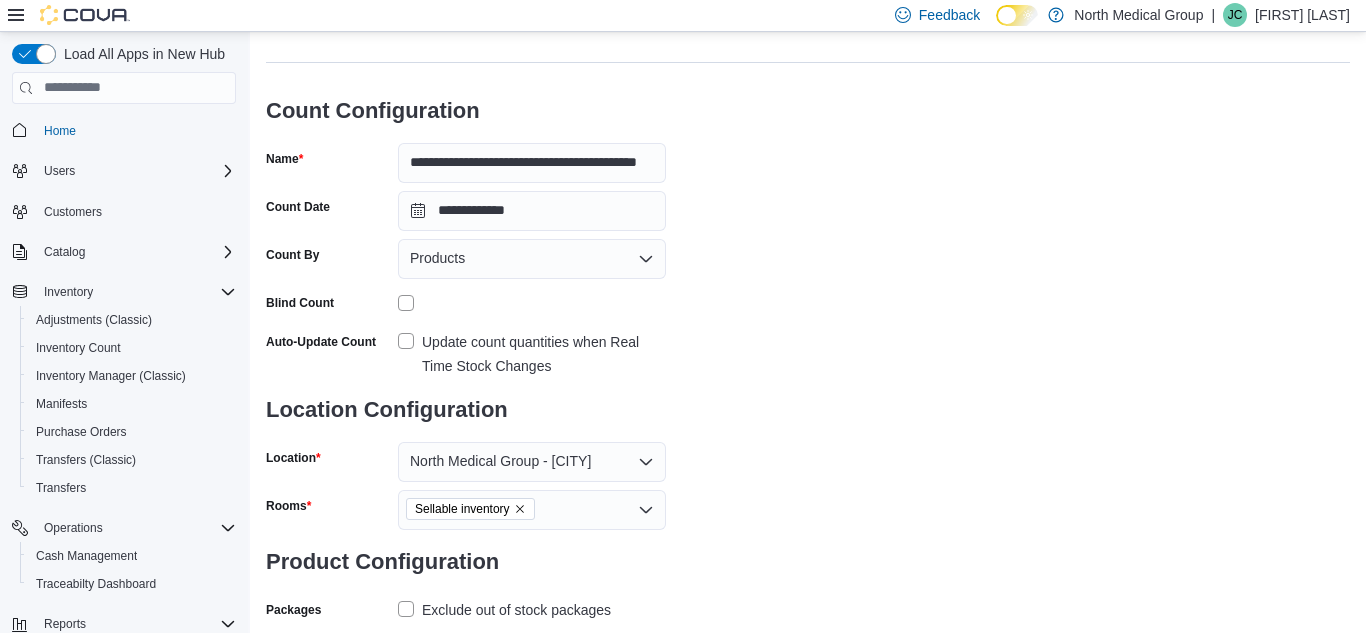 click on "Sellable inventory" at bounding box center (532, 510) 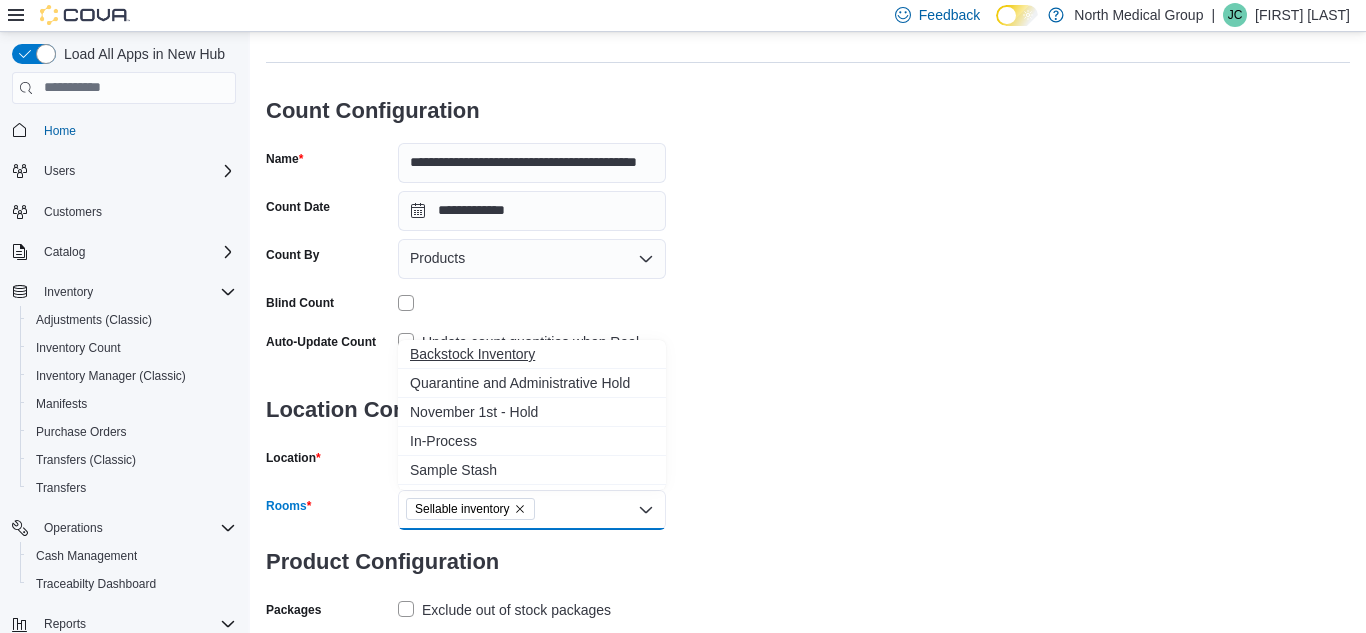 click on "Backstock Inventory" at bounding box center [532, 354] 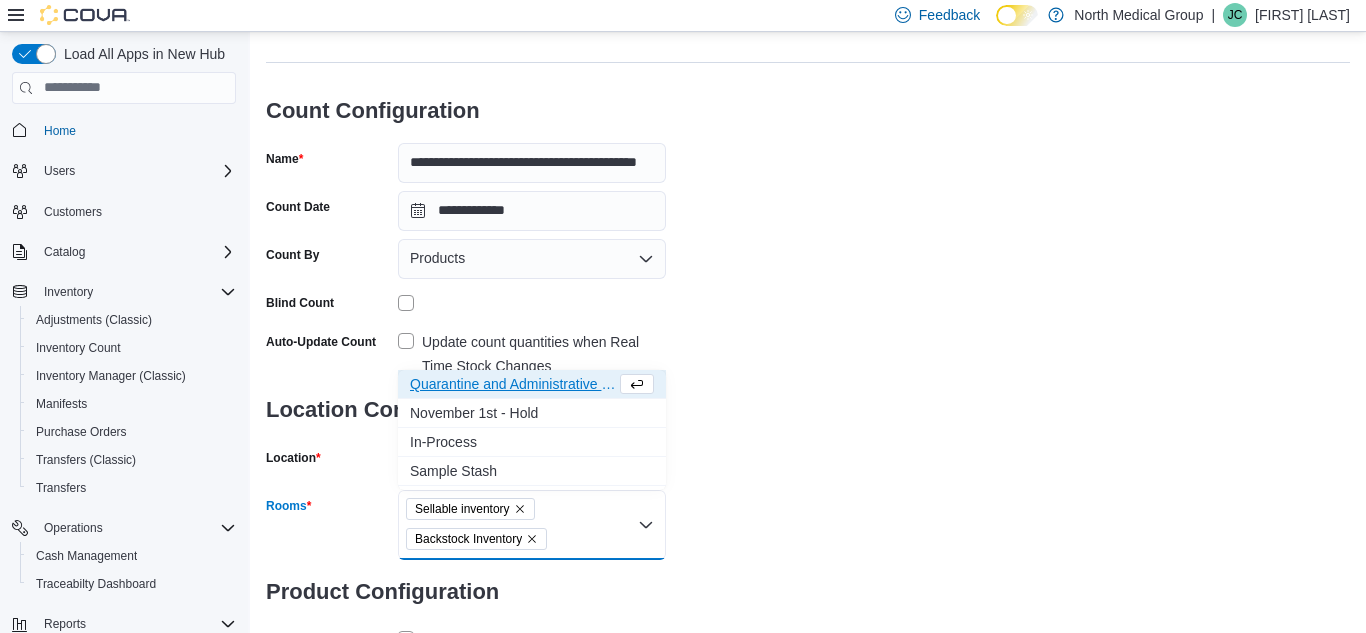 click on "**********" at bounding box center [808, 350] 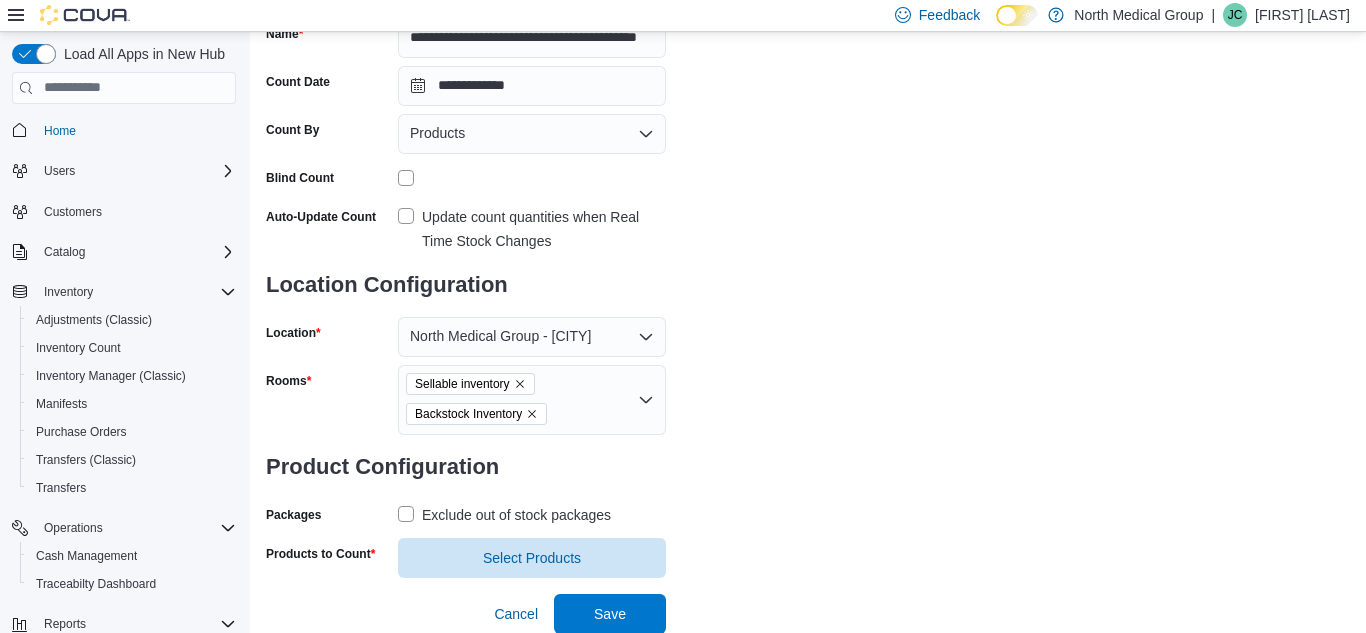 scroll, scrollTop: 212, scrollLeft: 0, axis: vertical 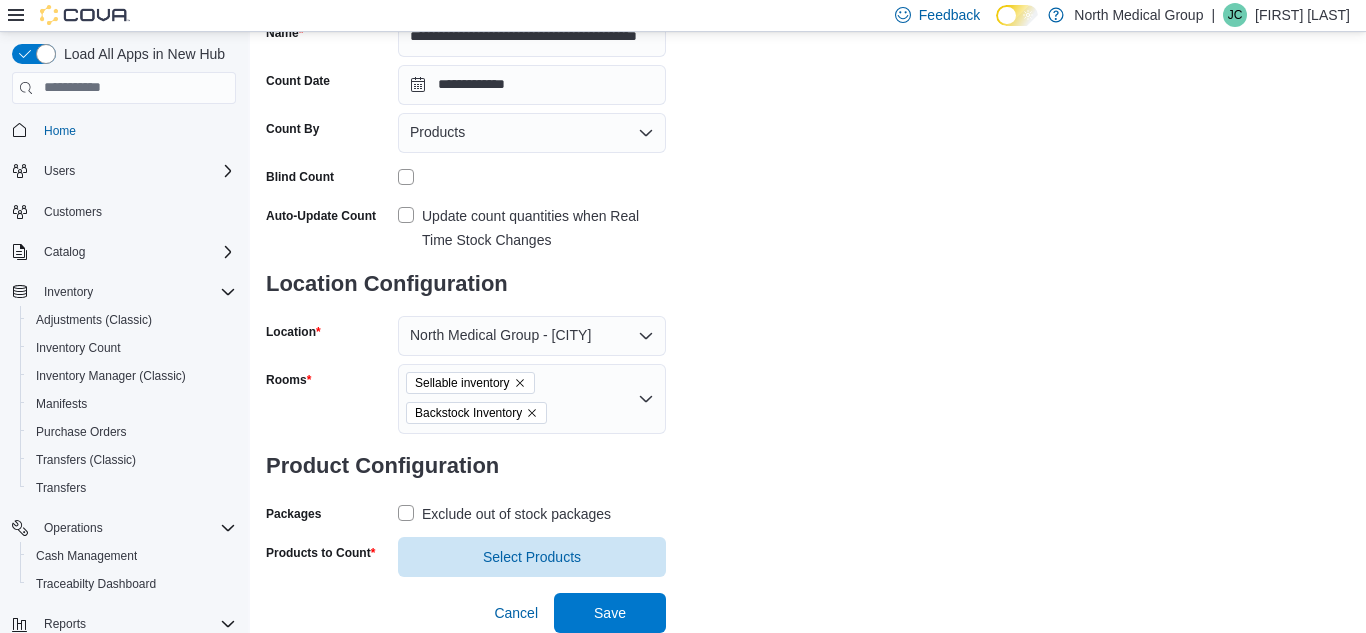 click on "Exclude out of stock packages" at bounding box center [504, 514] 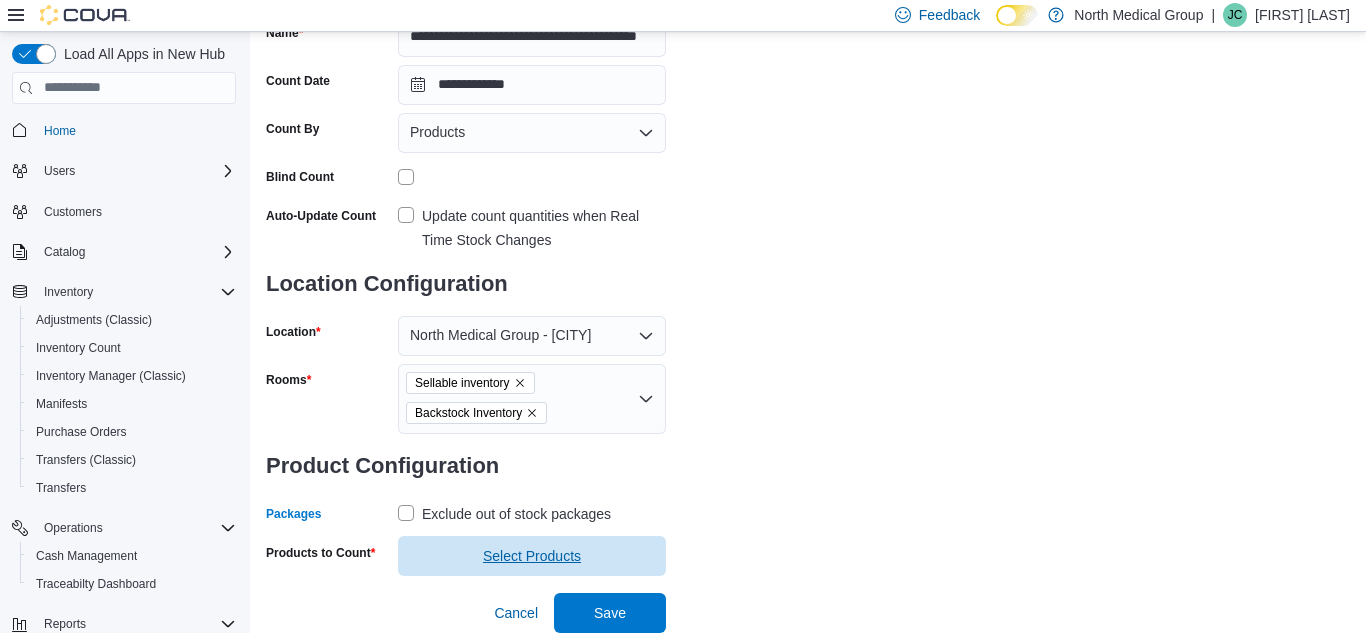 click on "Select Products" at bounding box center [532, 556] 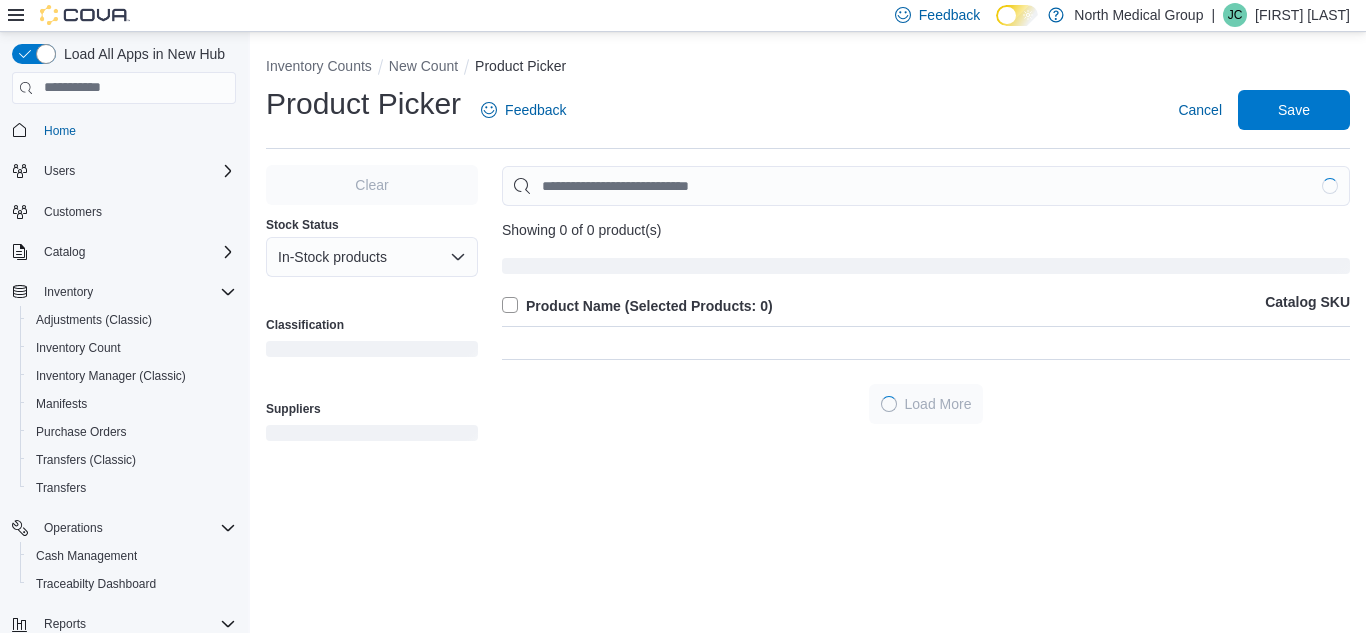 scroll, scrollTop: 0, scrollLeft: 0, axis: both 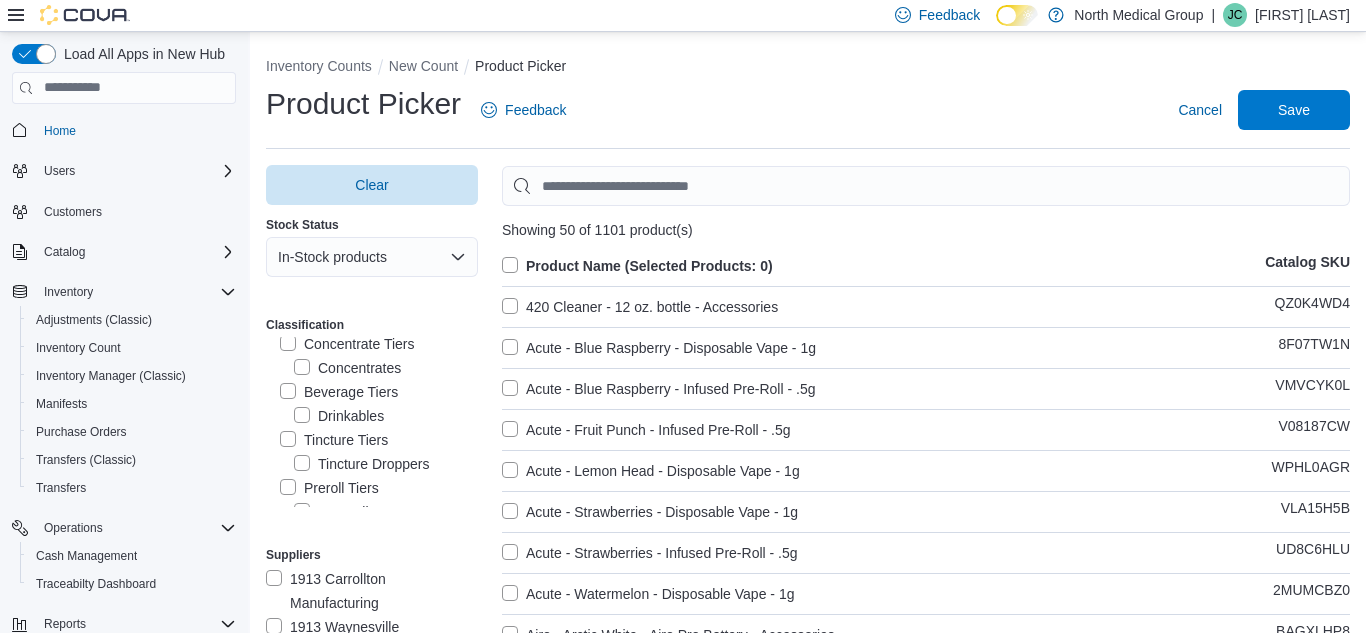 click on "Beverage Tiers" at bounding box center (339, 392) 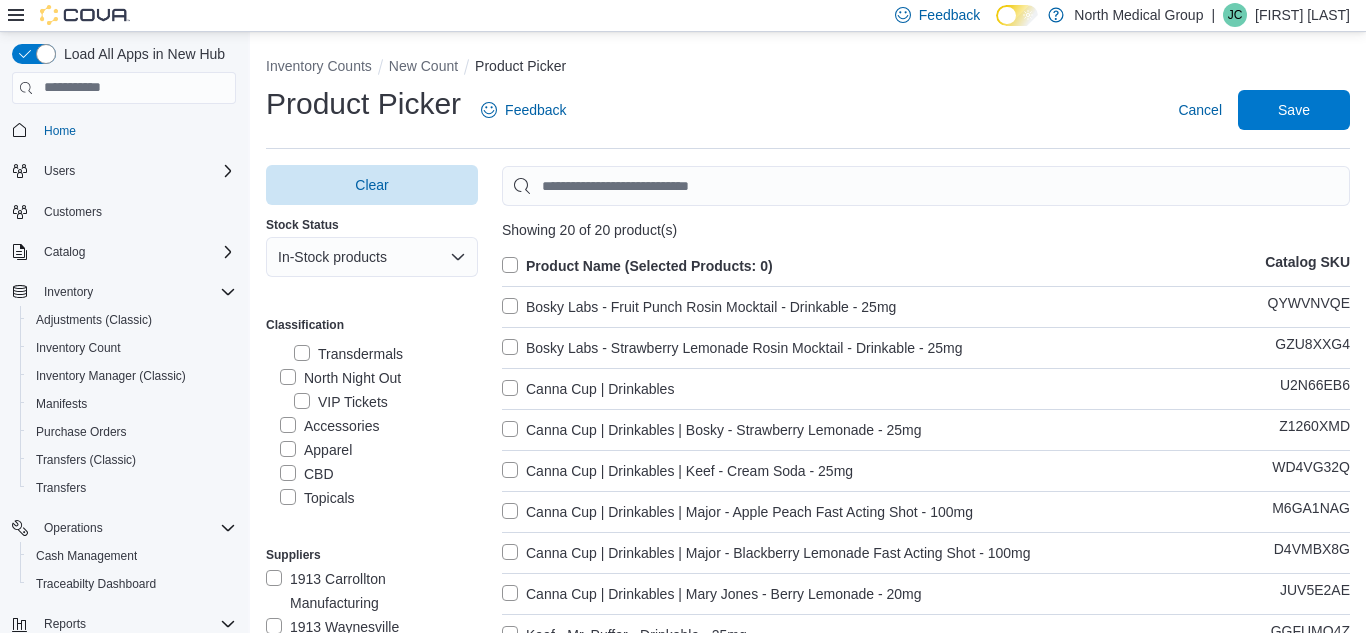 scroll, scrollTop: 382, scrollLeft: 0, axis: vertical 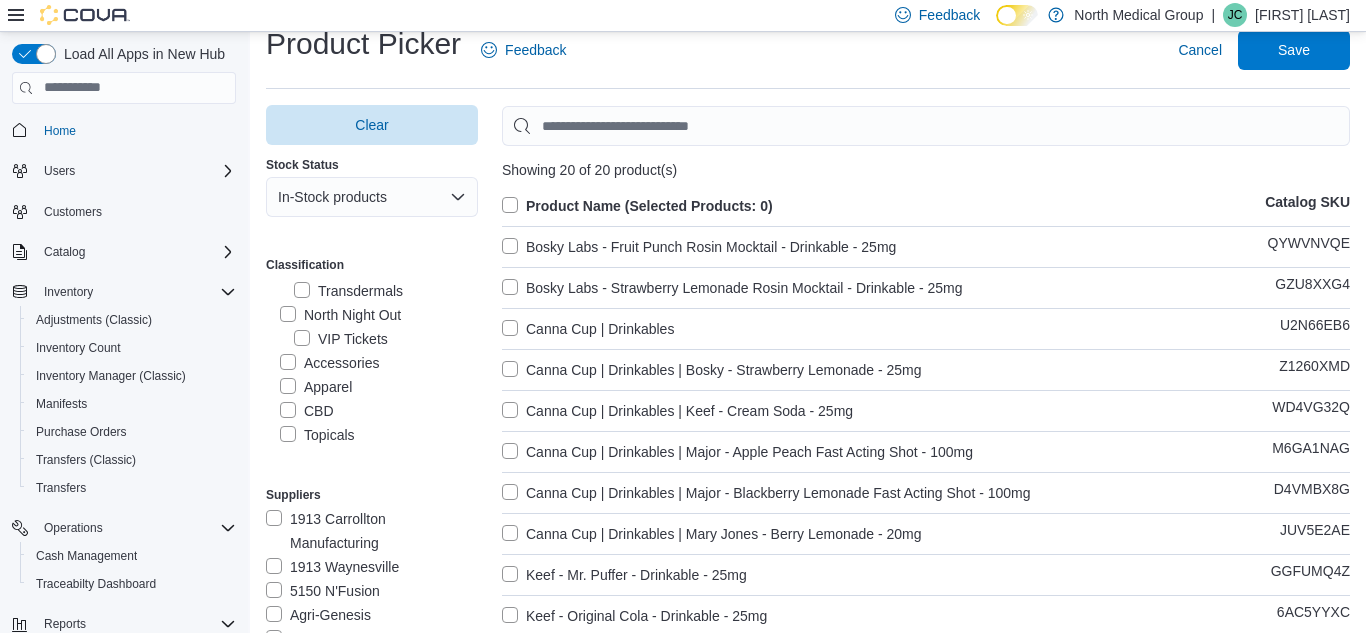 click on "Product Name (Selected Products: 0)" at bounding box center [637, 206] 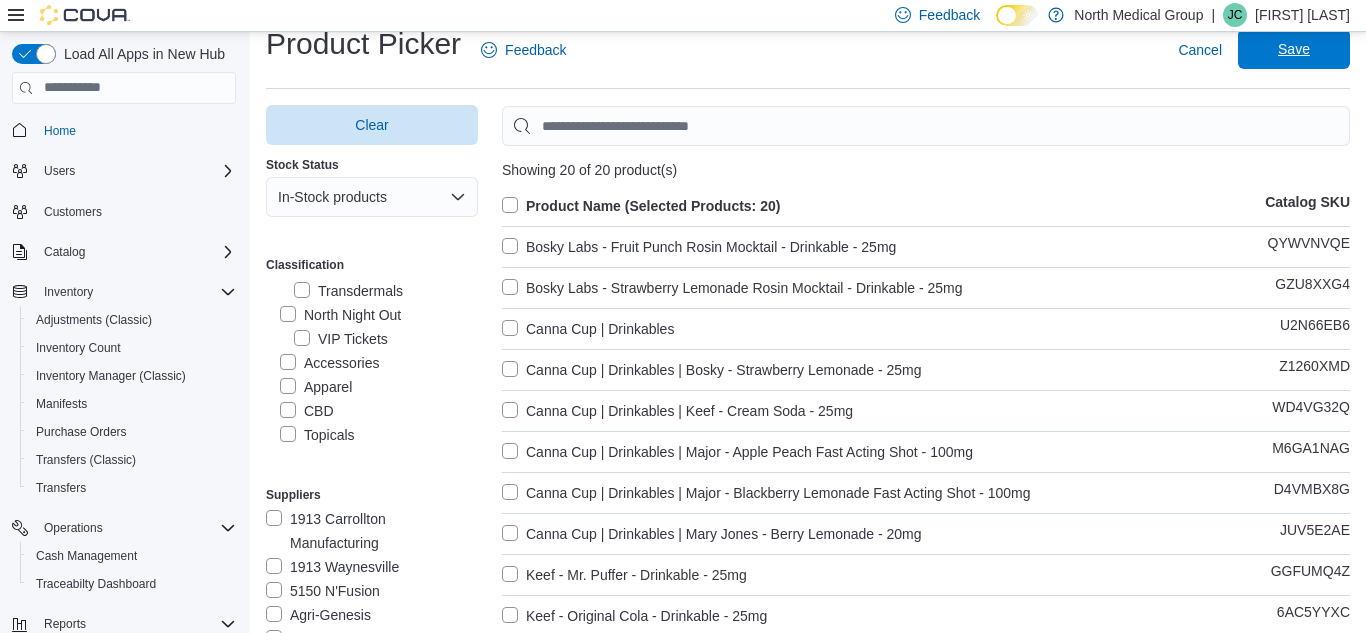 click on "Save" at bounding box center (1294, 49) 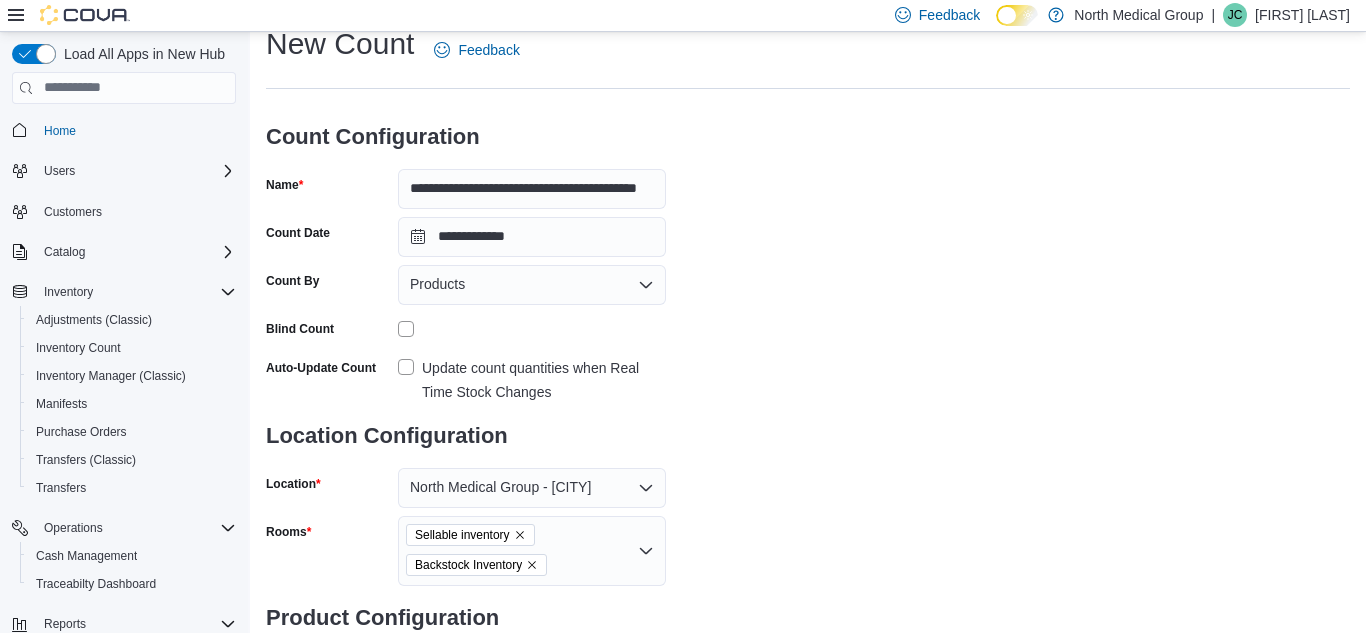 scroll, scrollTop: 251, scrollLeft: 0, axis: vertical 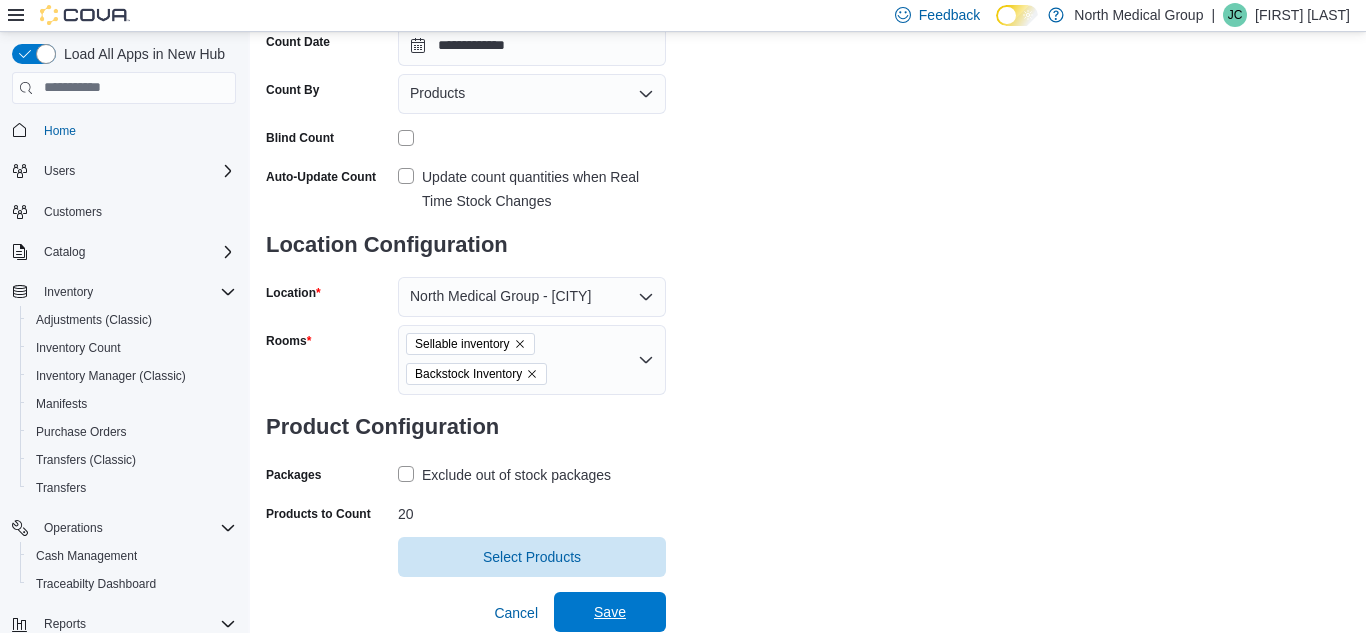 click on "Save" at bounding box center (610, 612) 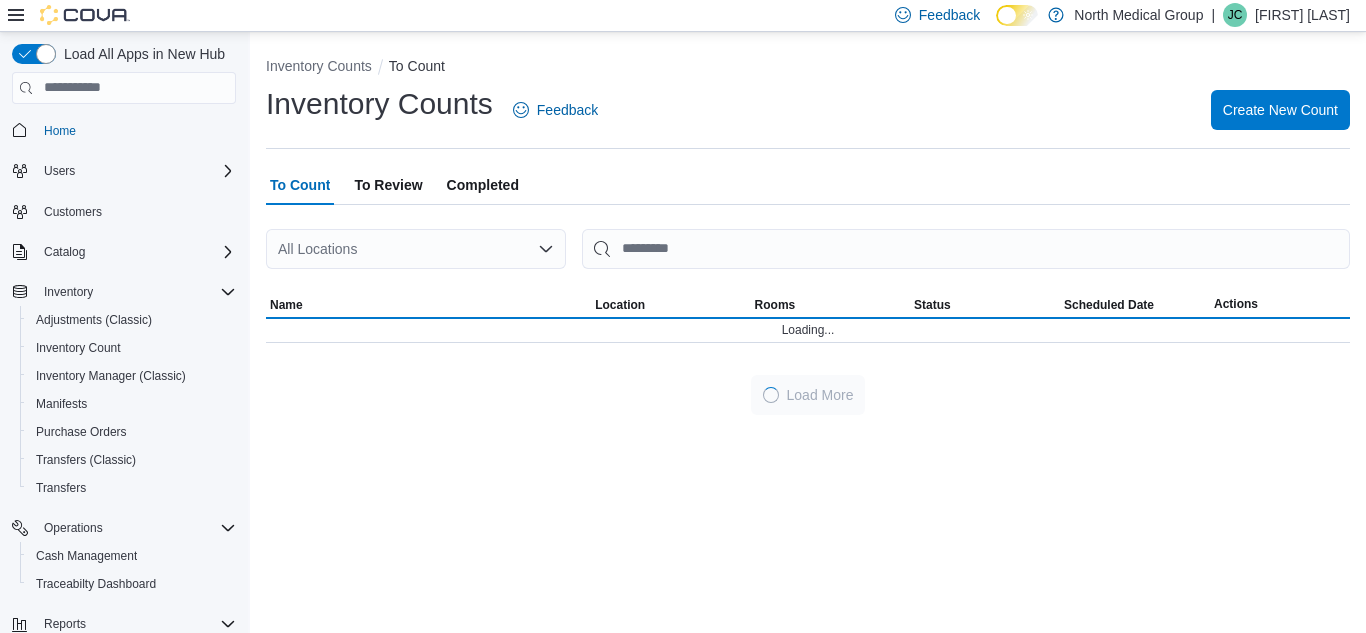 scroll, scrollTop: 0, scrollLeft: 0, axis: both 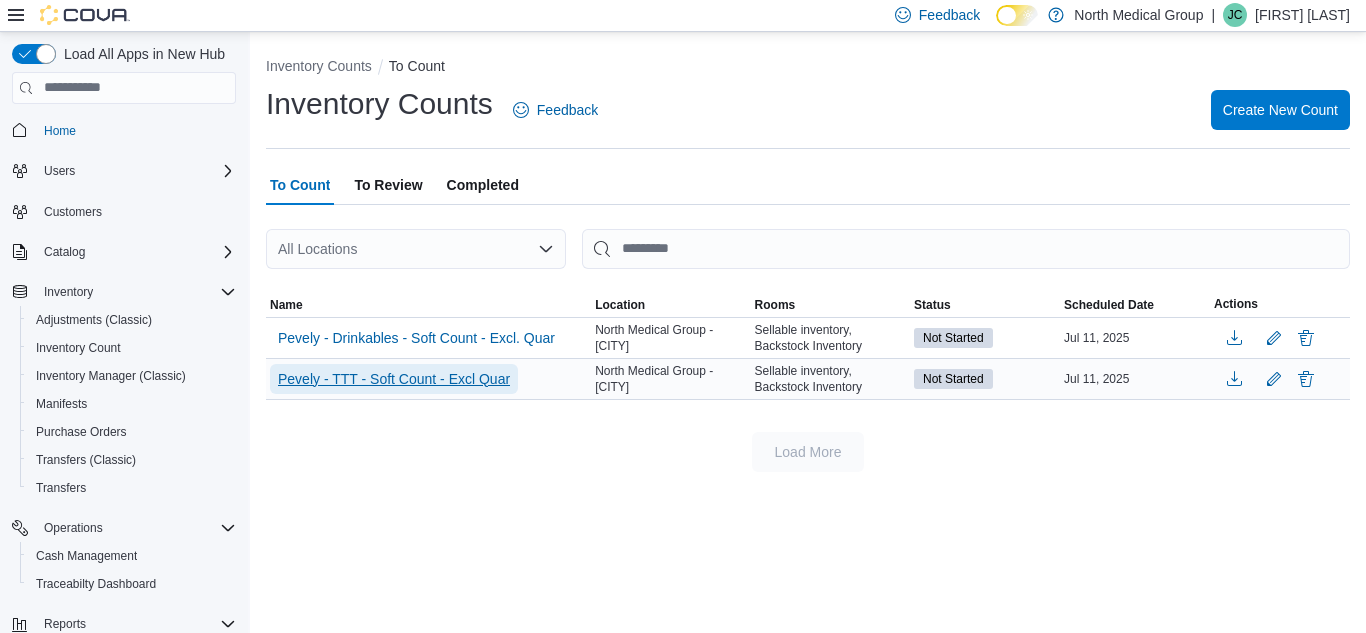 click on "Pevely - TTT - Soft Count - Excl Quar" at bounding box center (394, 379) 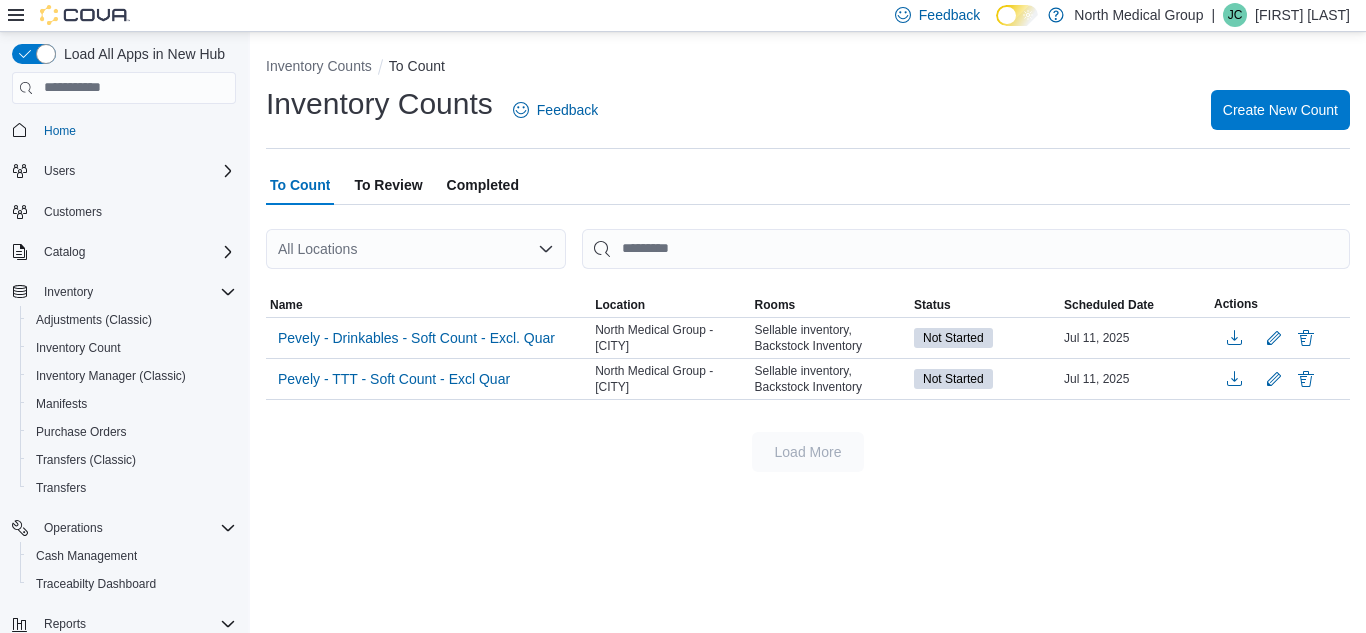 click 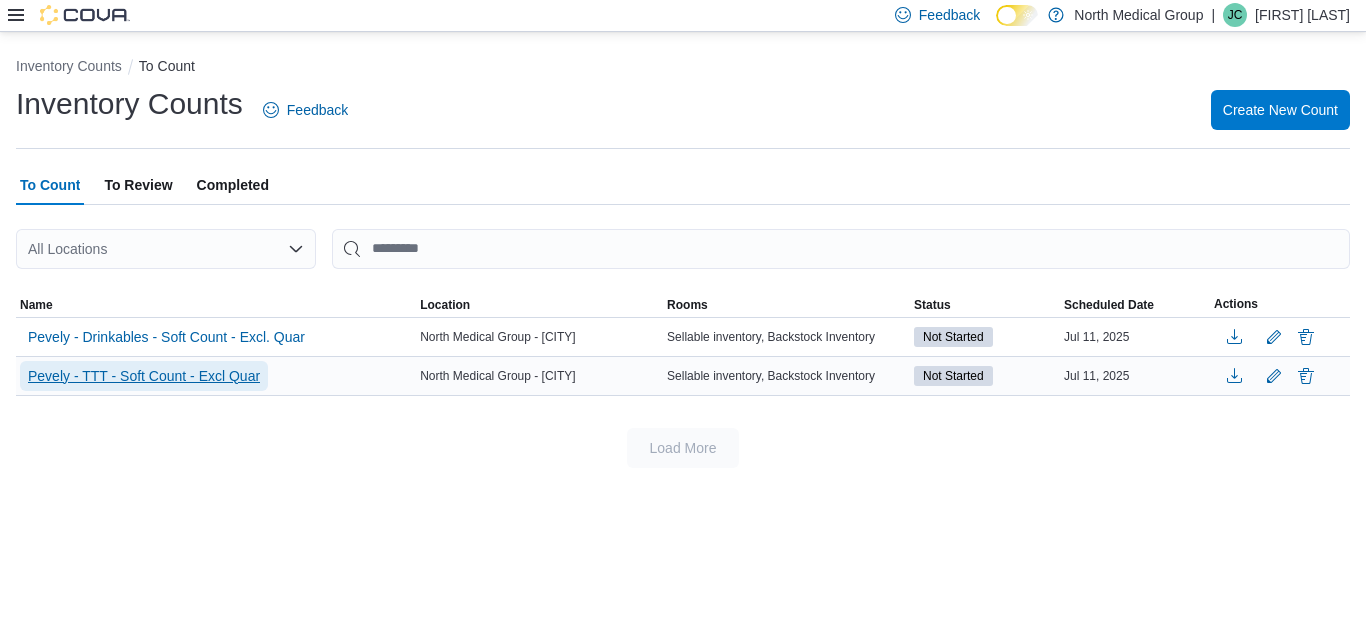 click on "Pevely - TTT - Soft Count - Excl Quar" at bounding box center (144, 376) 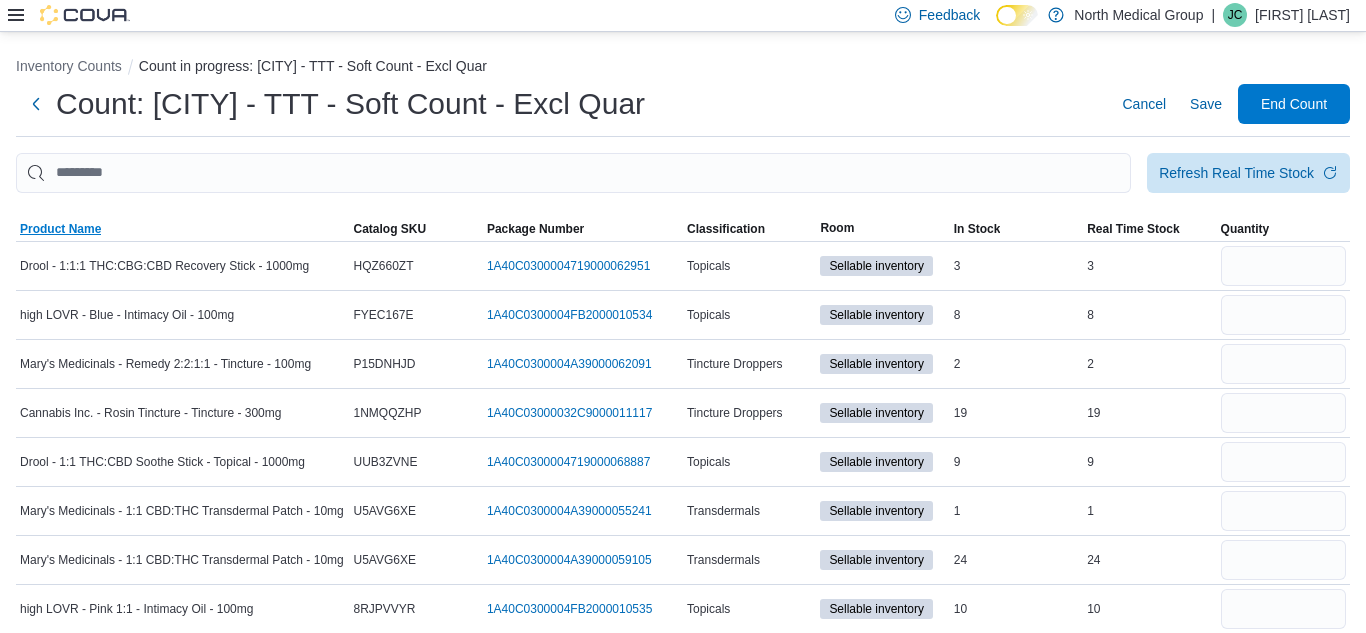 click on "Product Name" at bounding box center [60, 229] 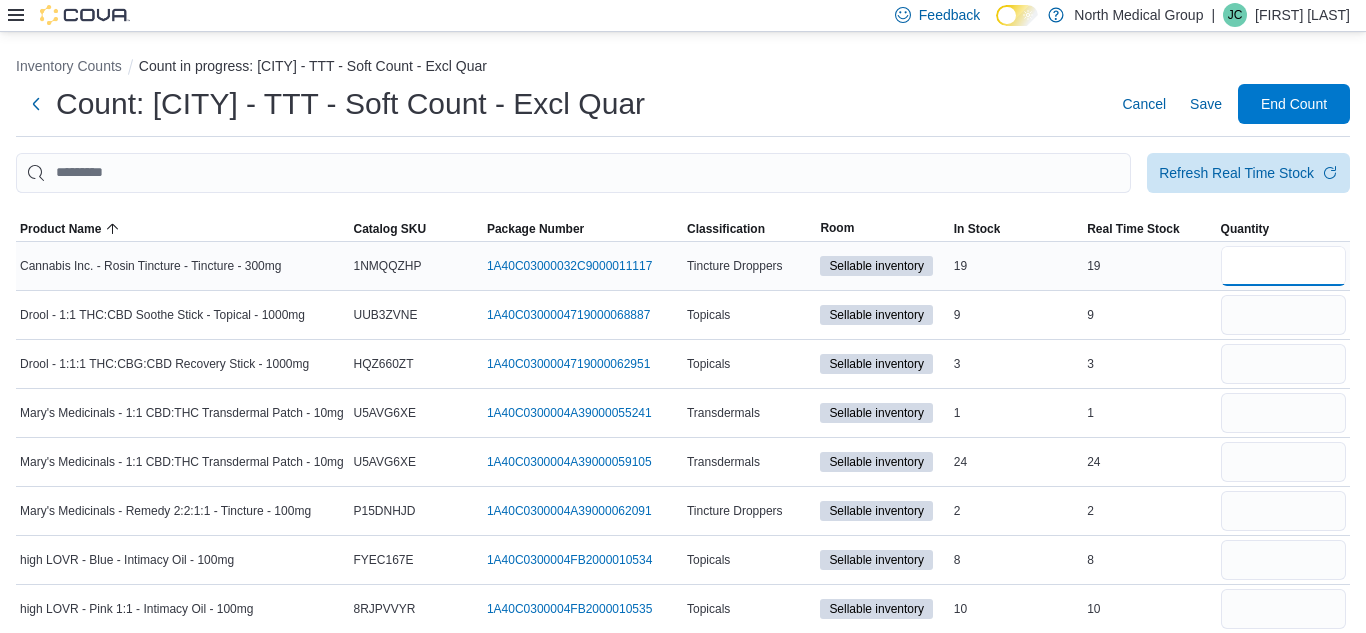 click at bounding box center (1283, 266) 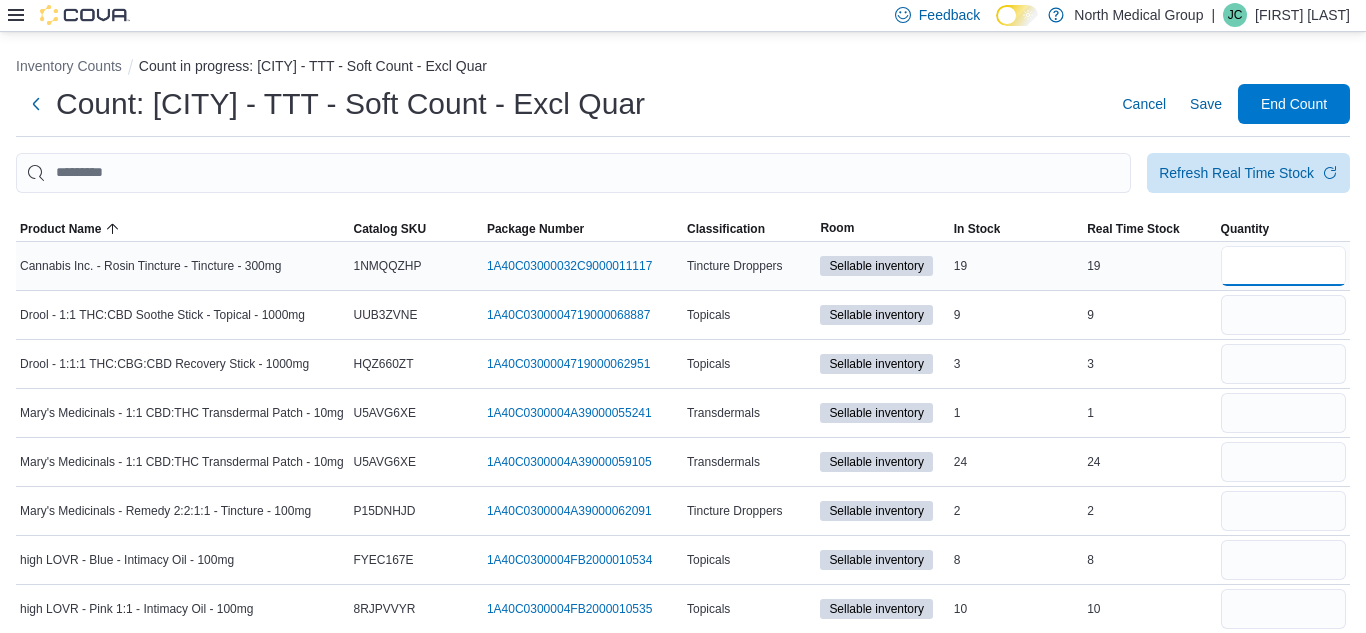 type on "**" 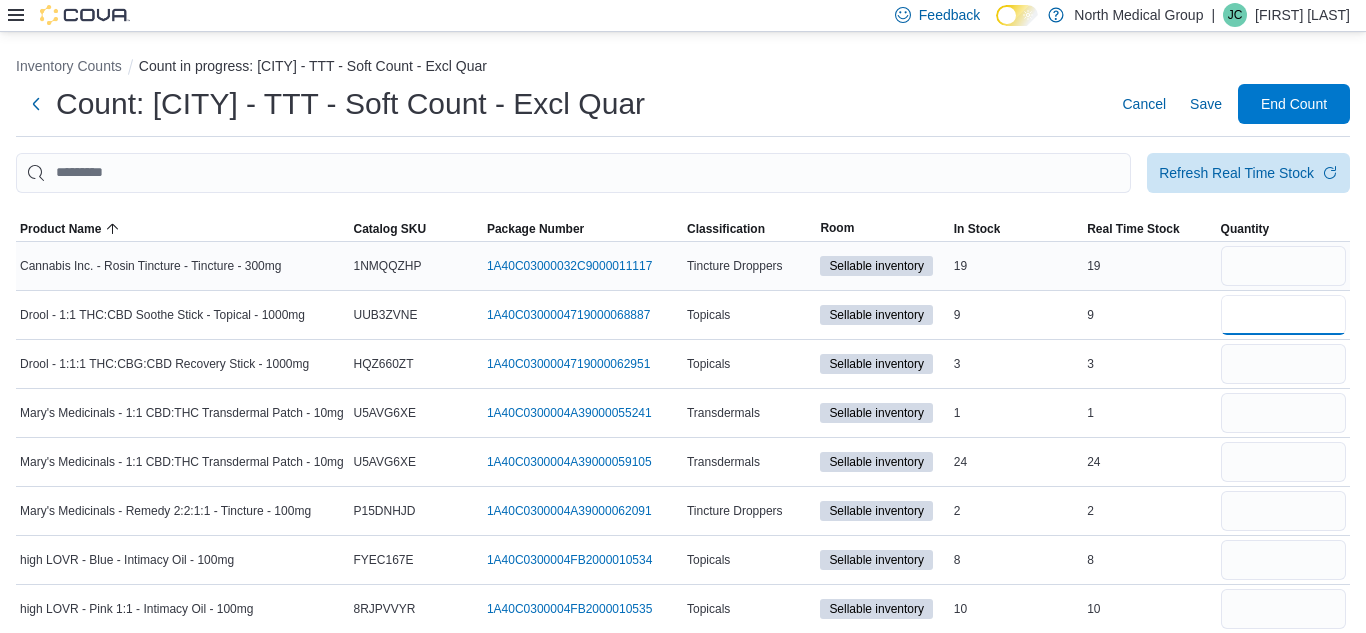 type 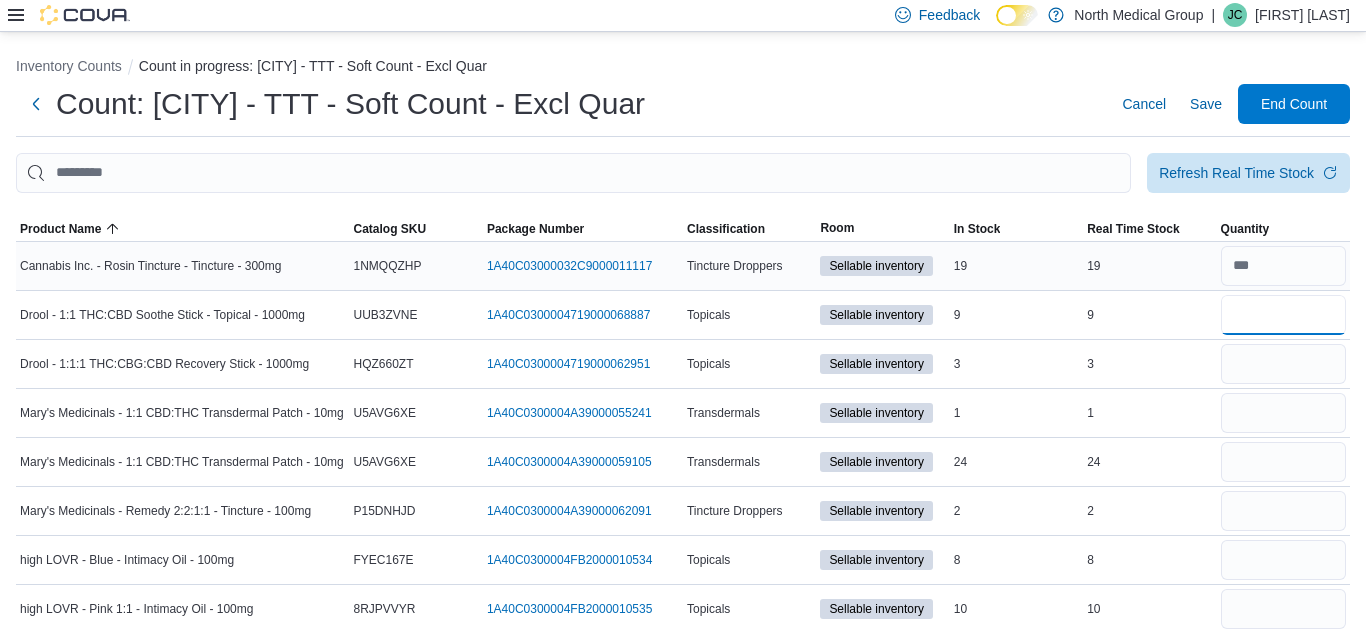 type on "*" 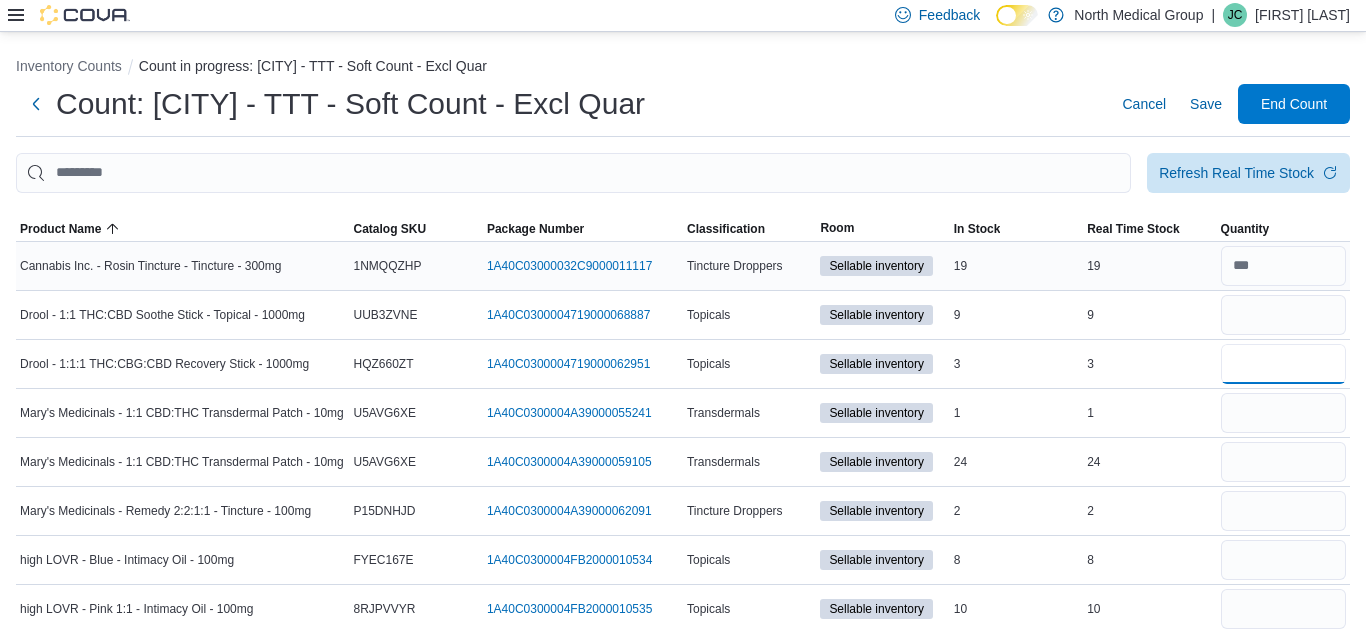 type 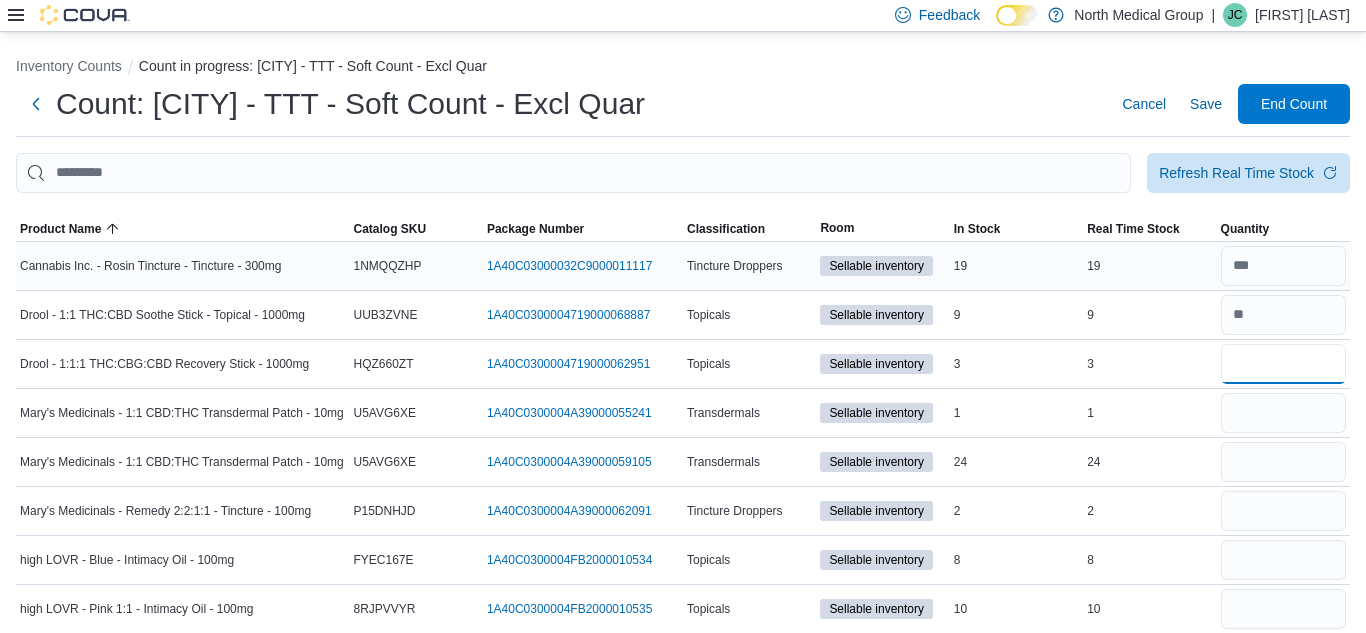 type on "*" 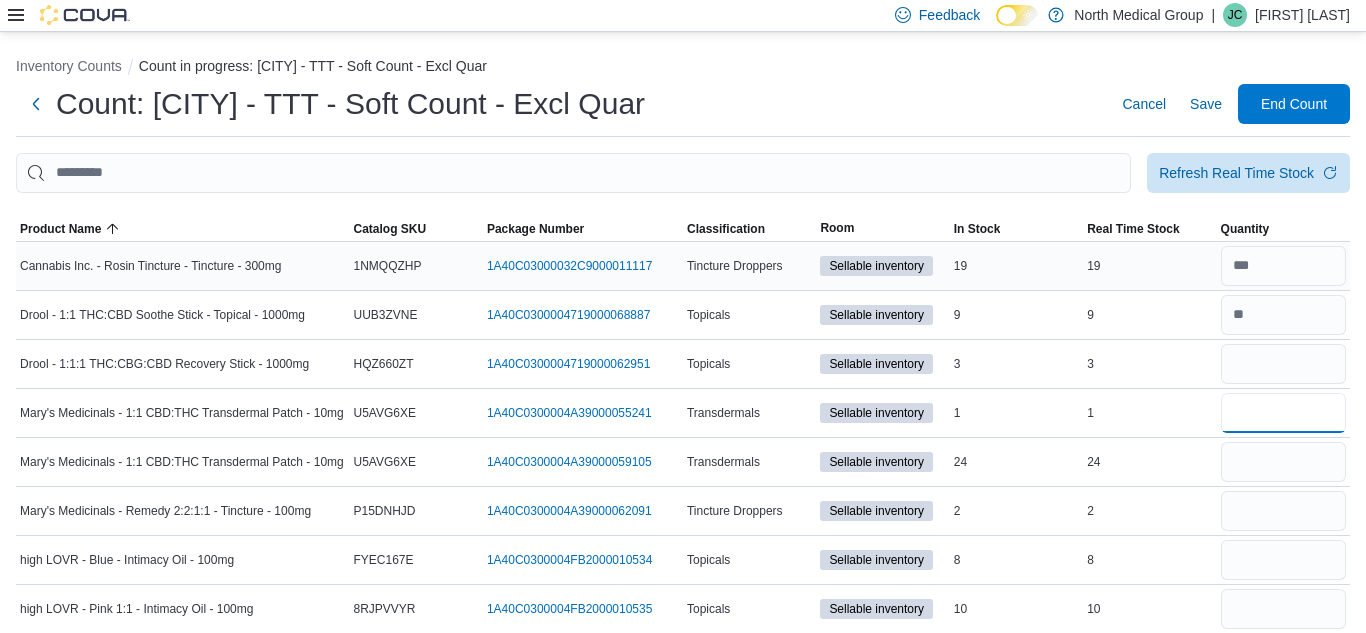 type 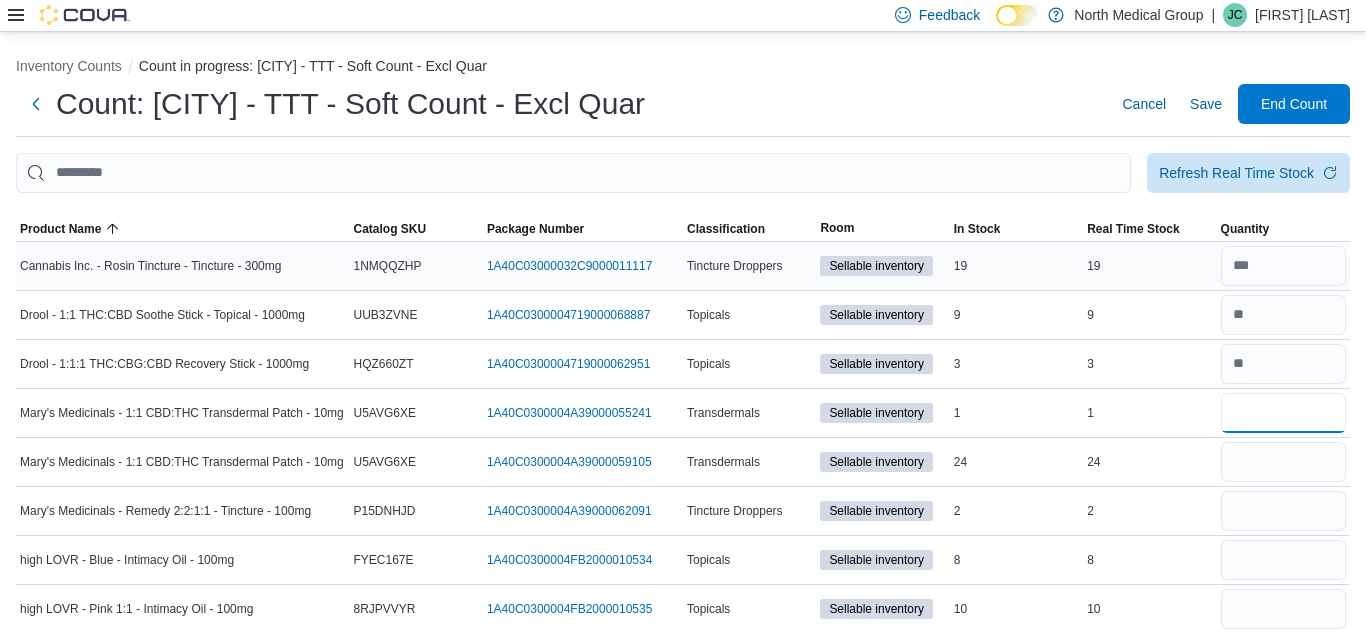 type on "*" 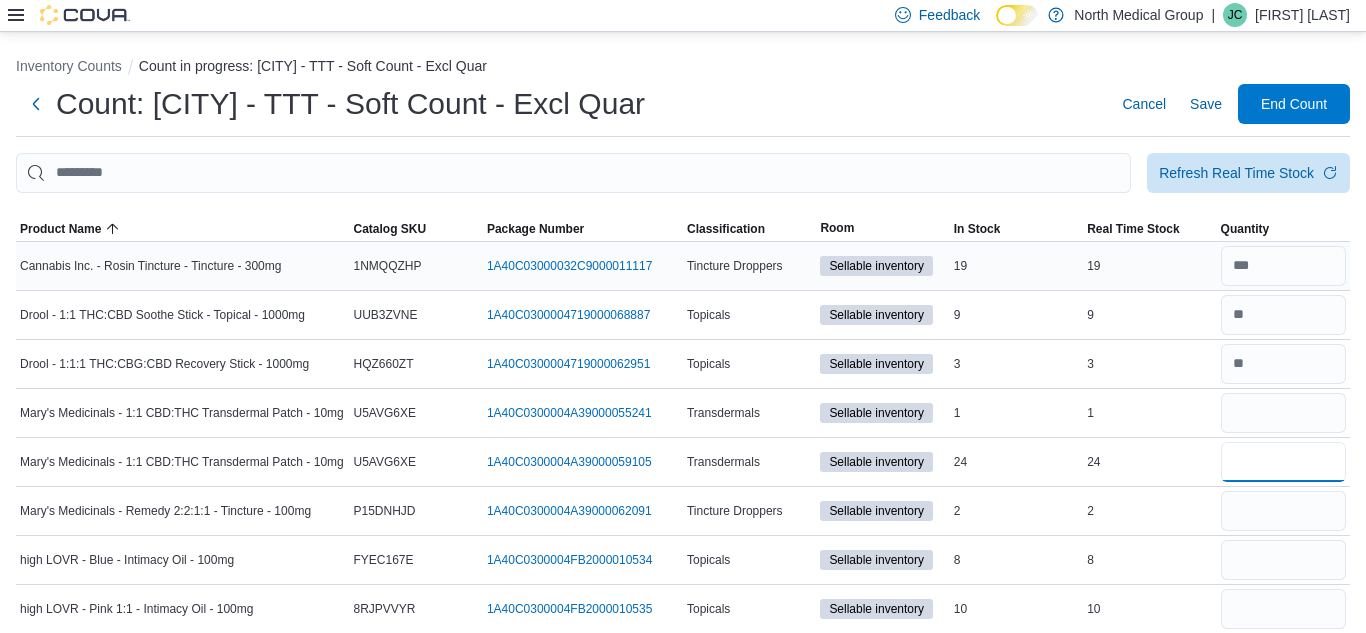 type 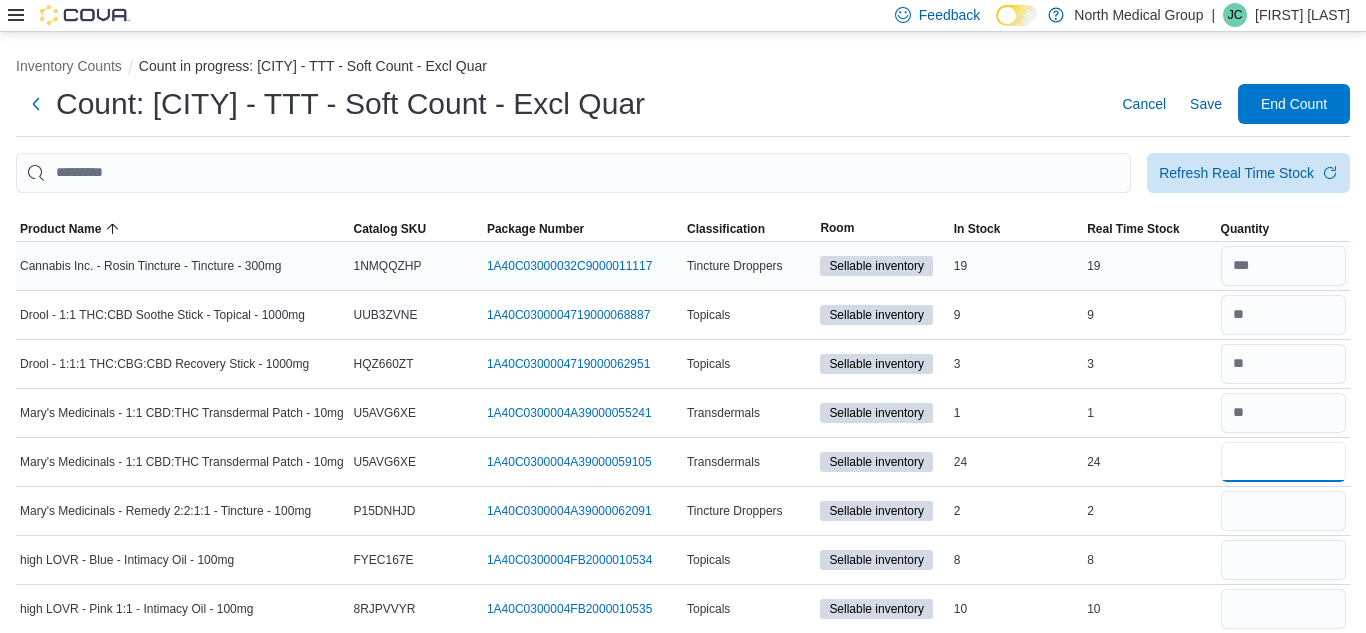 type on "**" 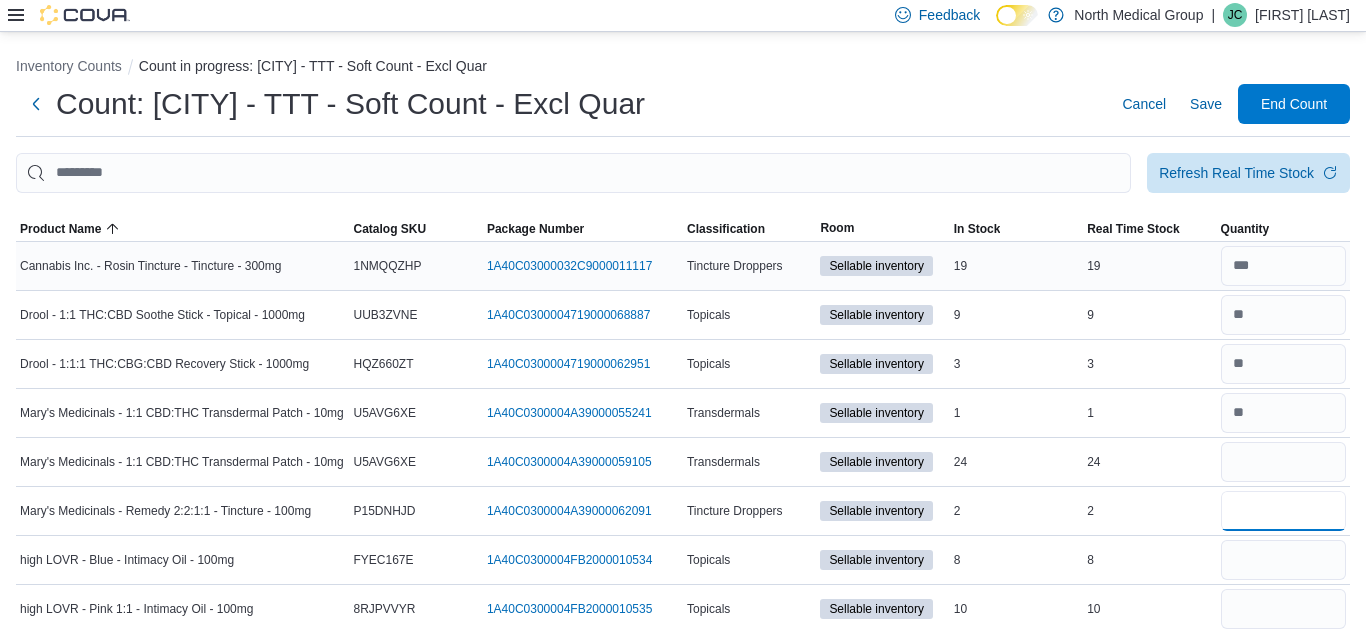 type 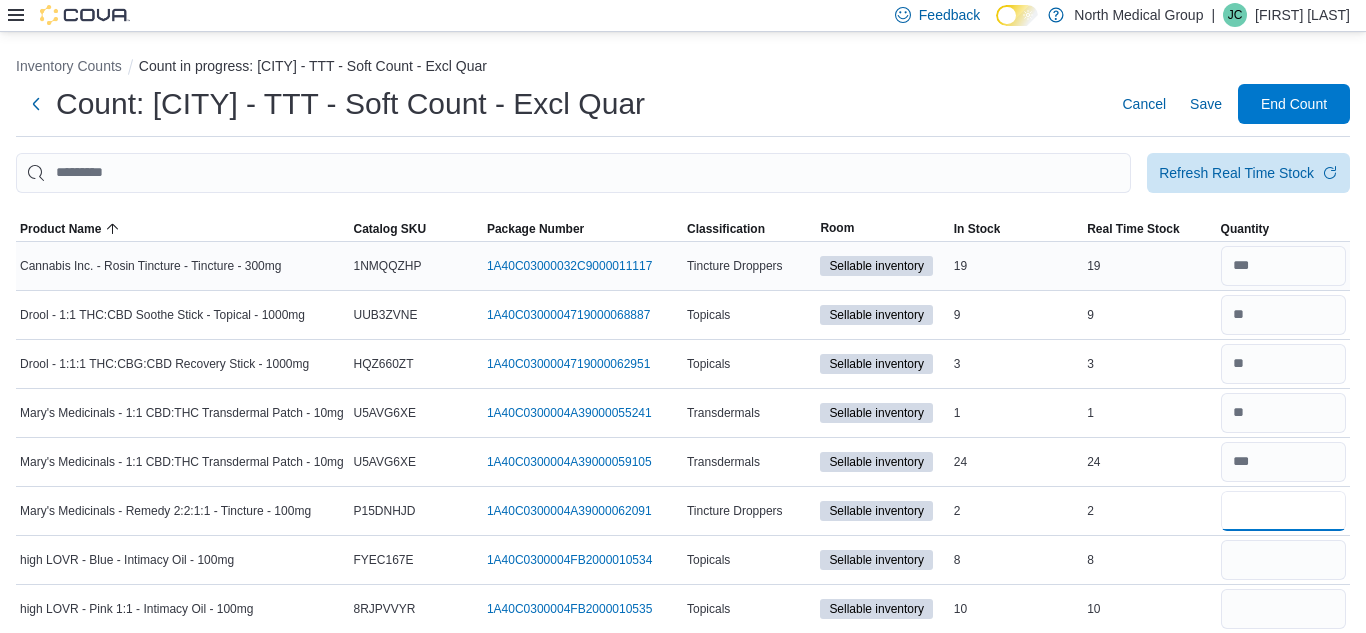type on "*" 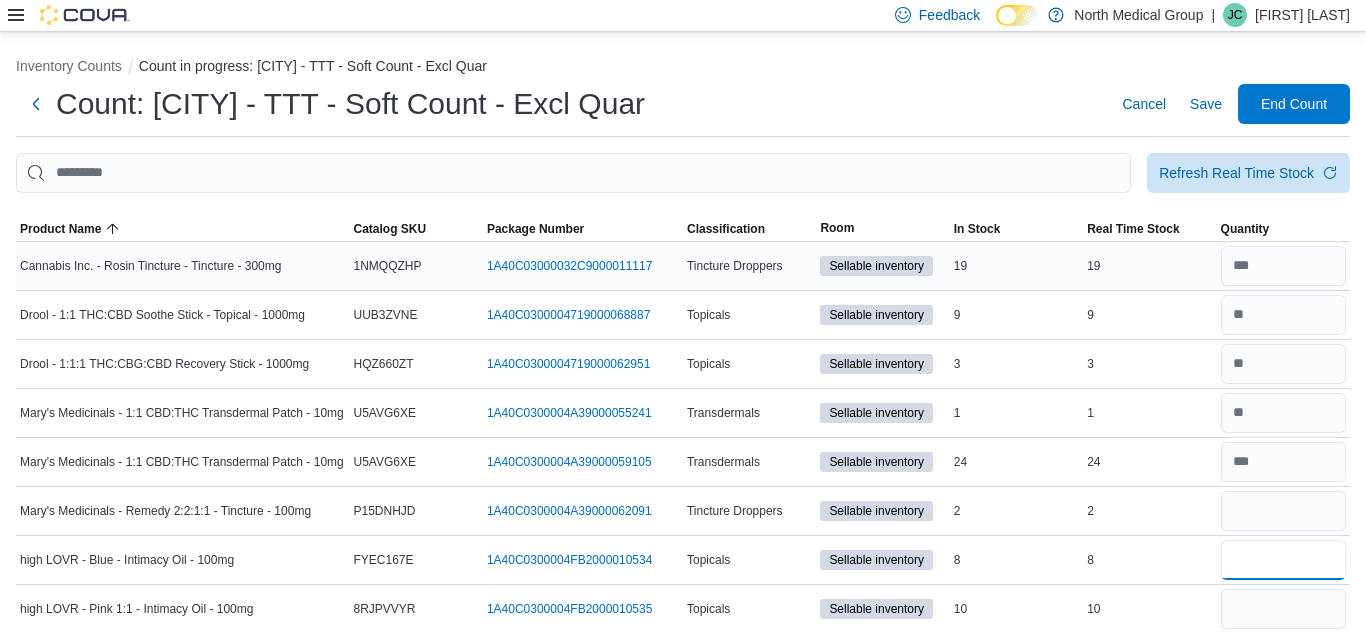 type 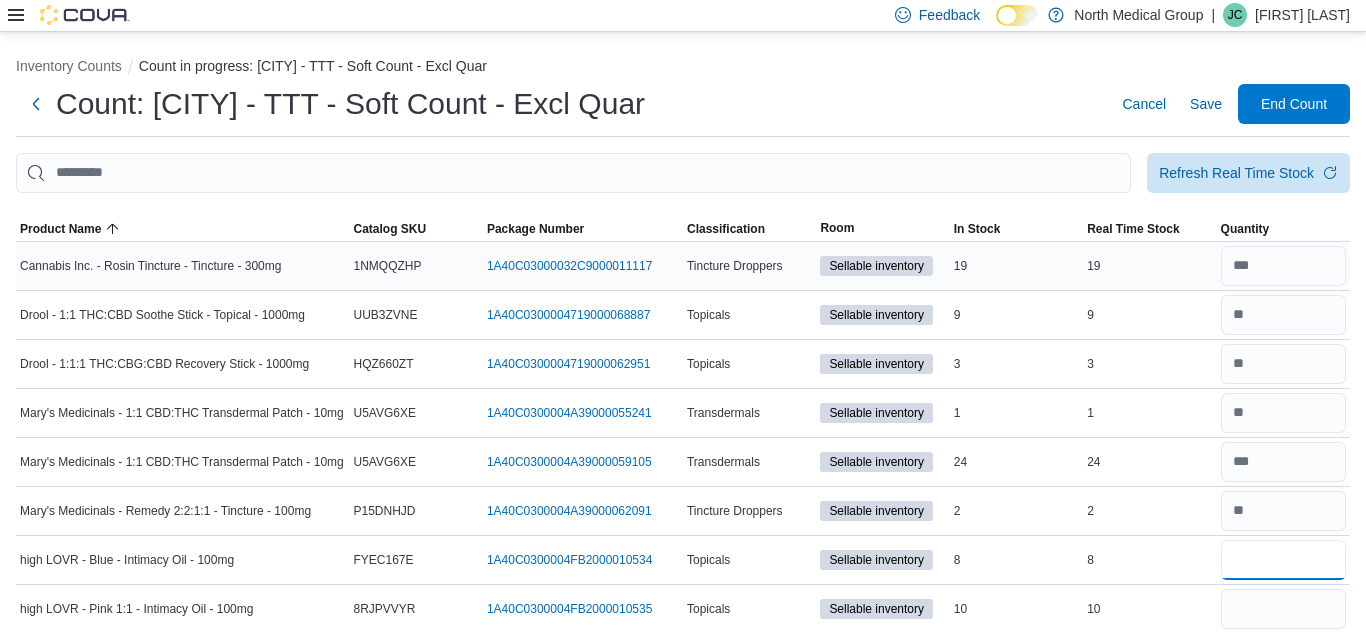 type on "*" 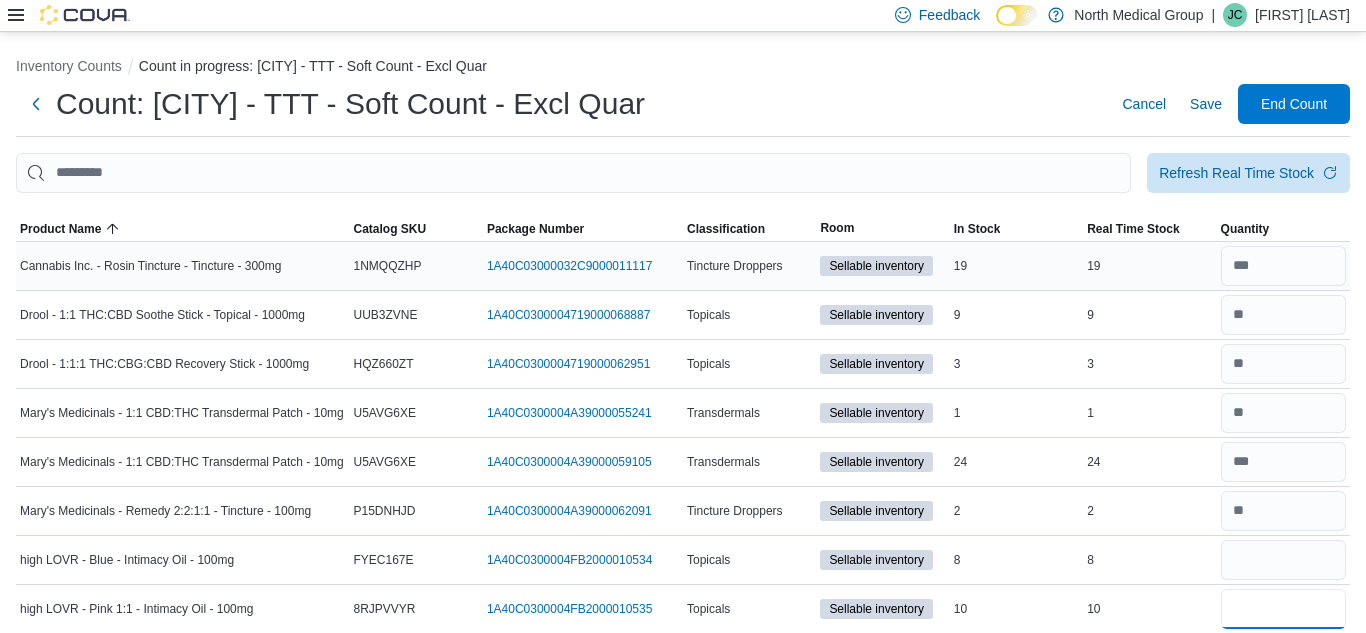 type 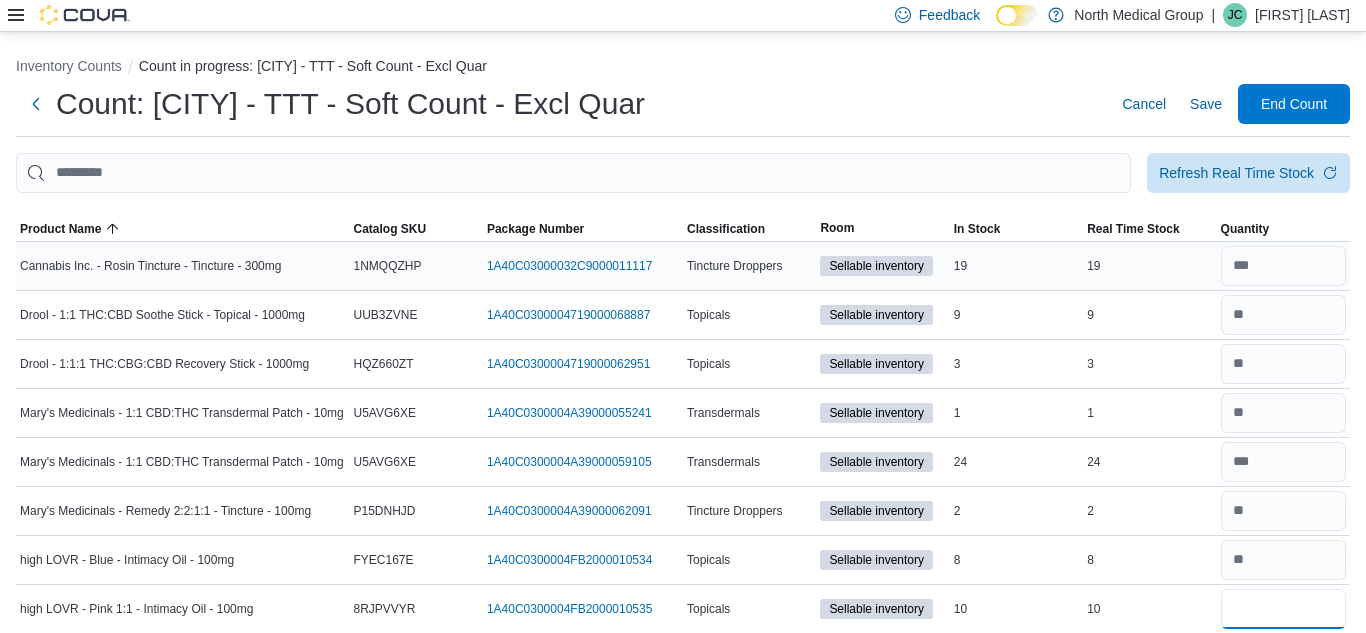 type on "*" 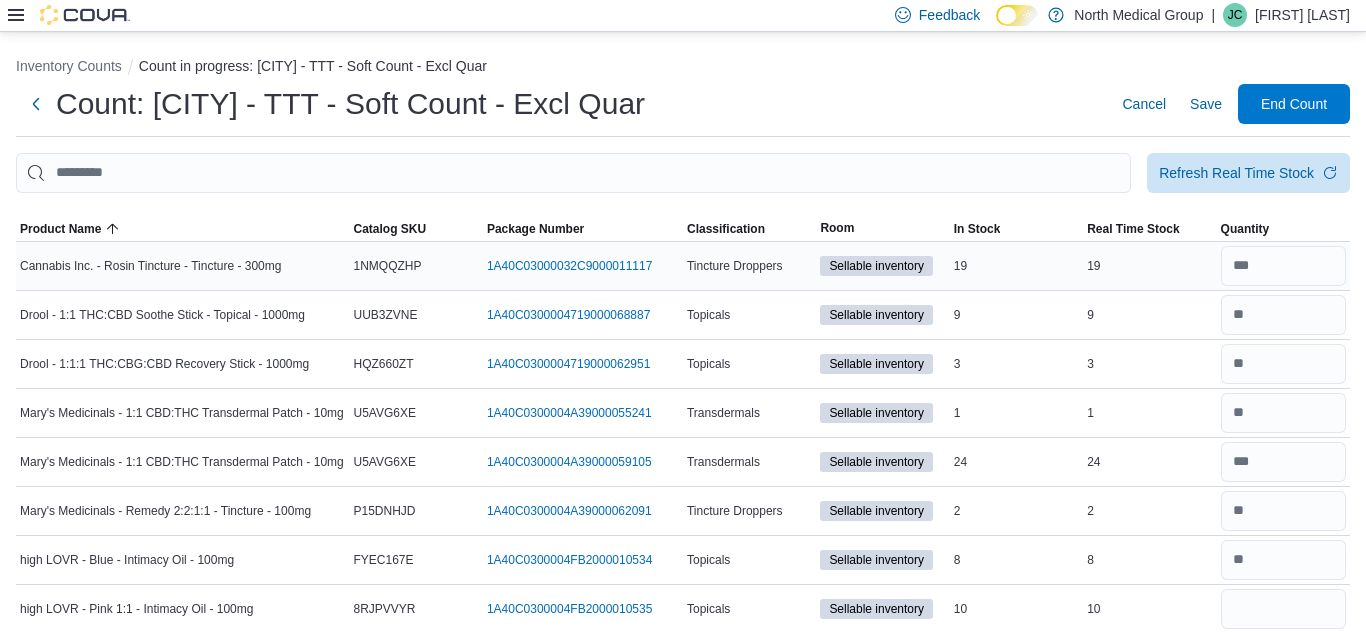 type 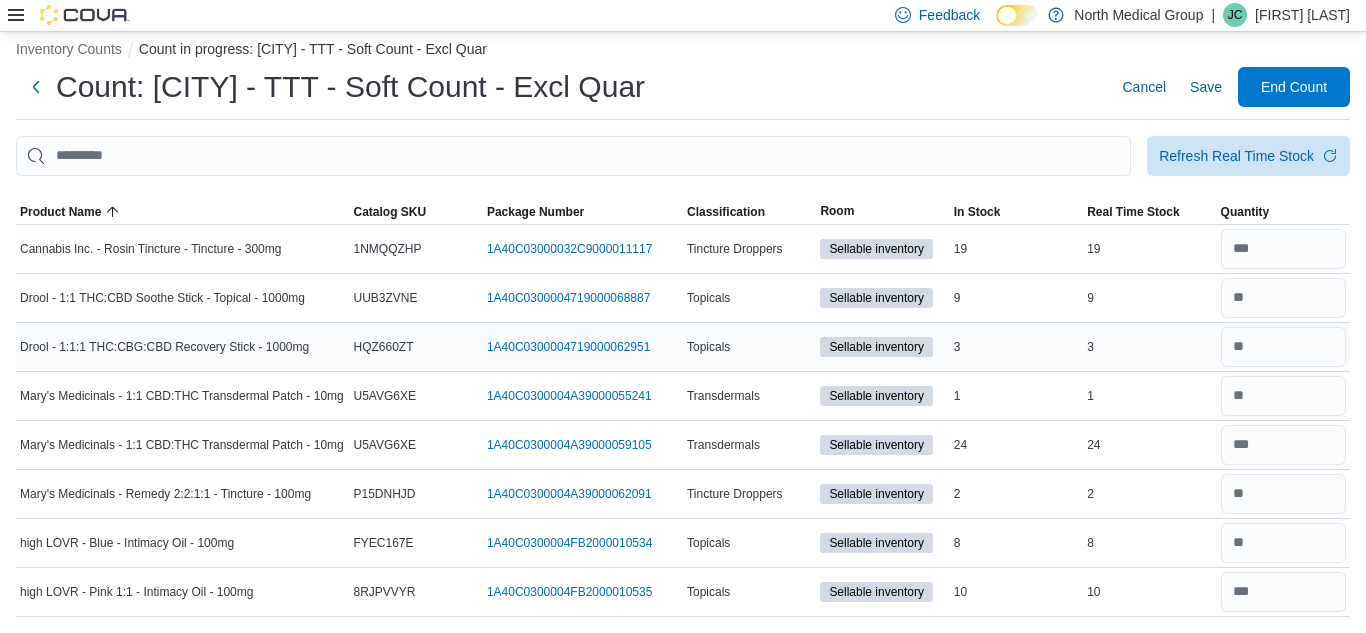 scroll, scrollTop: 0, scrollLeft: 0, axis: both 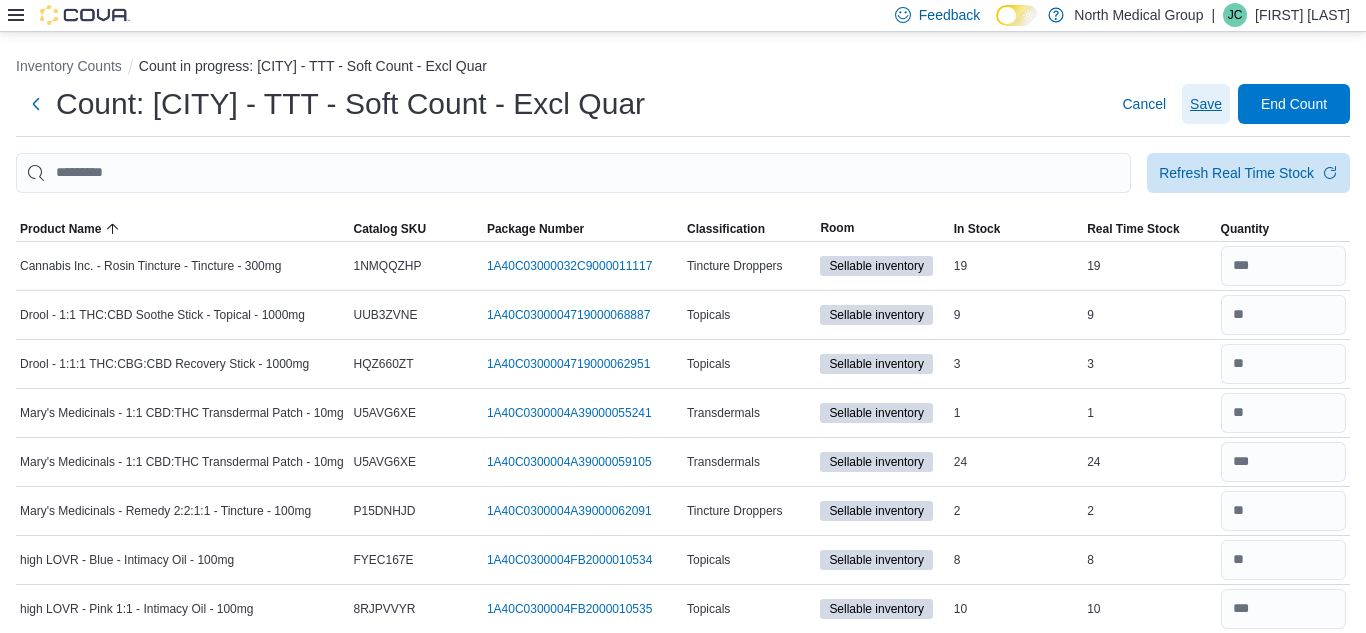 click on "Save" at bounding box center [1206, 104] 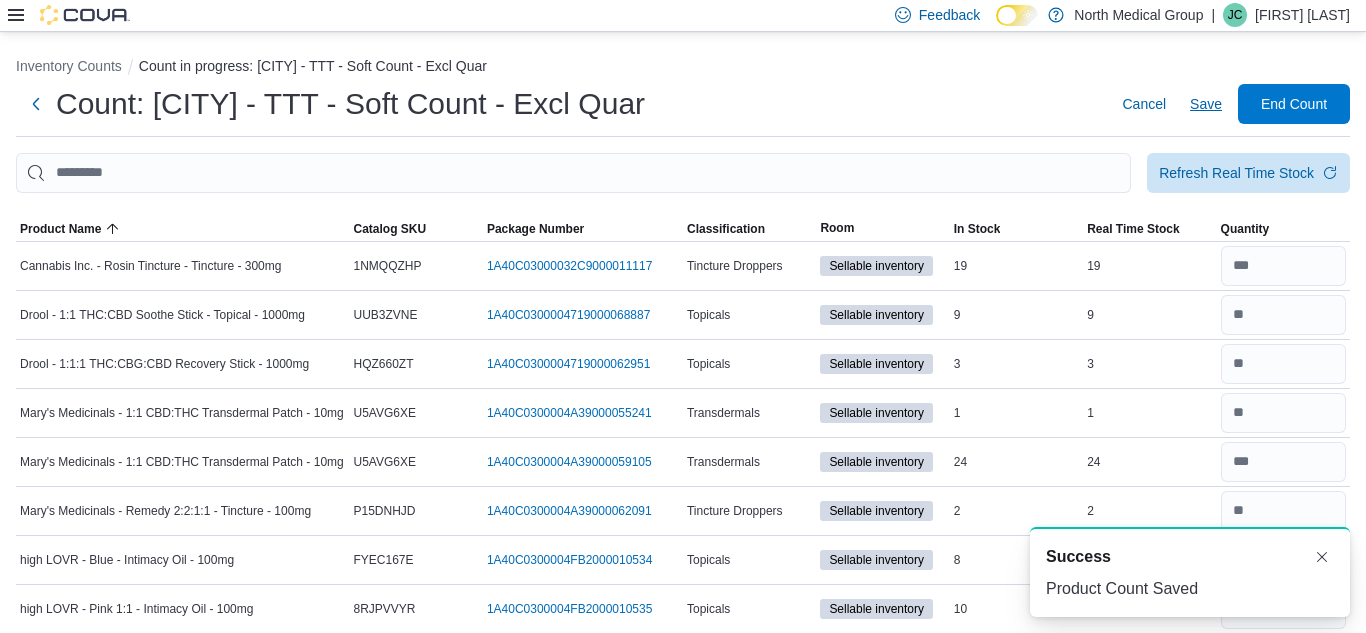 scroll, scrollTop: 0, scrollLeft: 0, axis: both 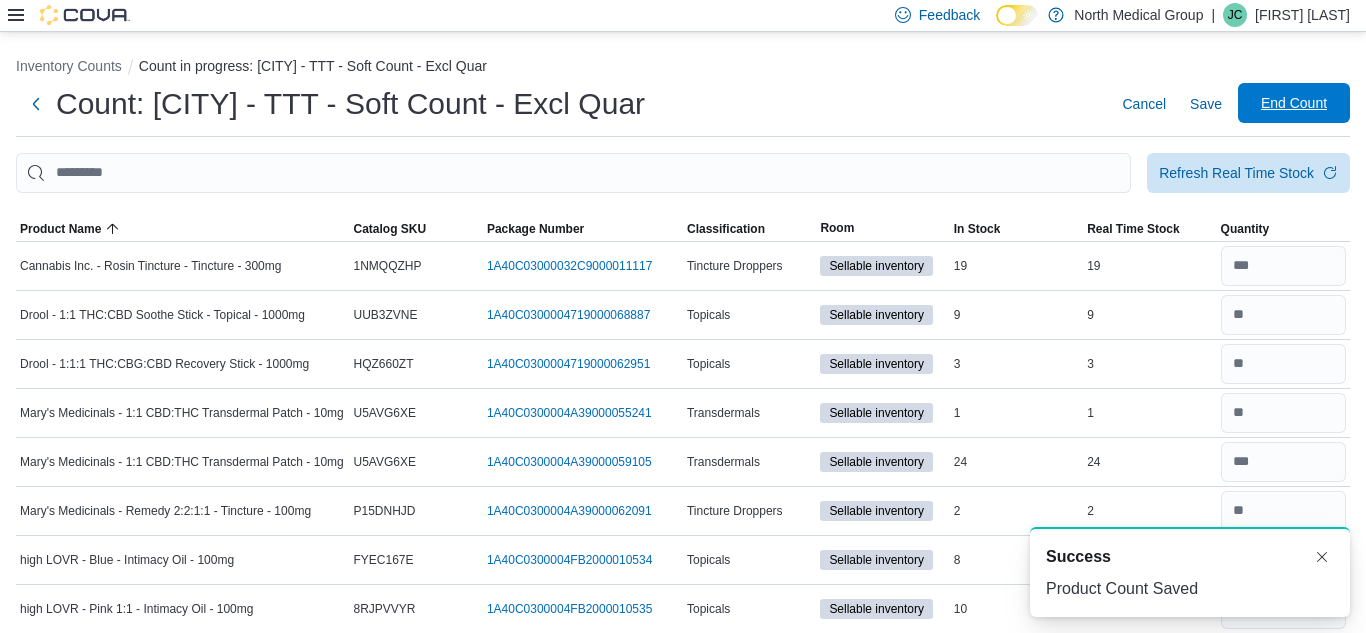 click on "End Count" at bounding box center (1294, 103) 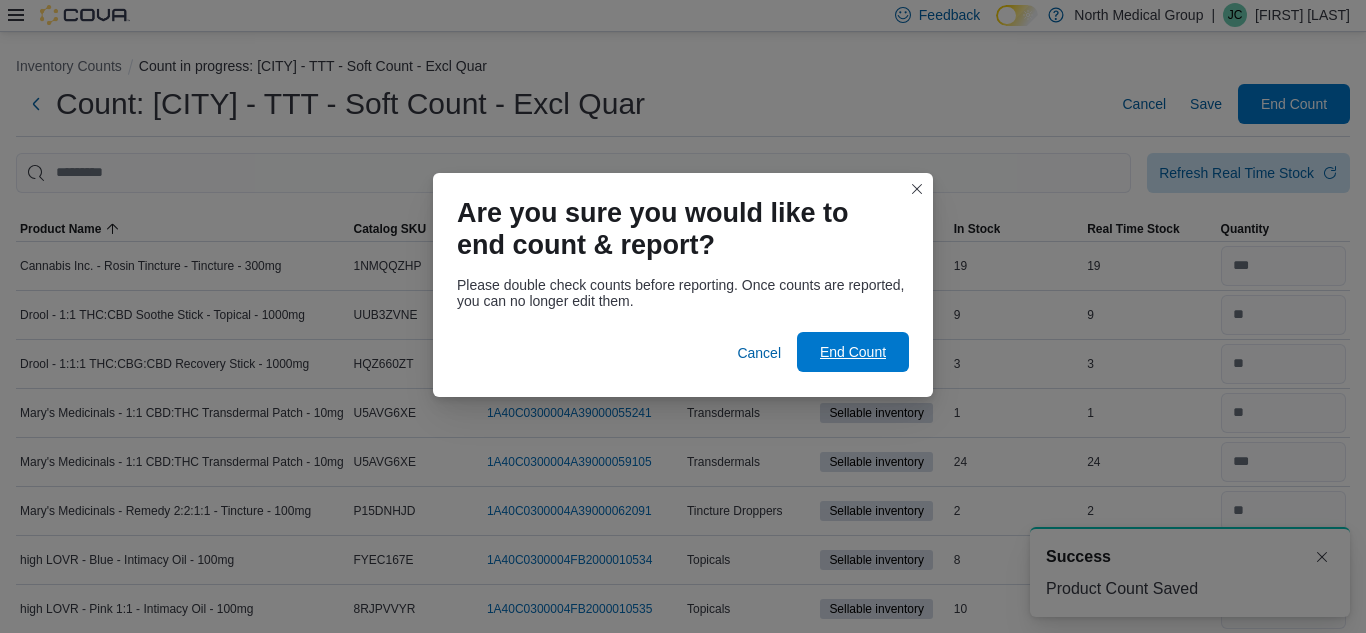 click on "End Count" at bounding box center (853, 352) 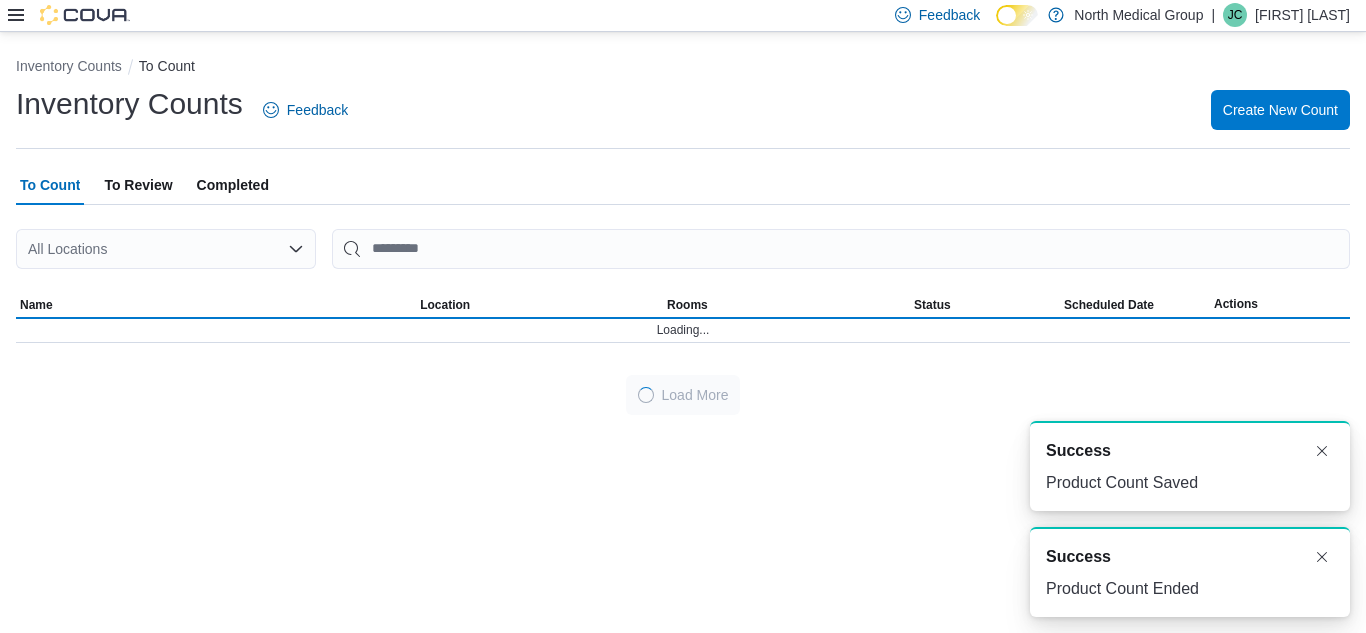 scroll, scrollTop: 0, scrollLeft: 0, axis: both 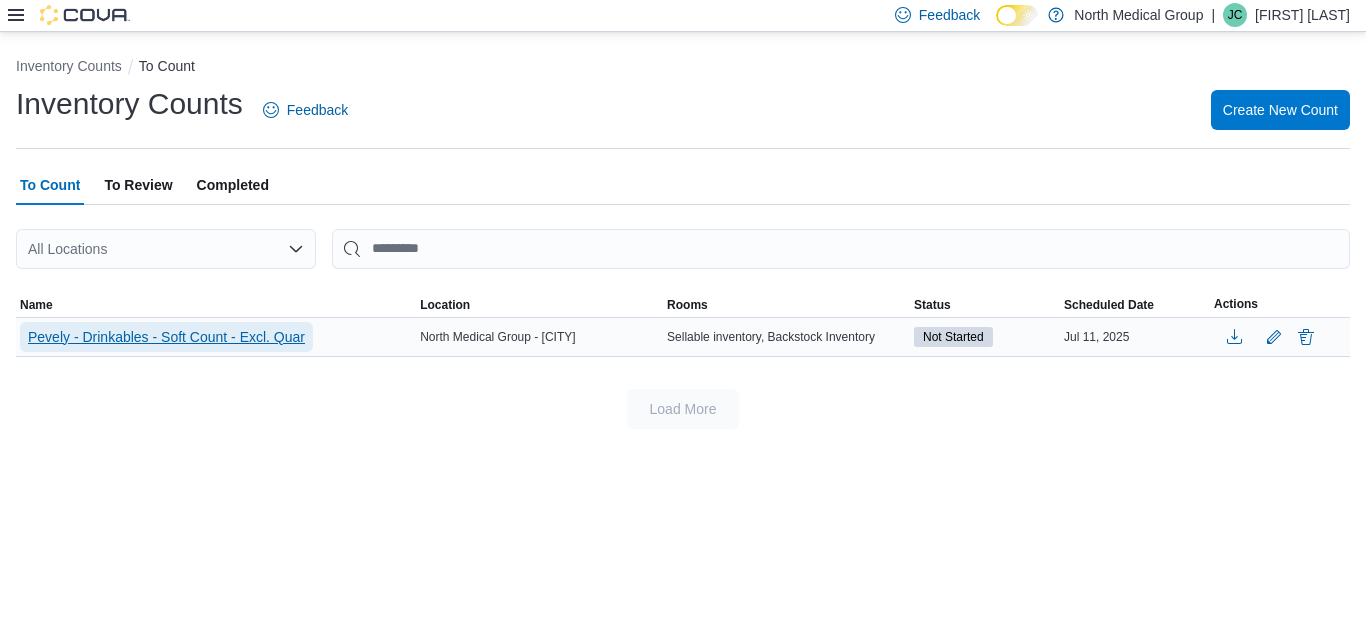 click on "Pevely - Drinkables - Soft Count - Excl. Quar" at bounding box center [166, 337] 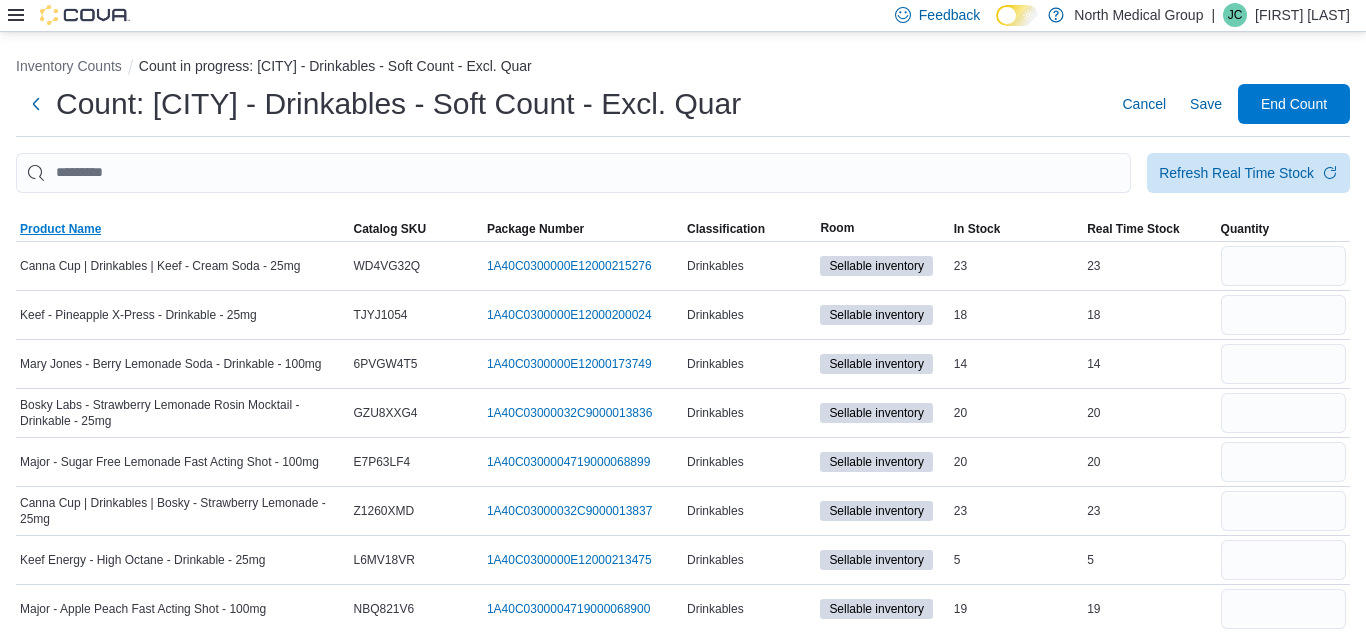 click on "Product Name" at bounding box center (60, 229) 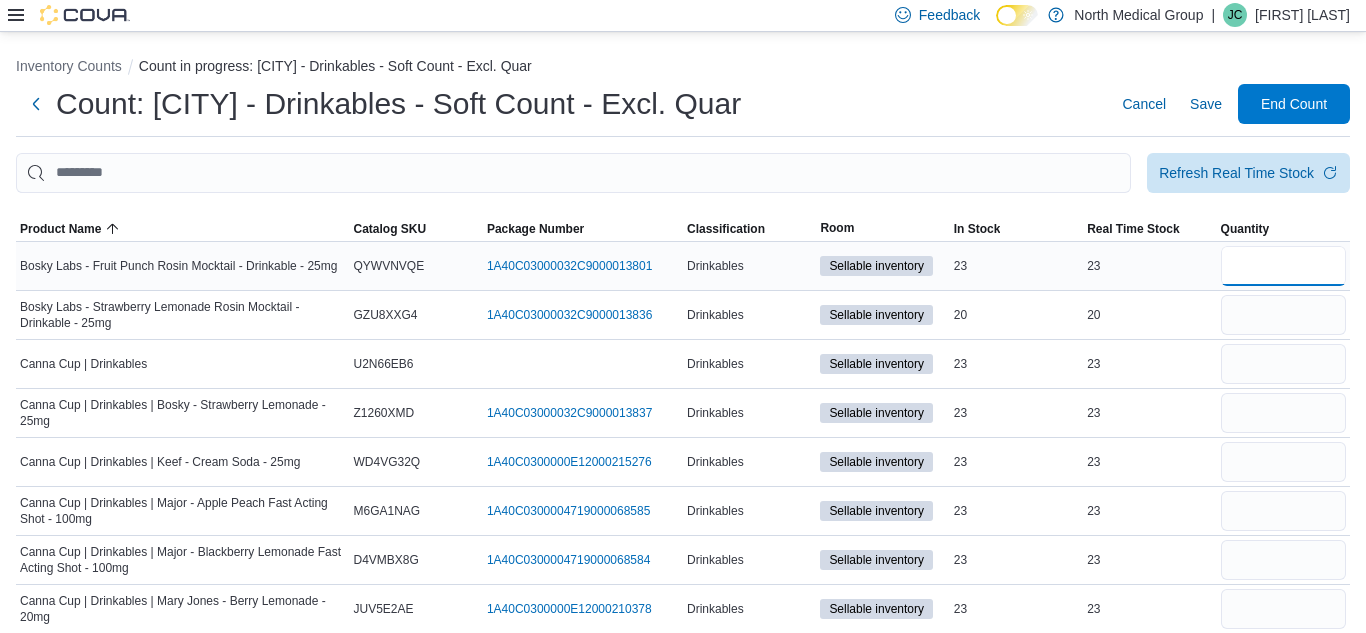 click at bounding box center [1283, 266] 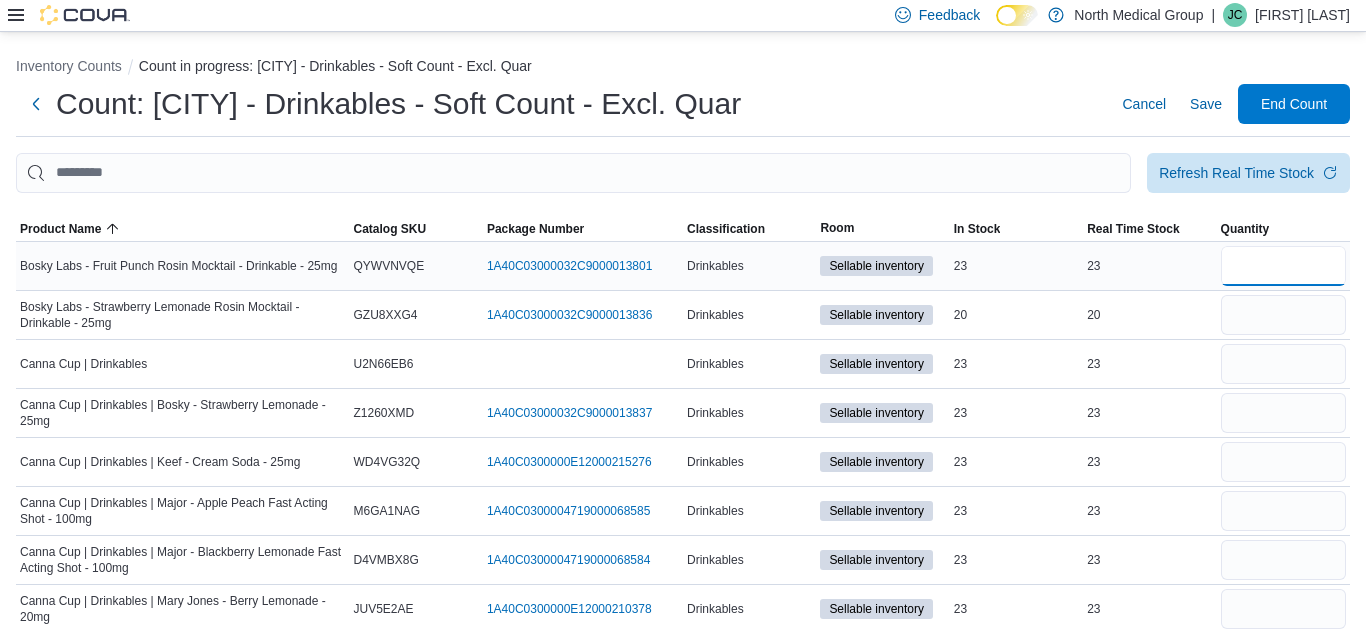 type on "**" 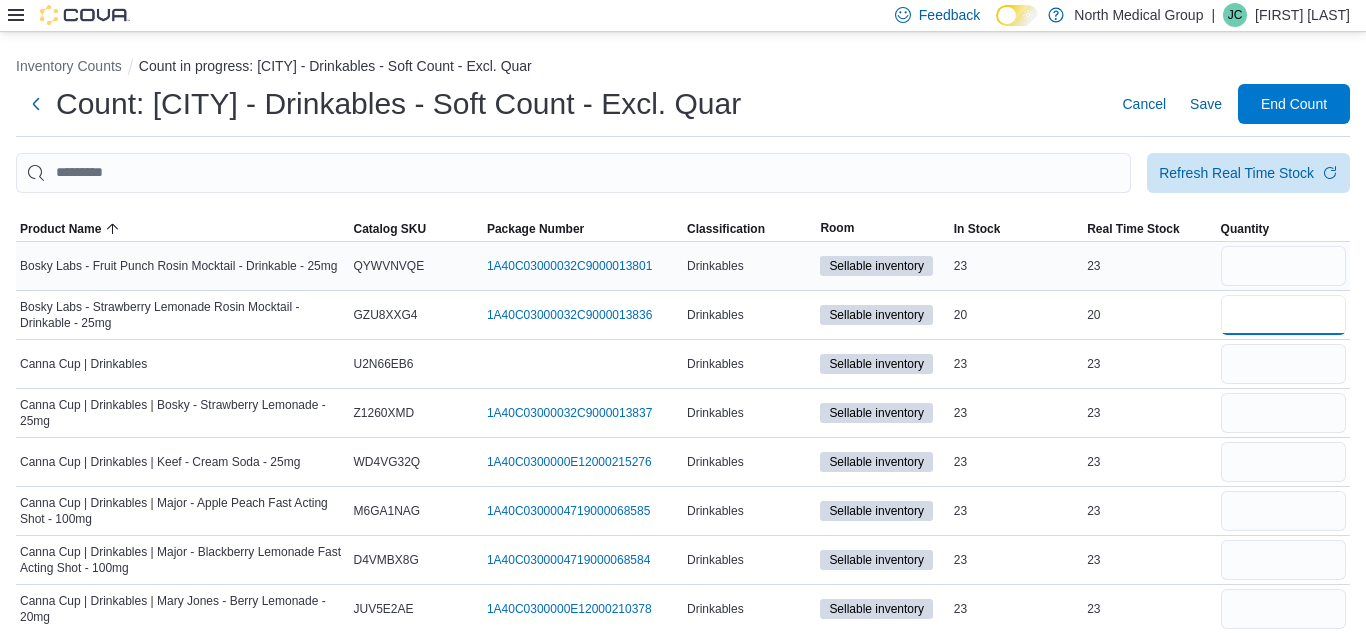 type 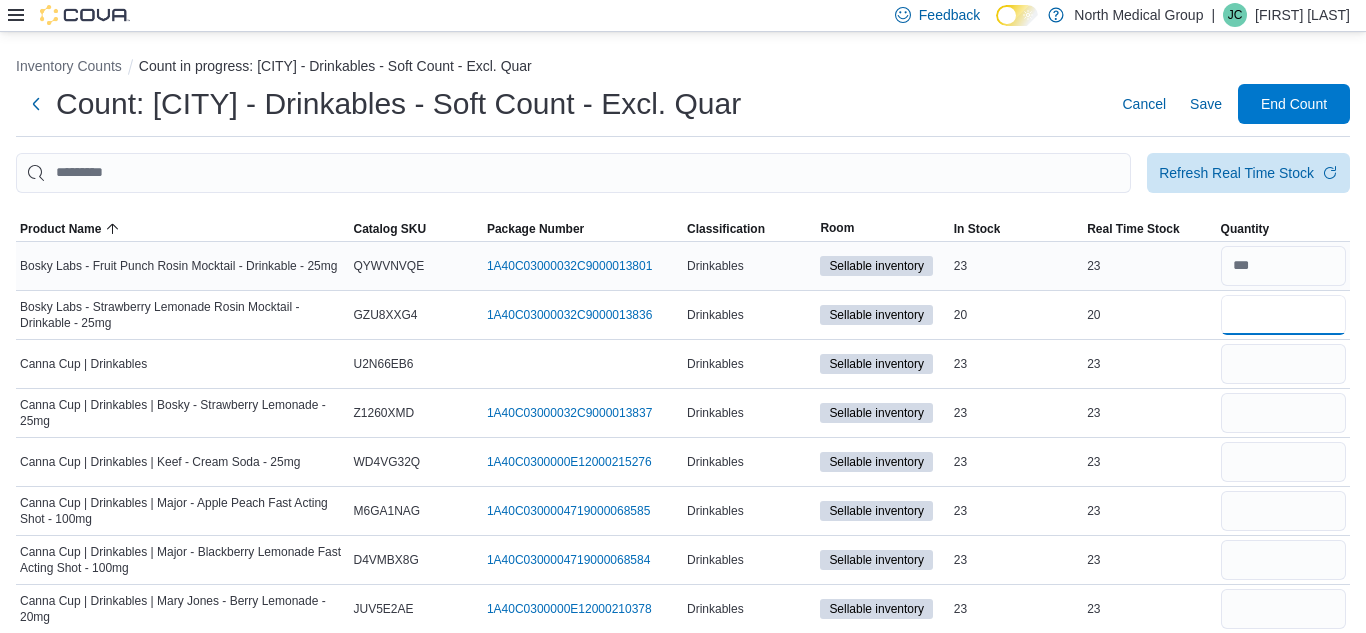 type on "**" 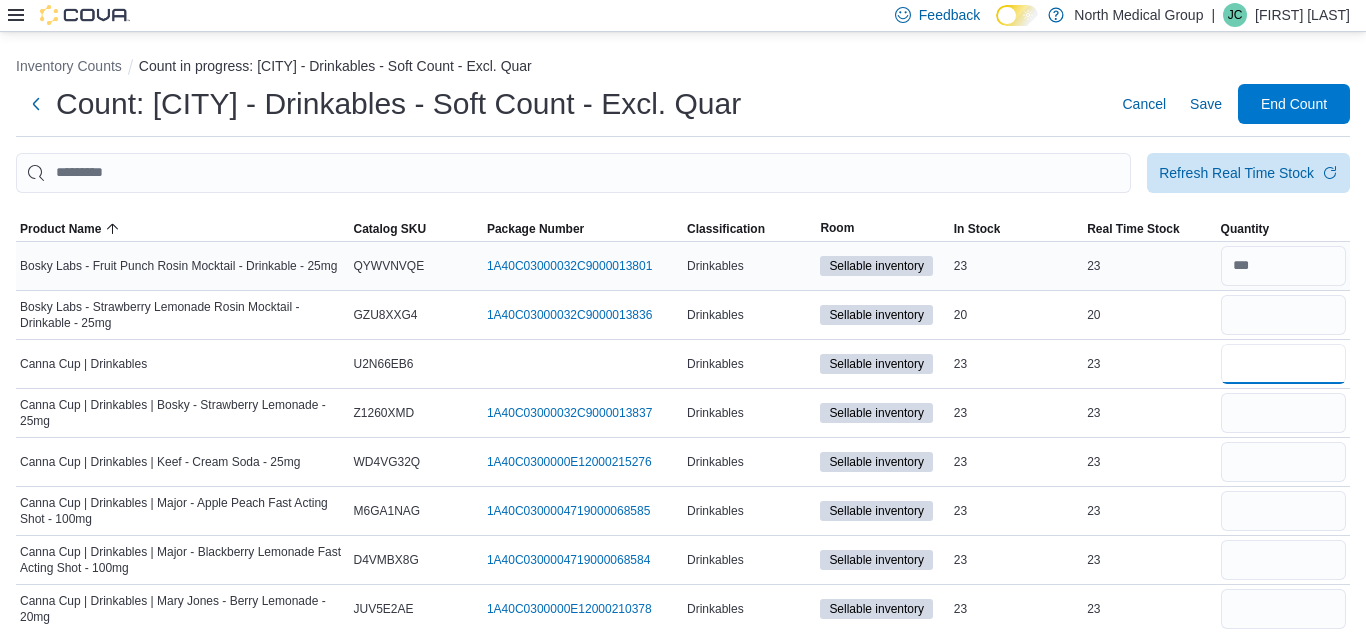 type 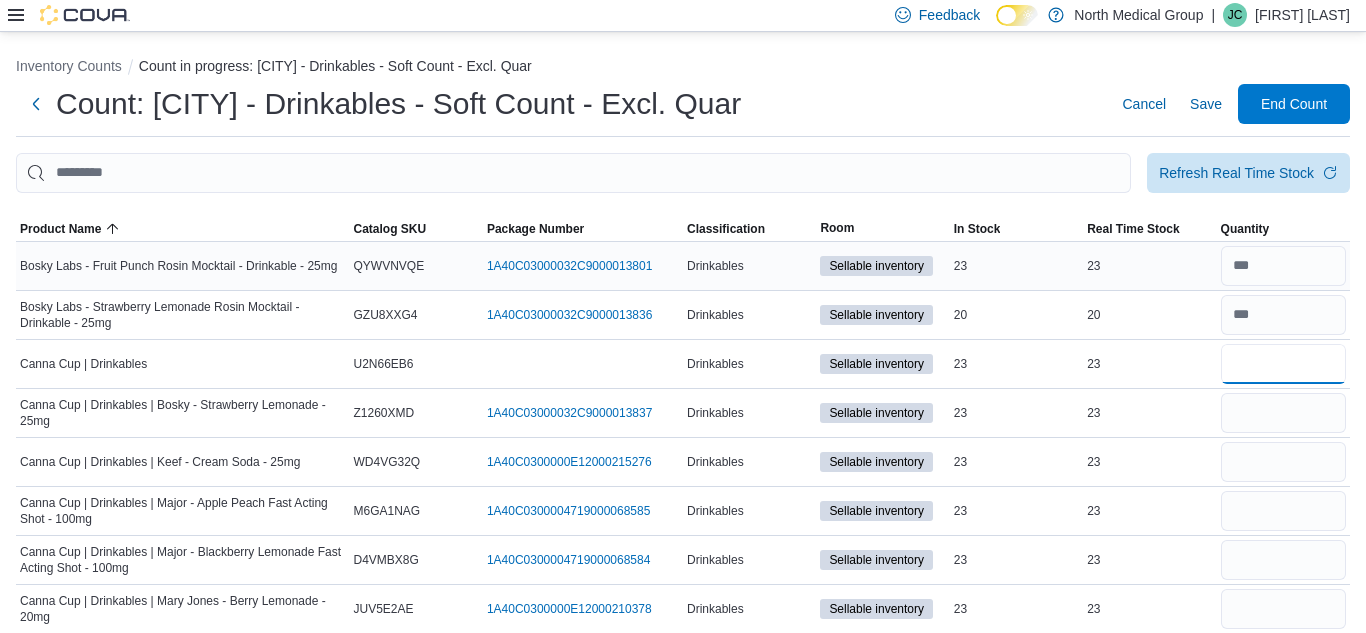 type on "*" 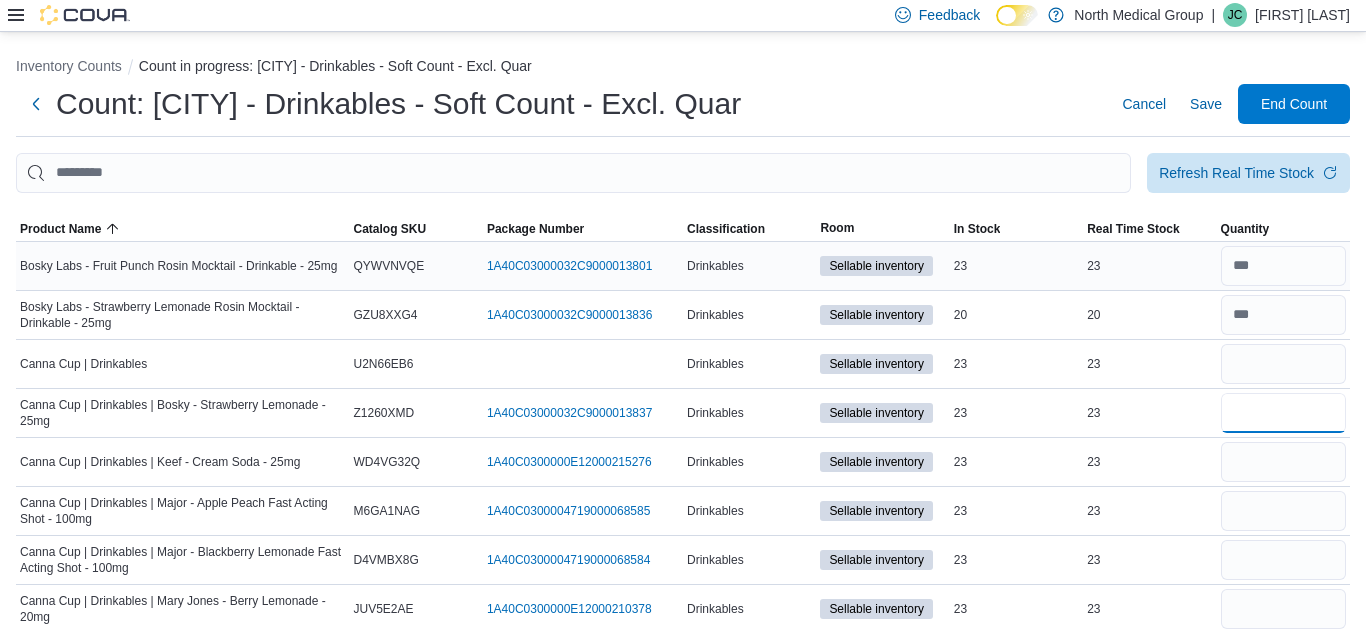 type 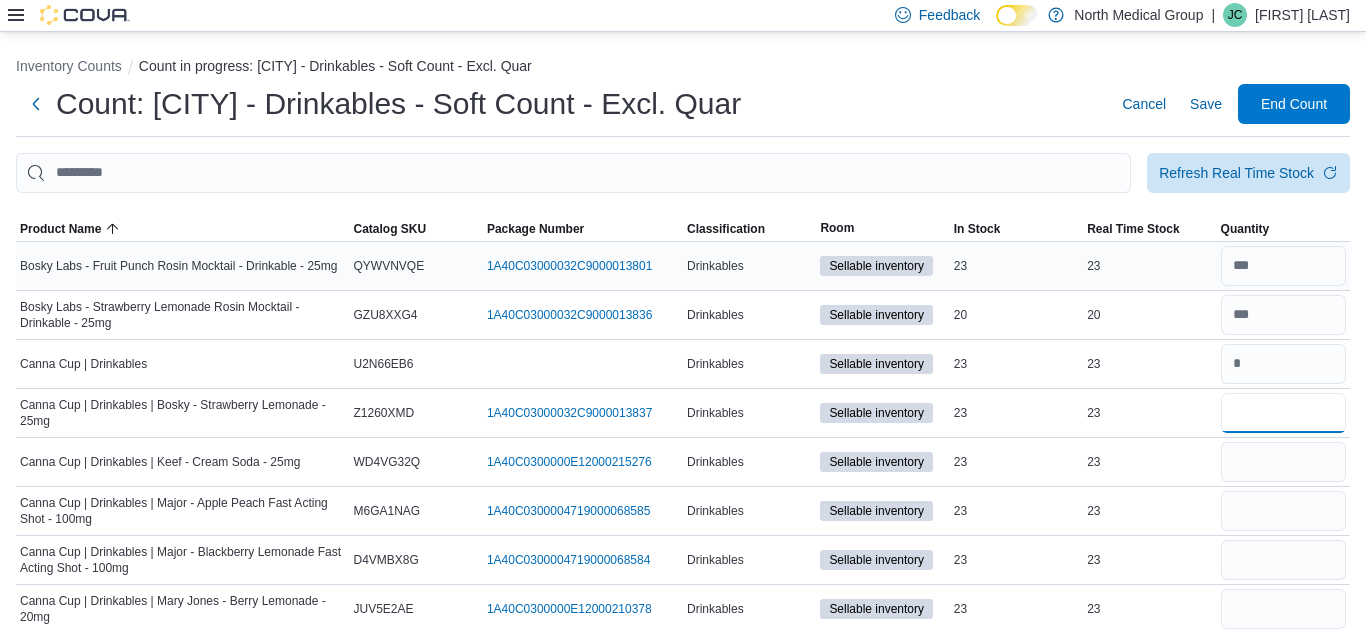 type on "**" 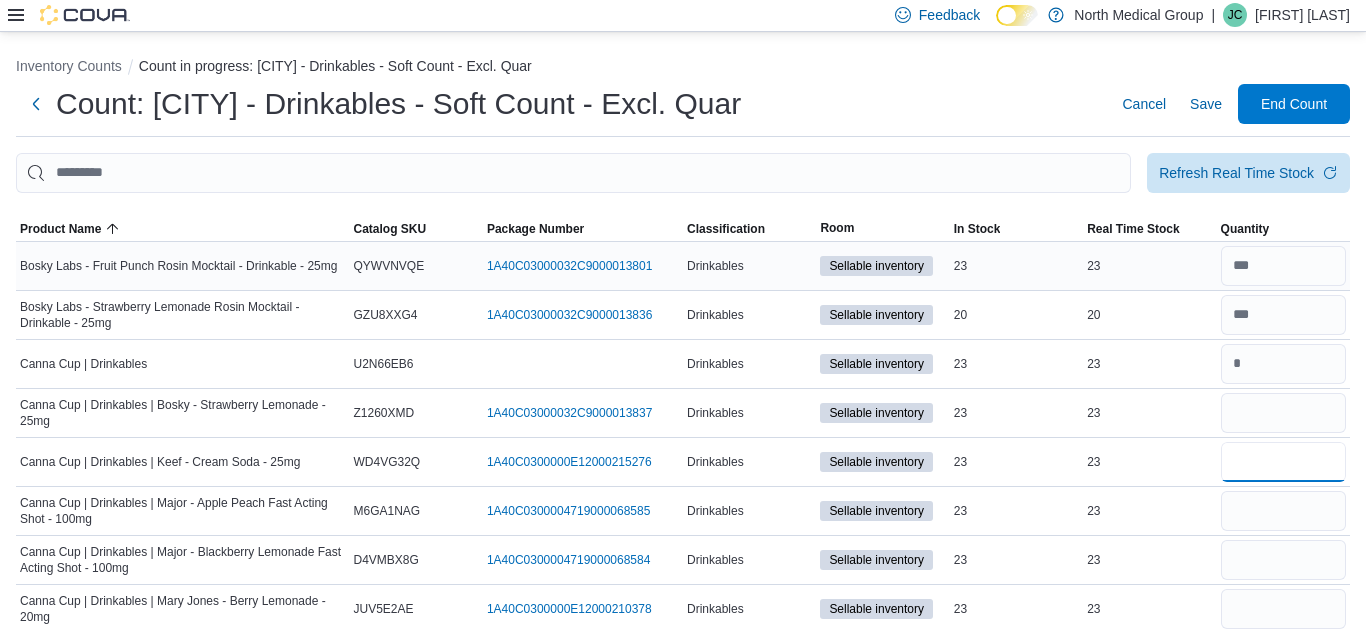 type 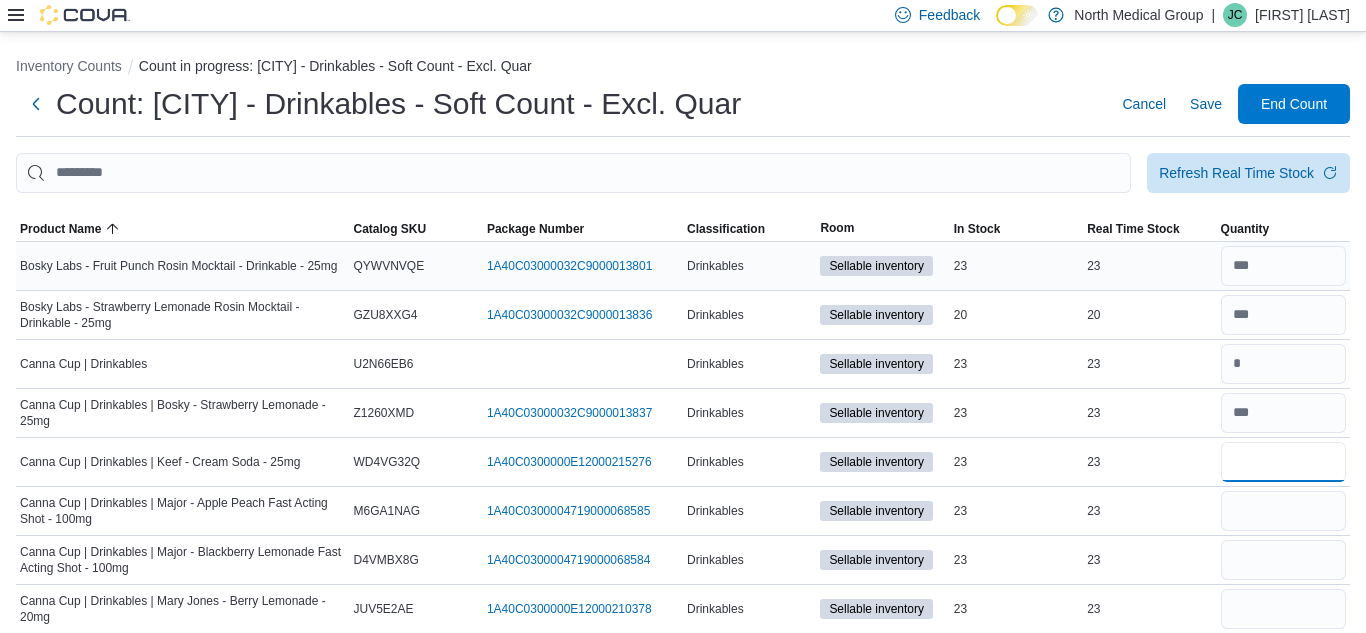 type on "**" 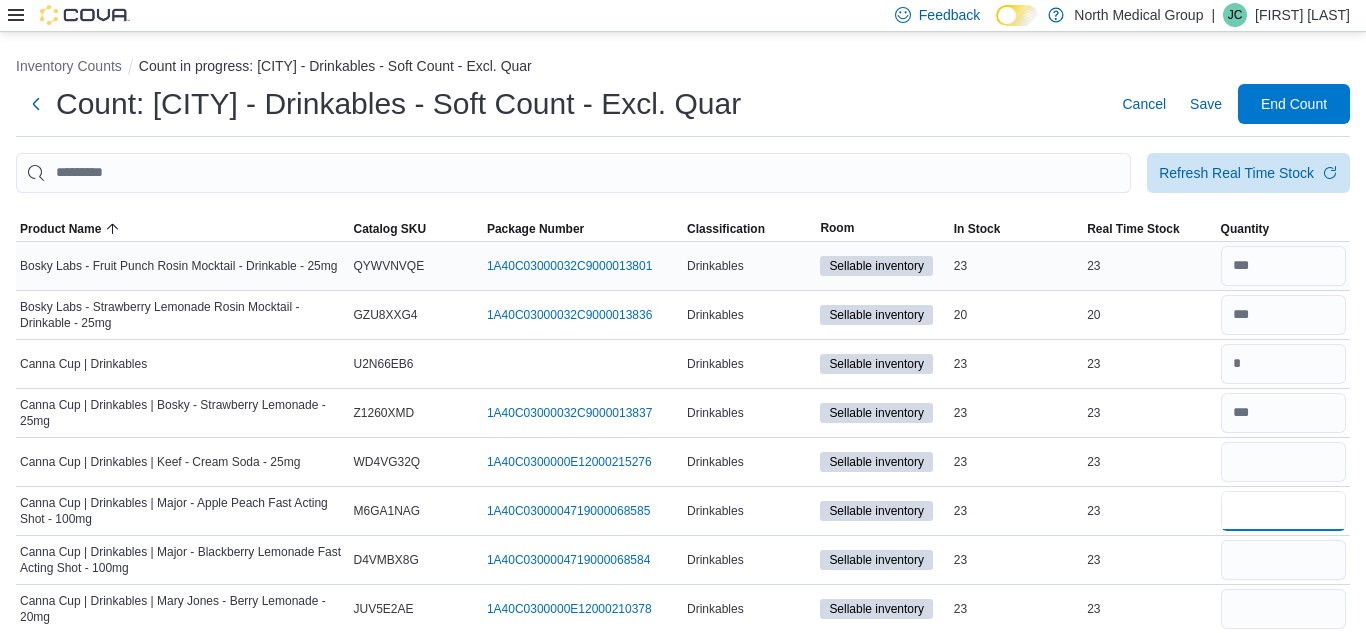 type 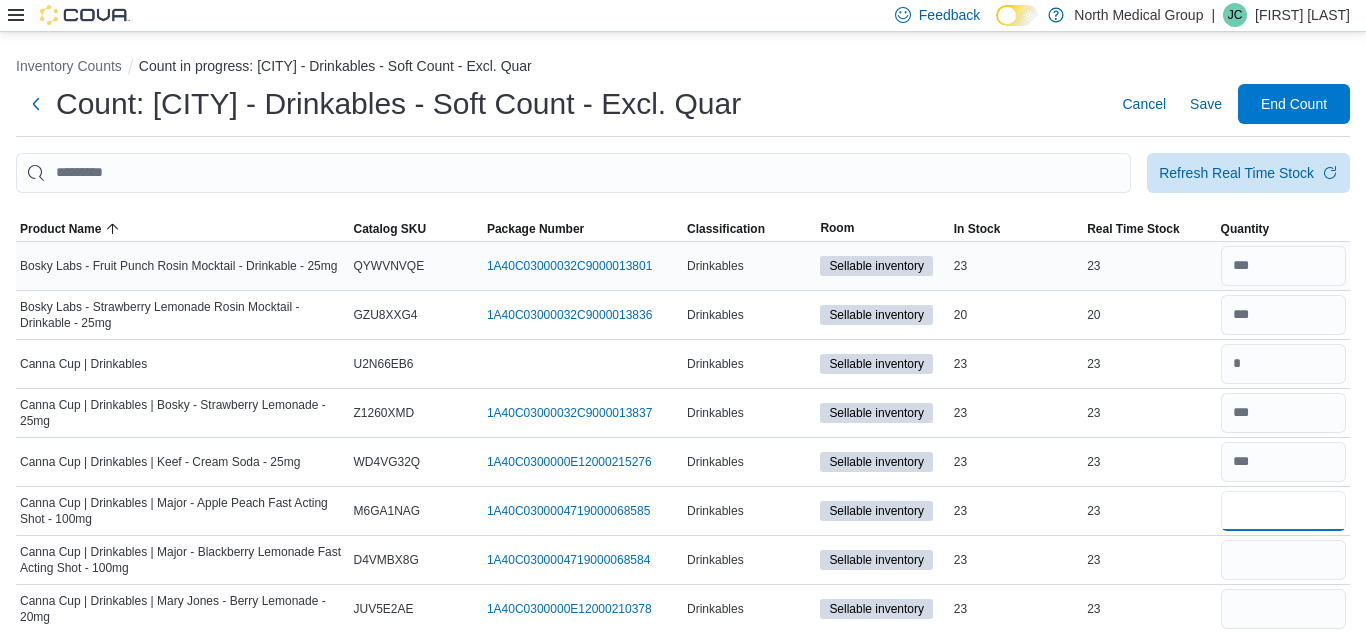 type on "**" 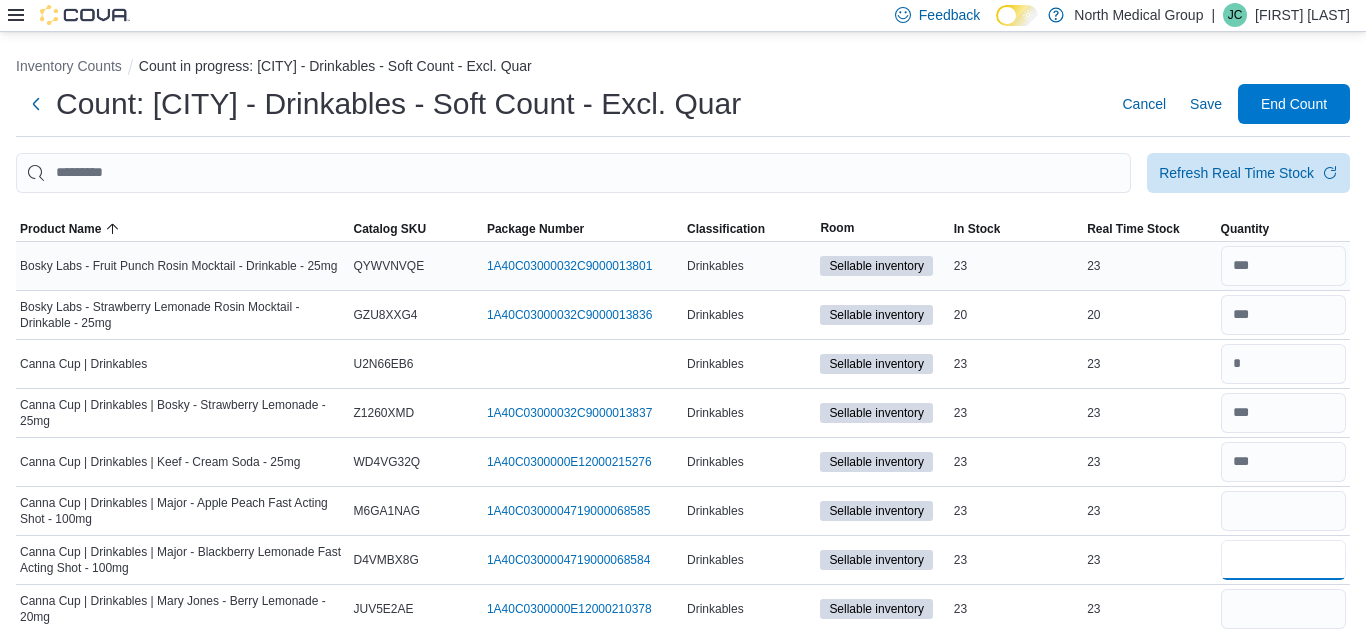 type 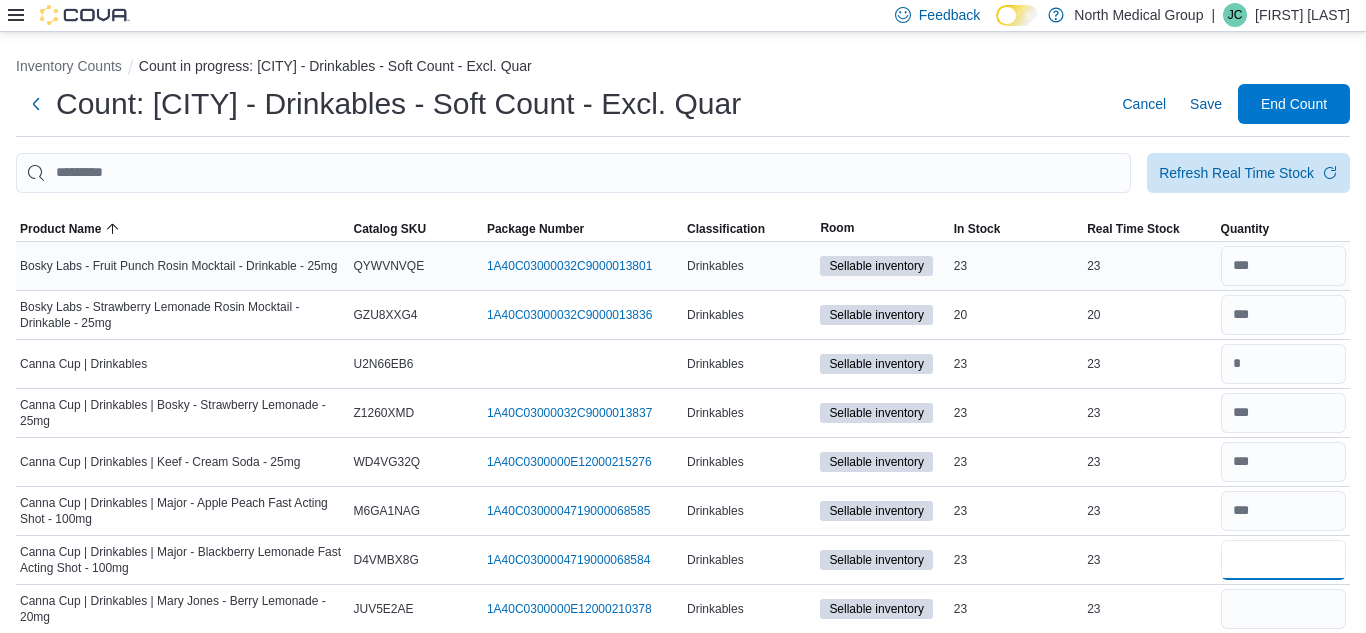 type on "**" 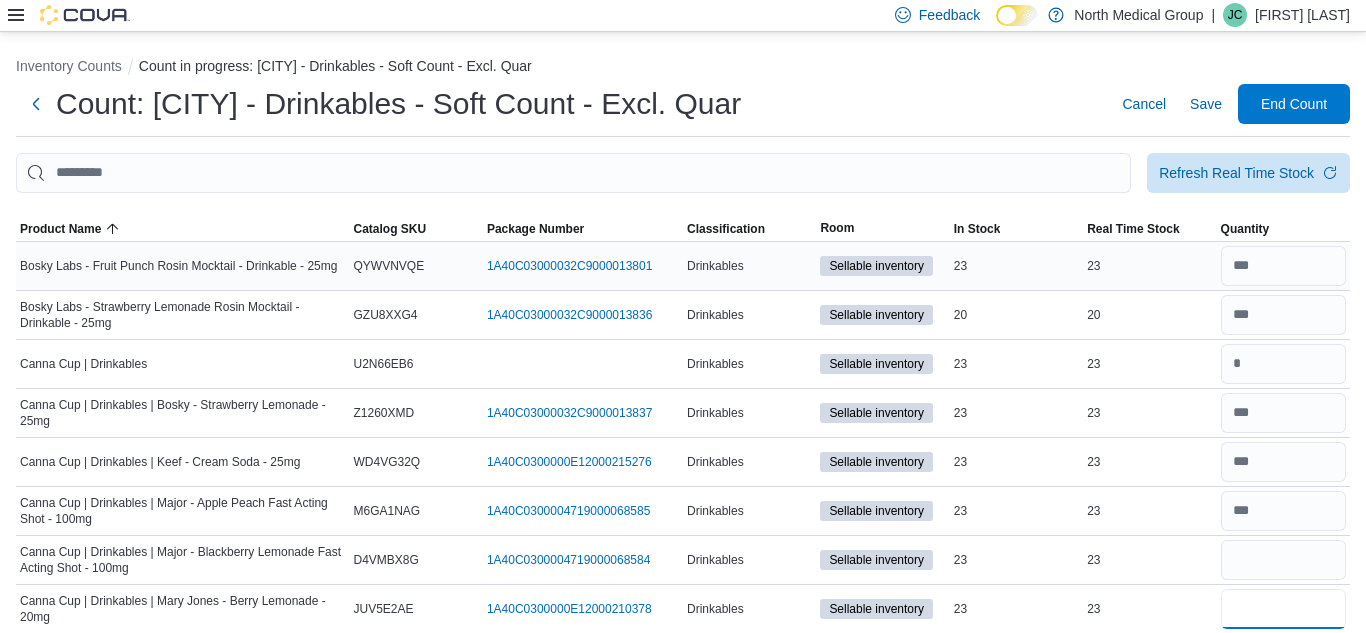 type 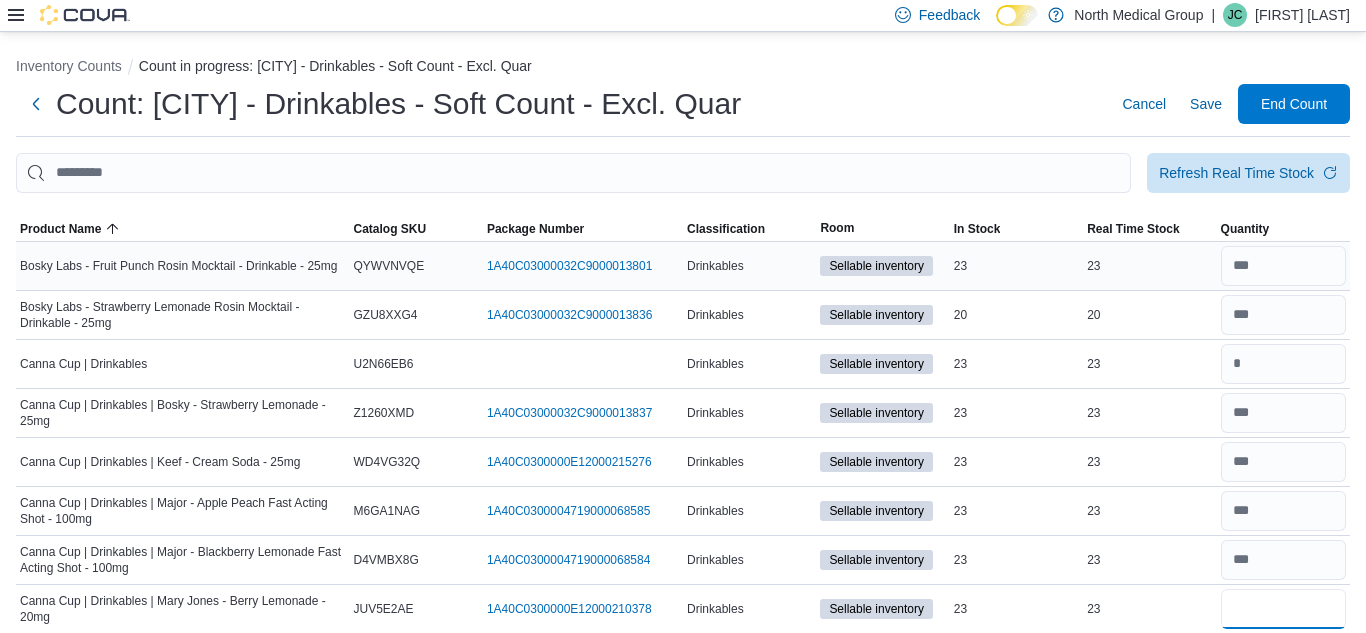 type on "**" 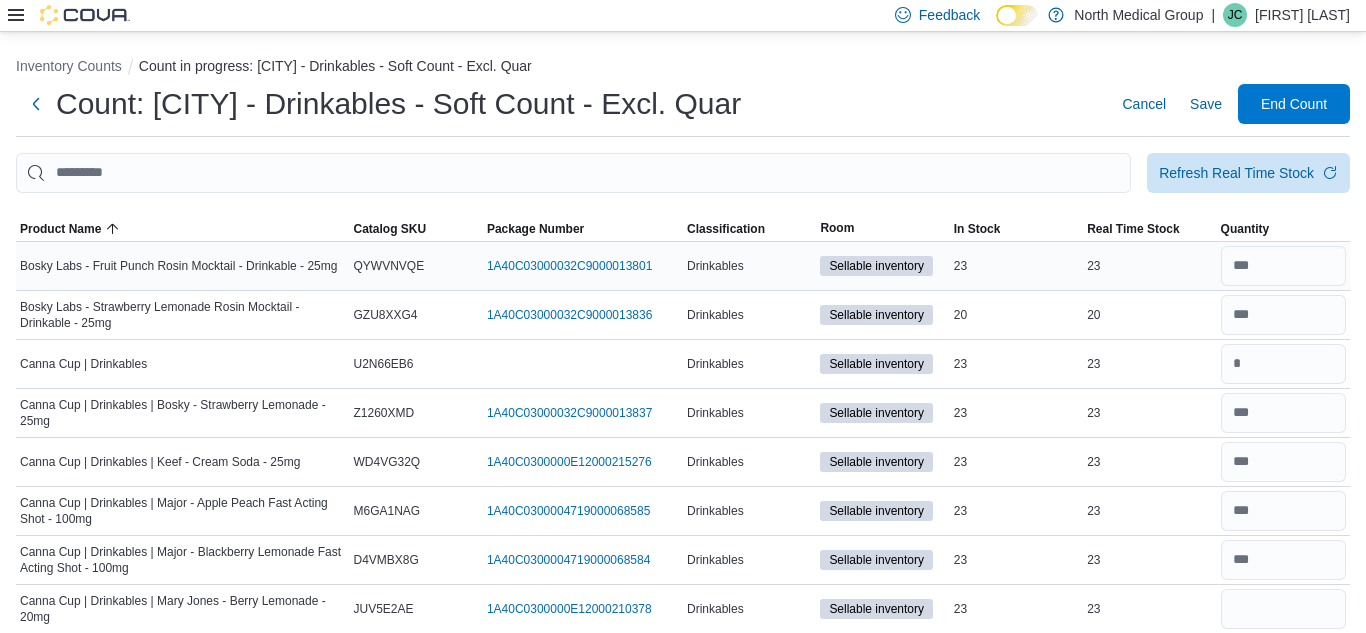 type 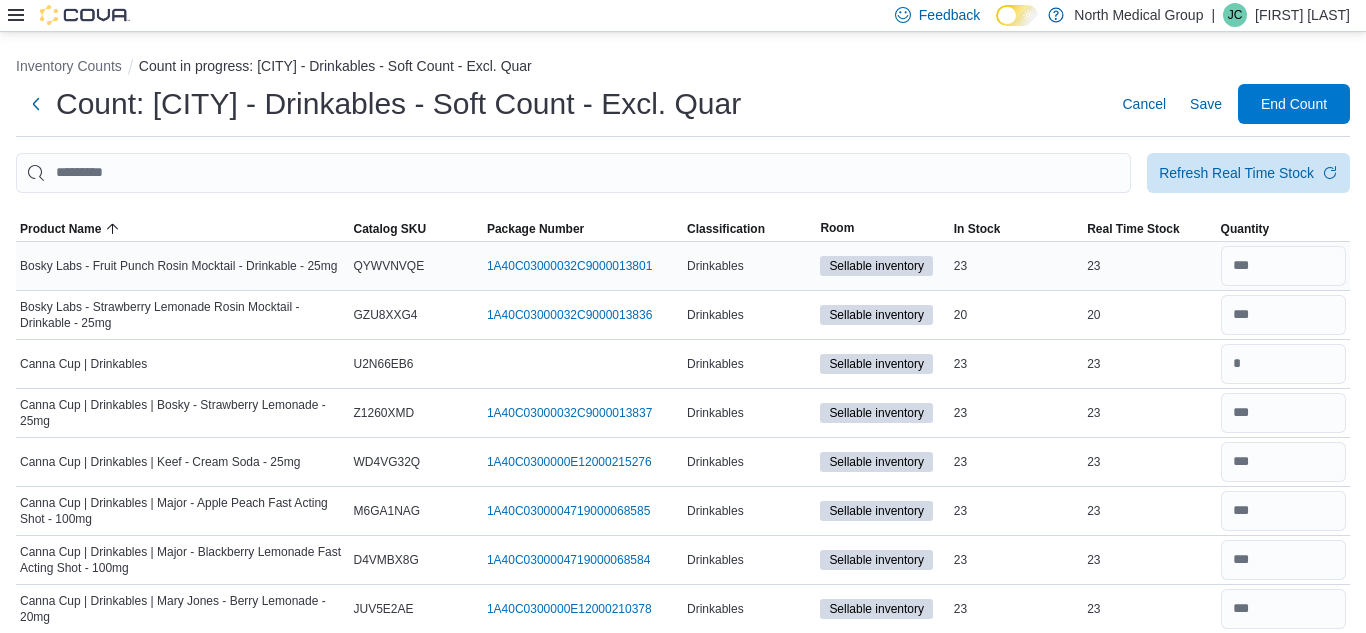 scroll, scrollTop: 341, scrollLeft: 0, axis: vertical 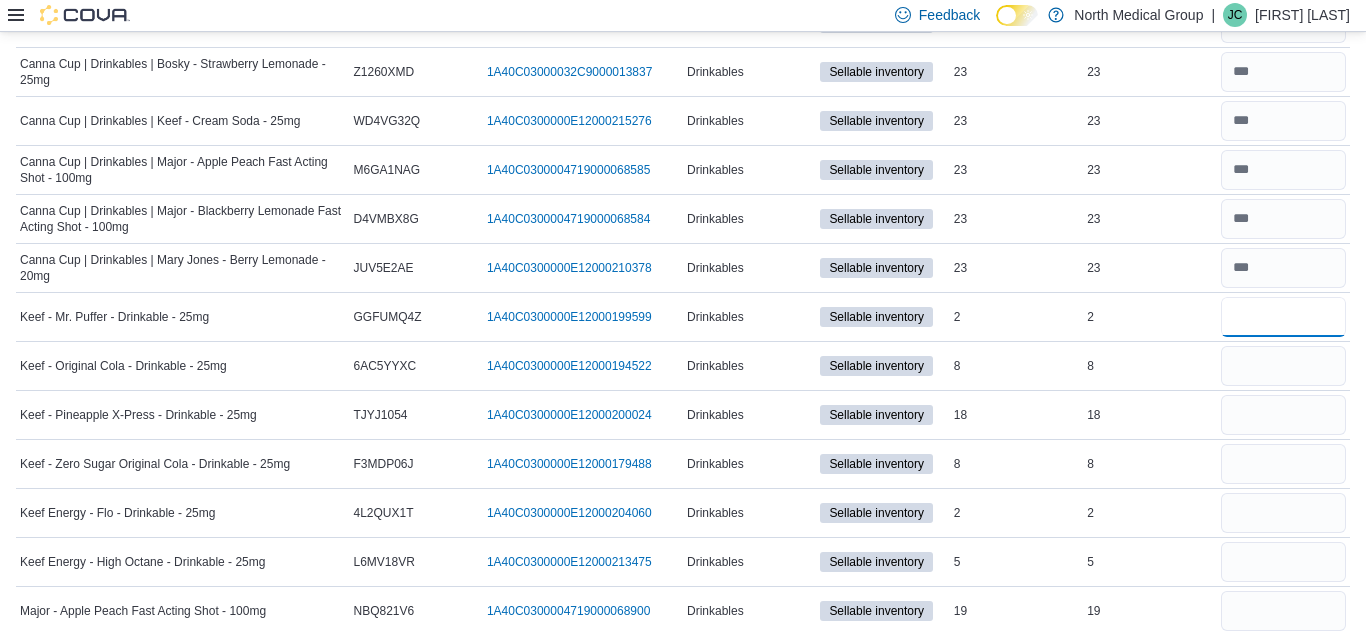 type on "*" 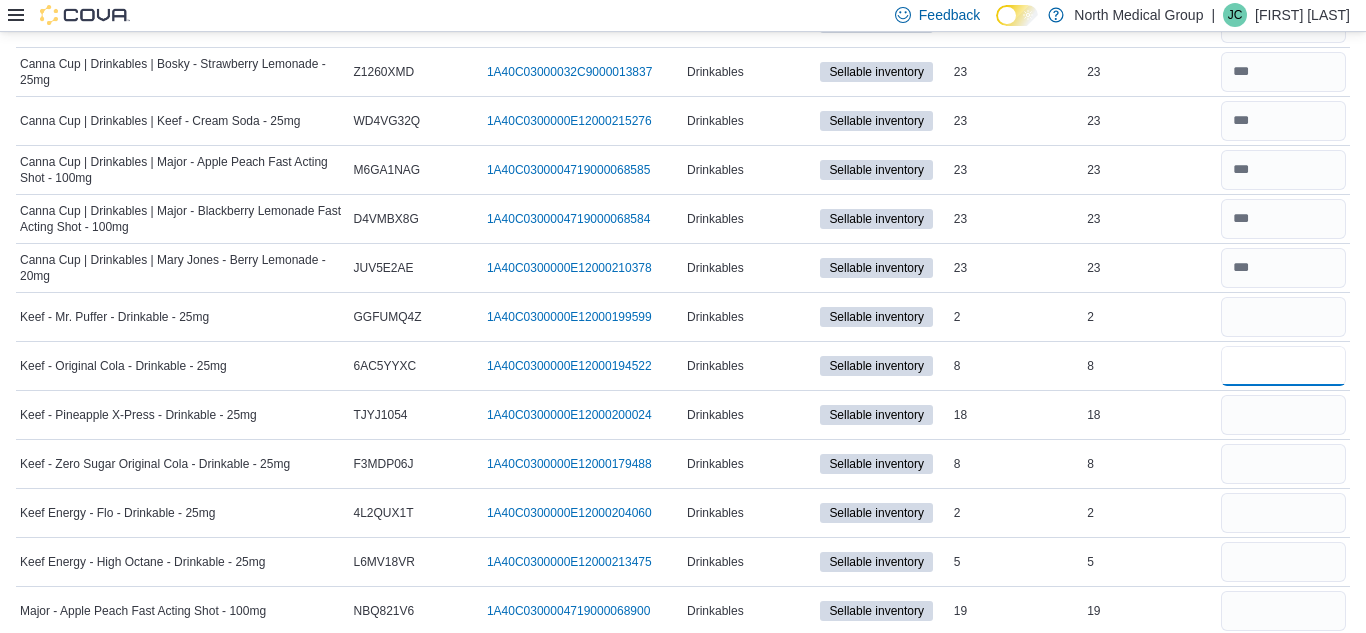 type 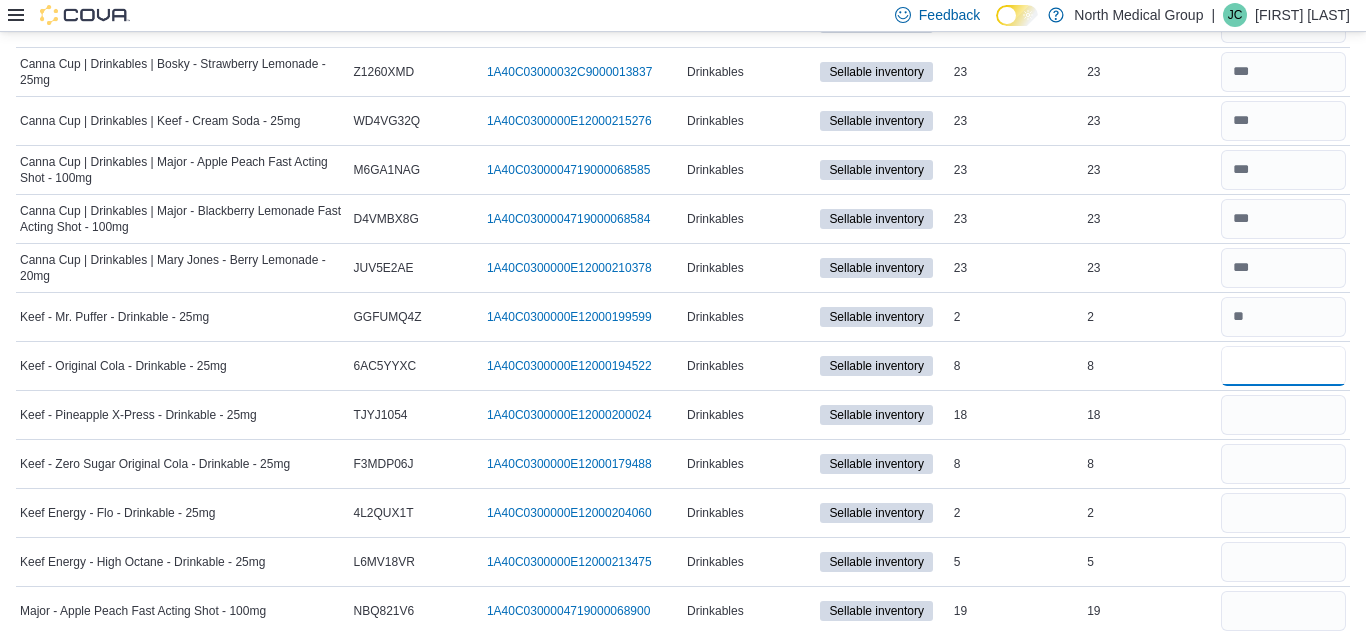 type on "*" 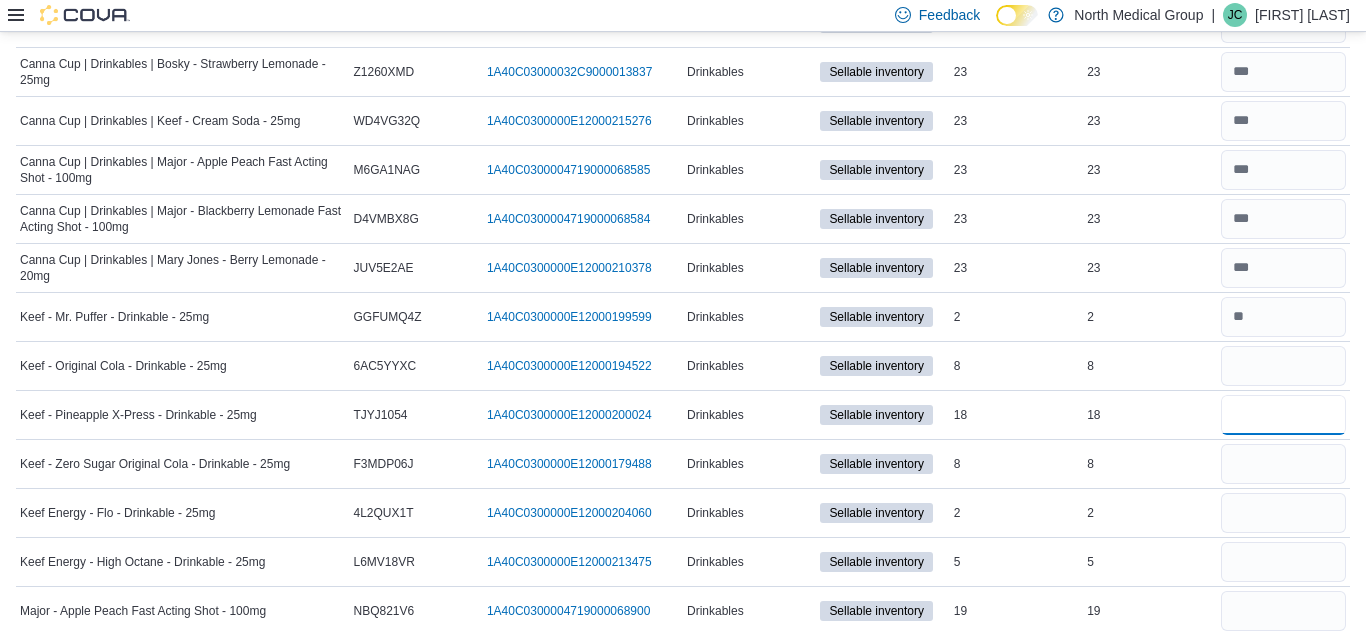 type 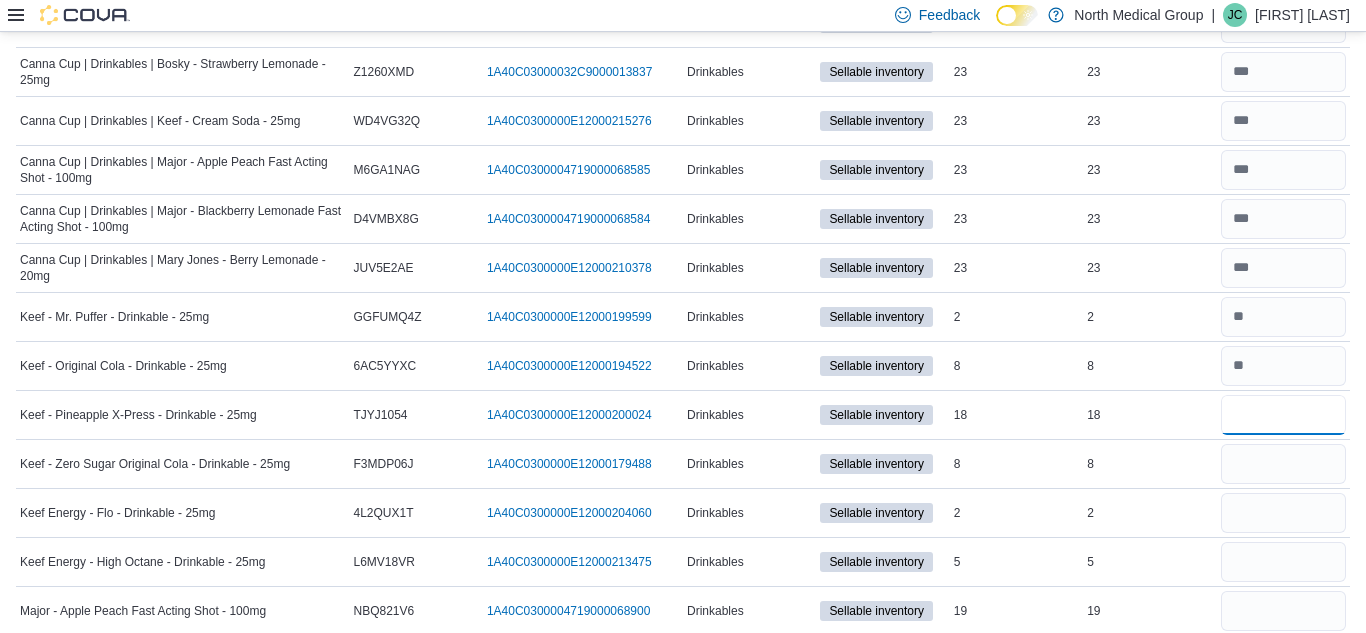 type on "**" 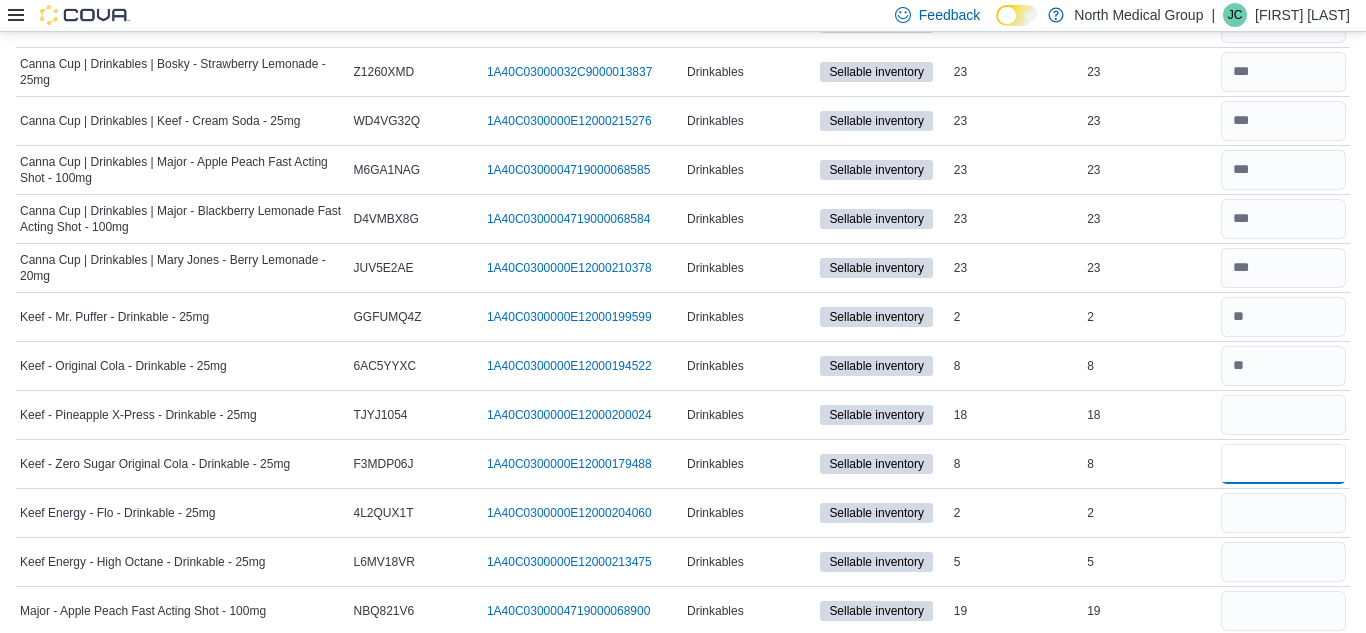 type 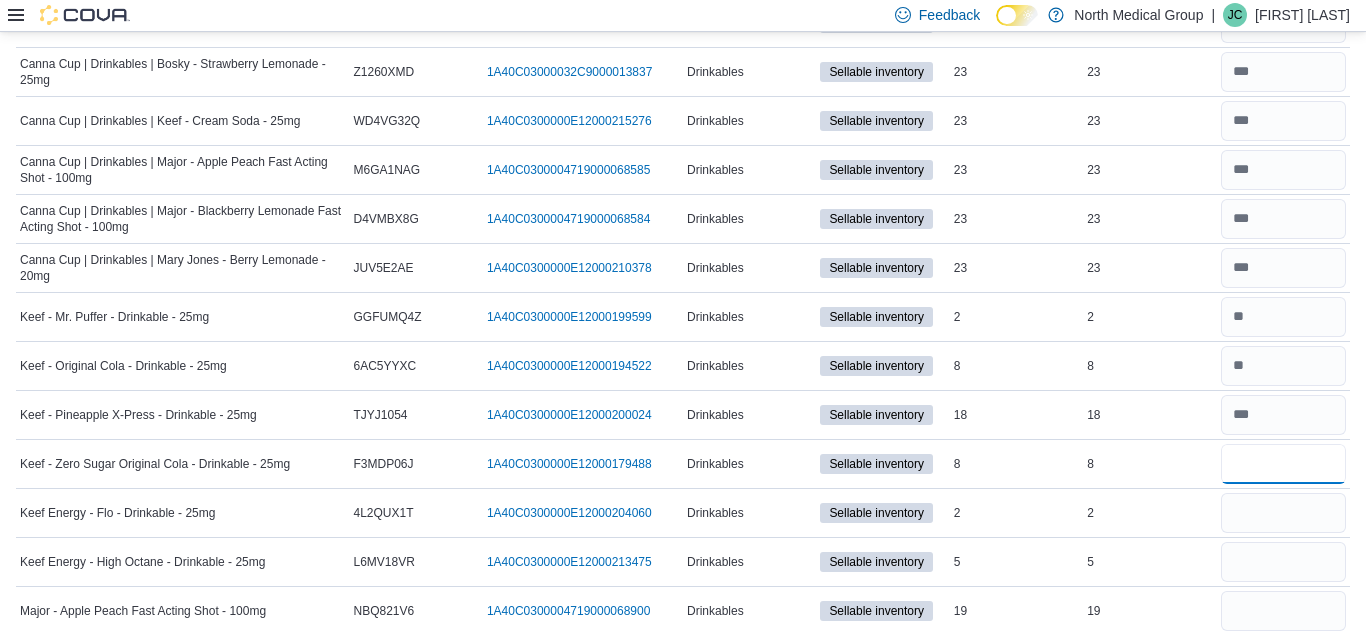 type on "*" 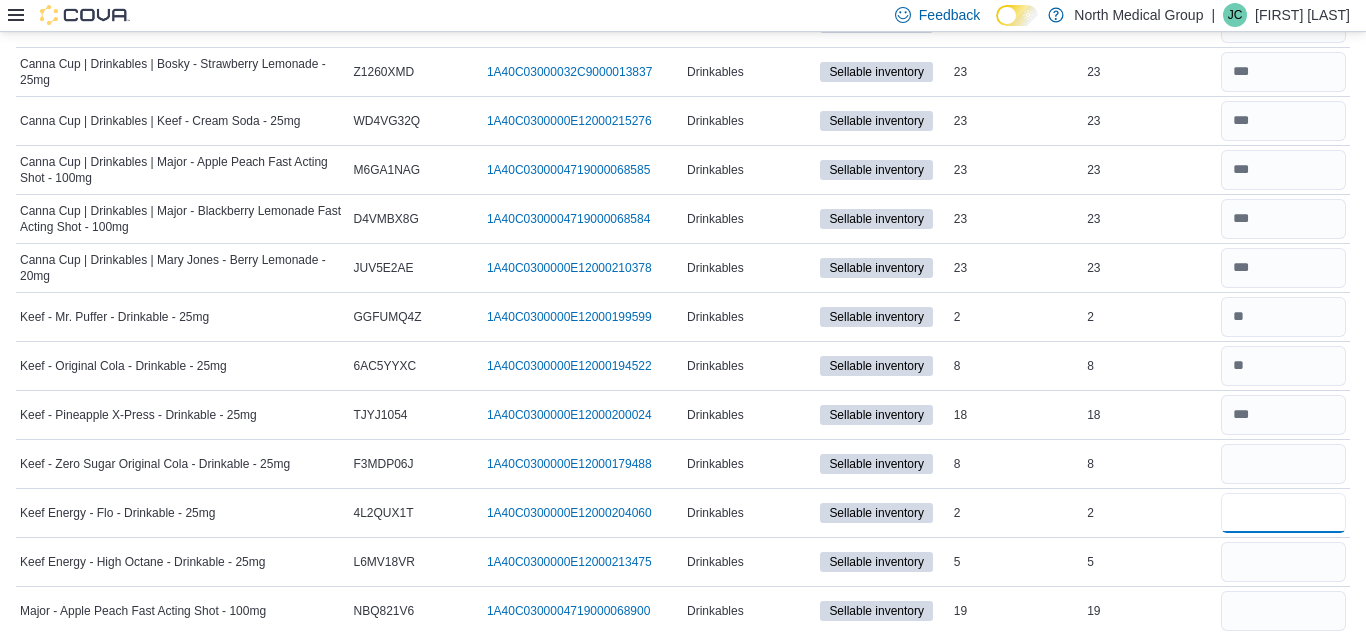 type 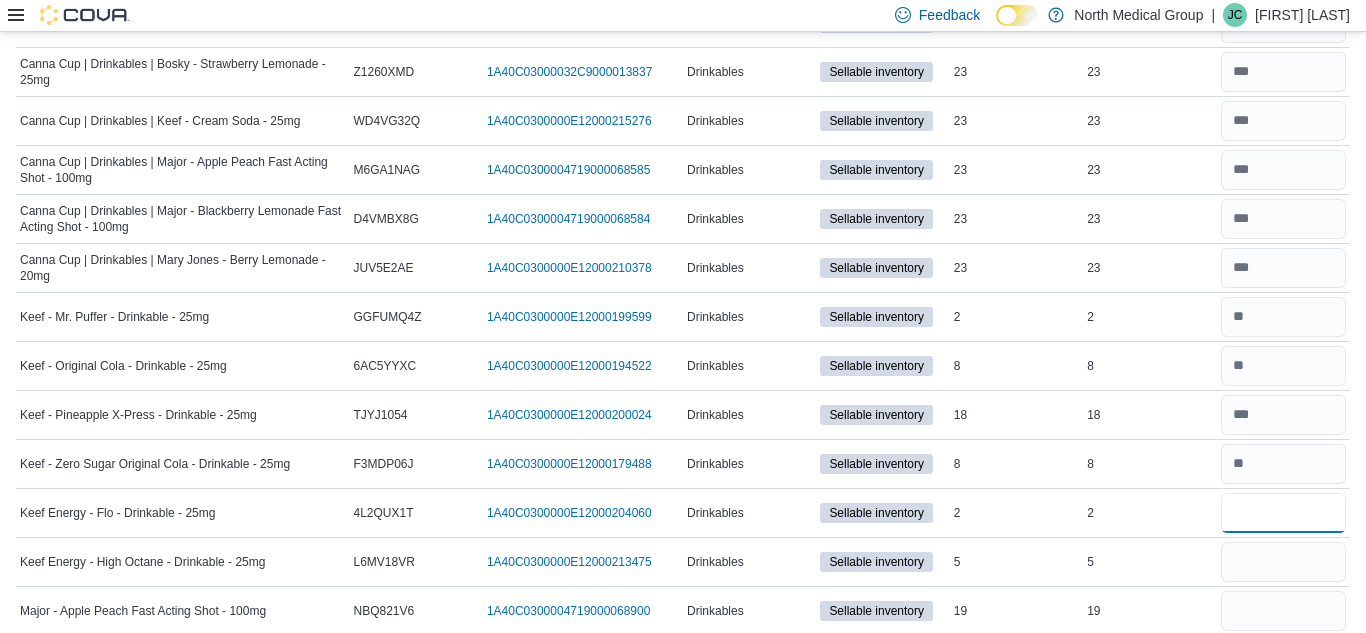 type on "*" 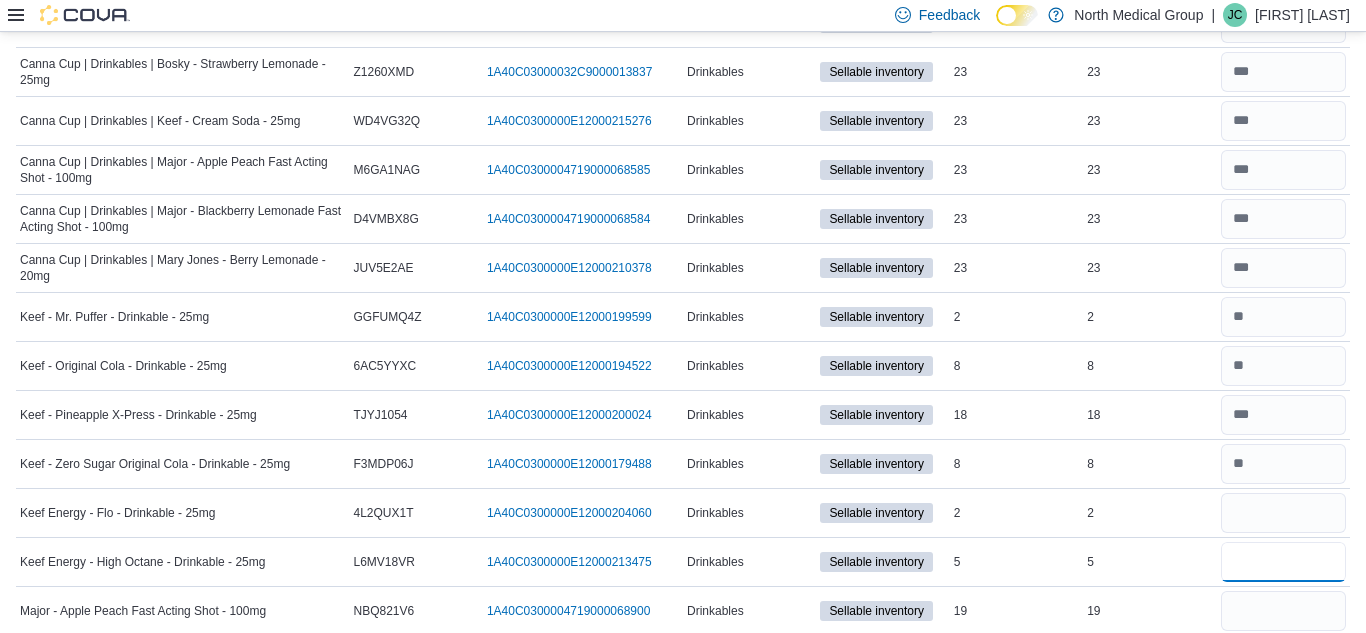 type 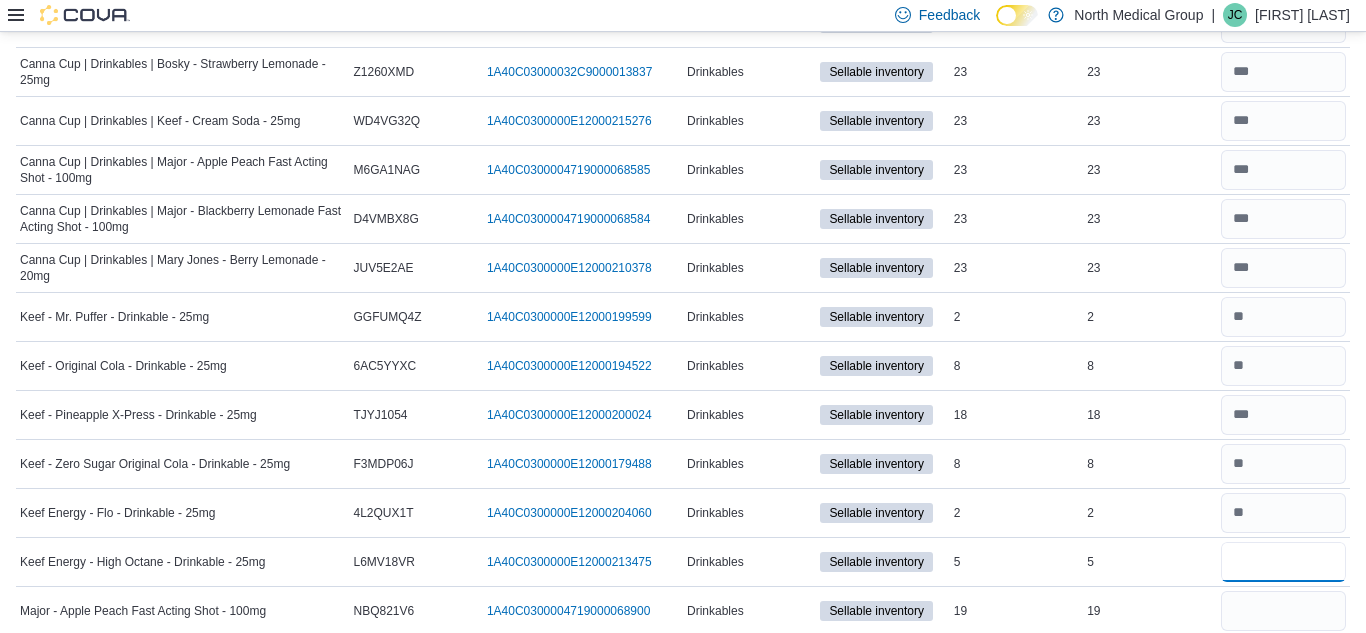 type on "*" 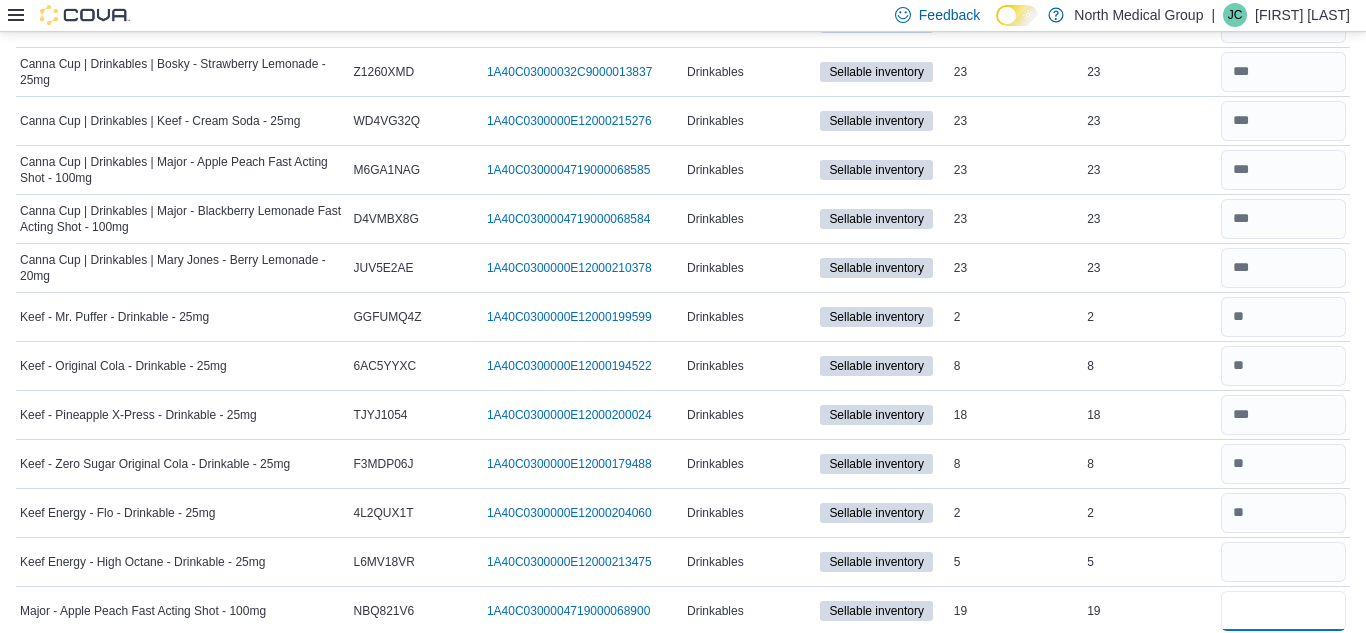 type 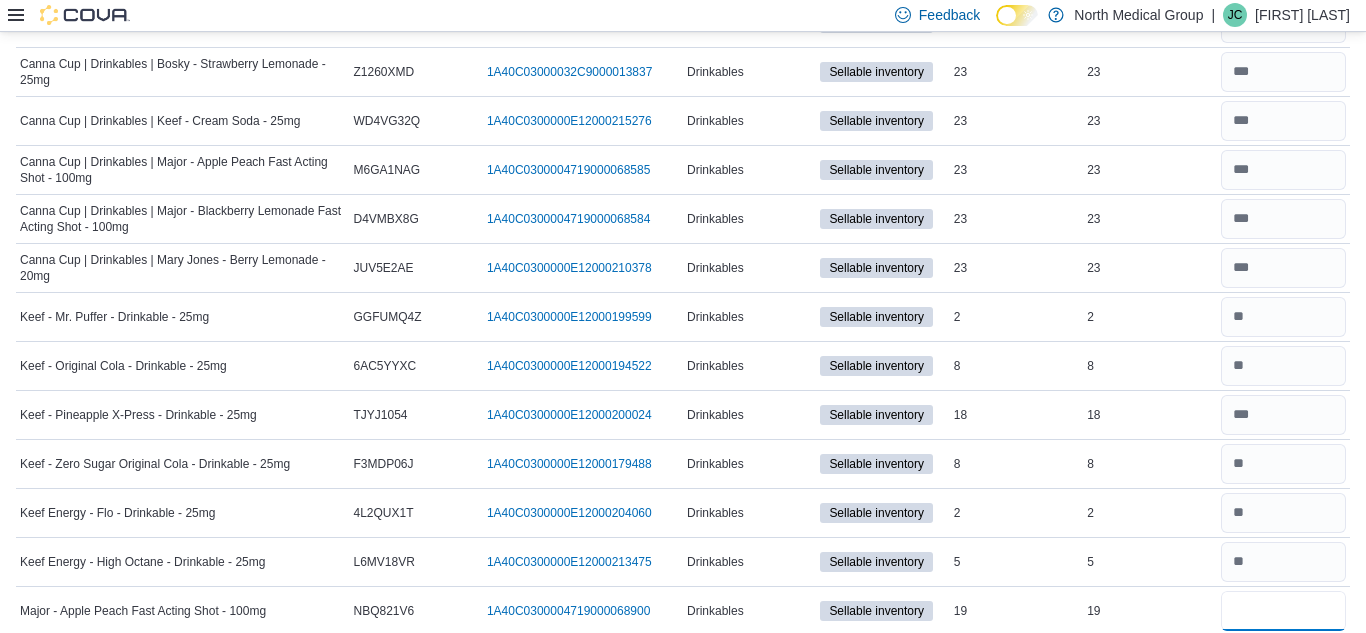 type on "**" 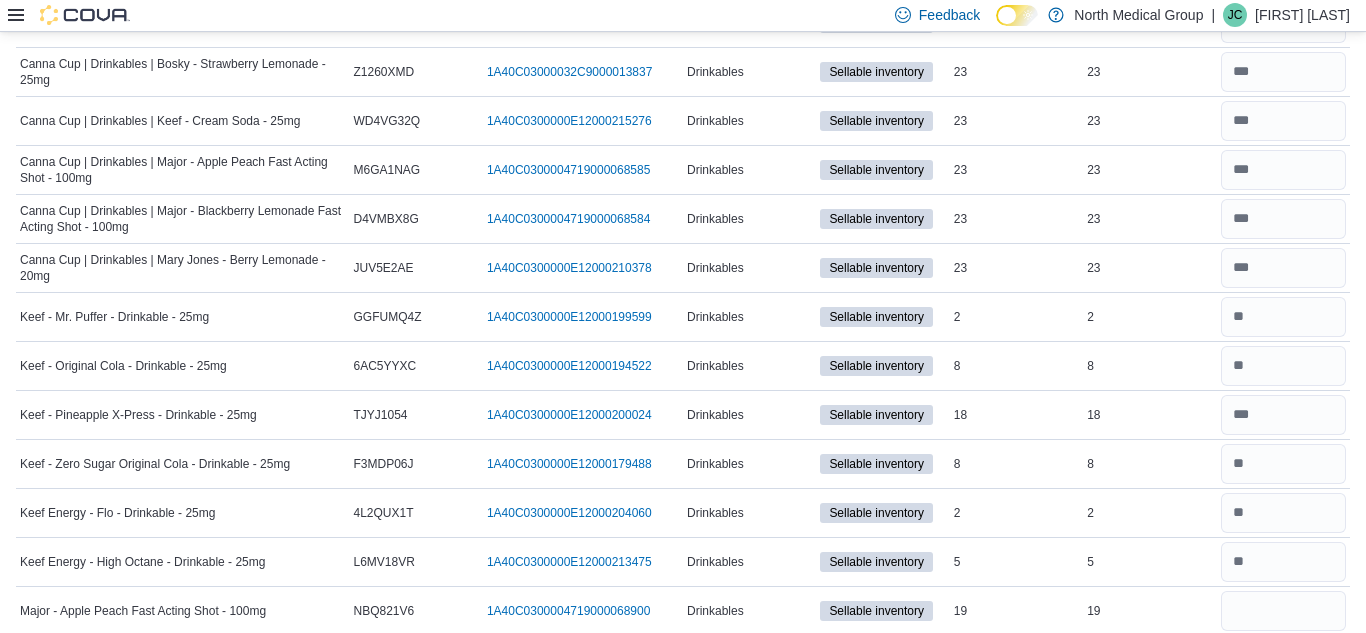 type 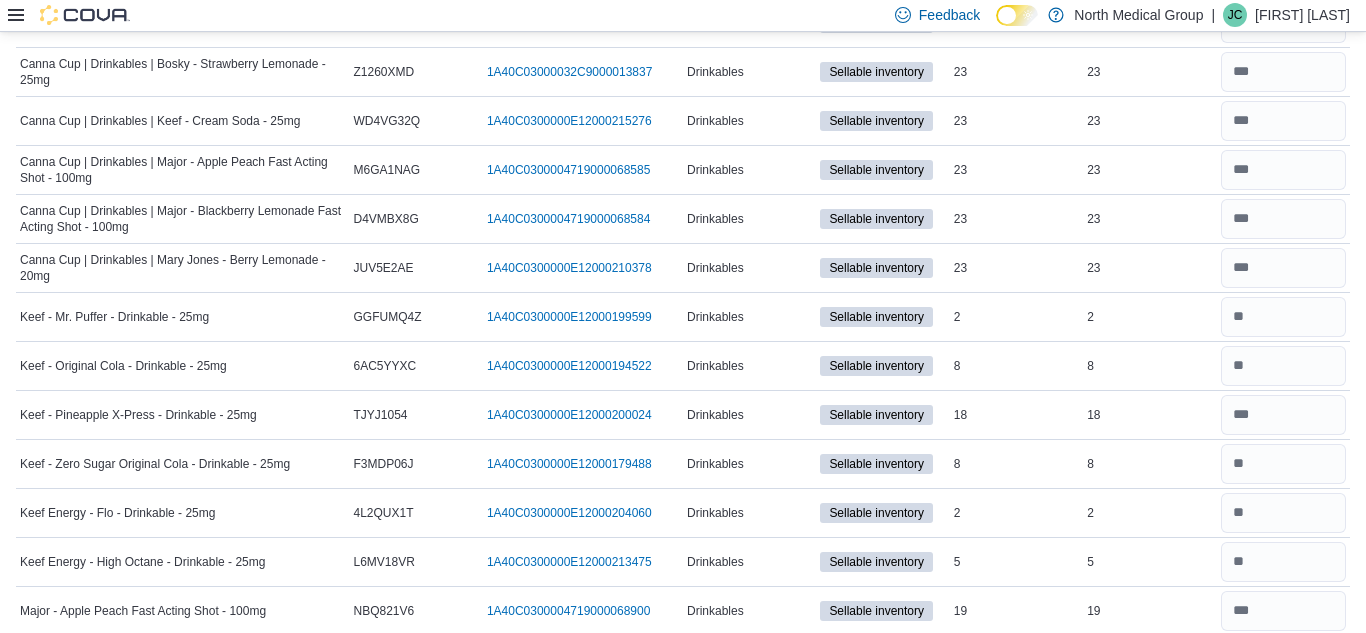 scroll, scrollTop: 654, scrollLeft: 0, axis: vertical 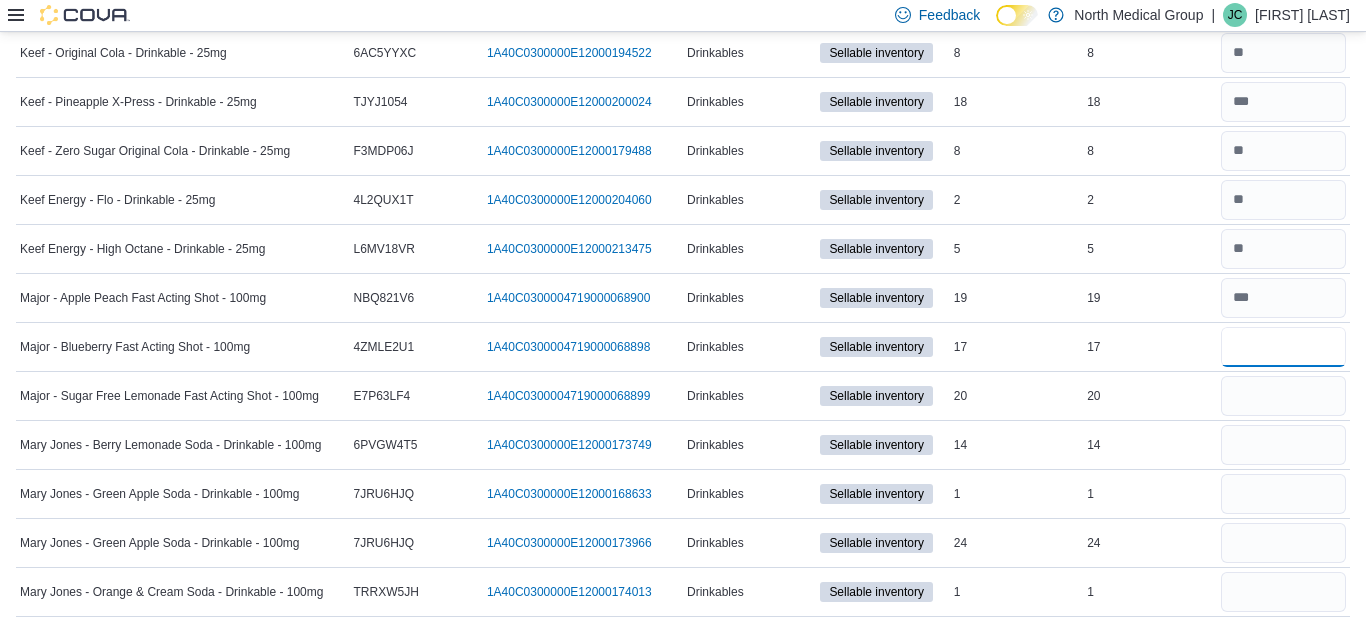 type on "**" 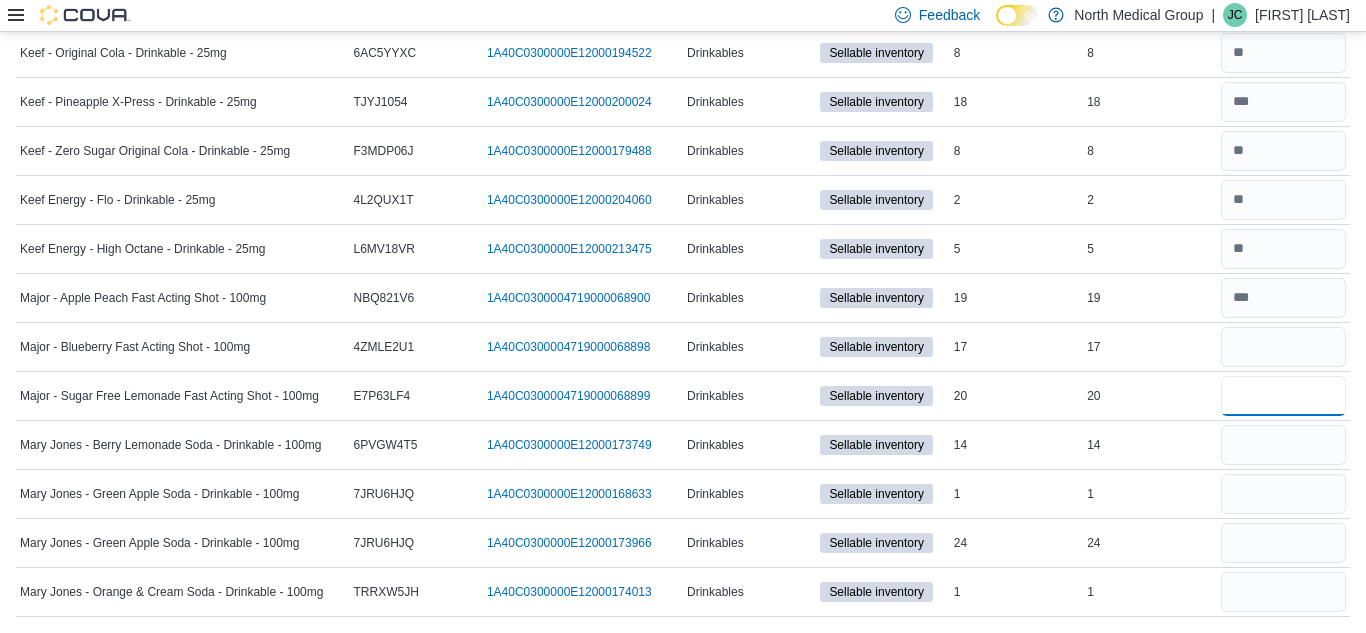 type 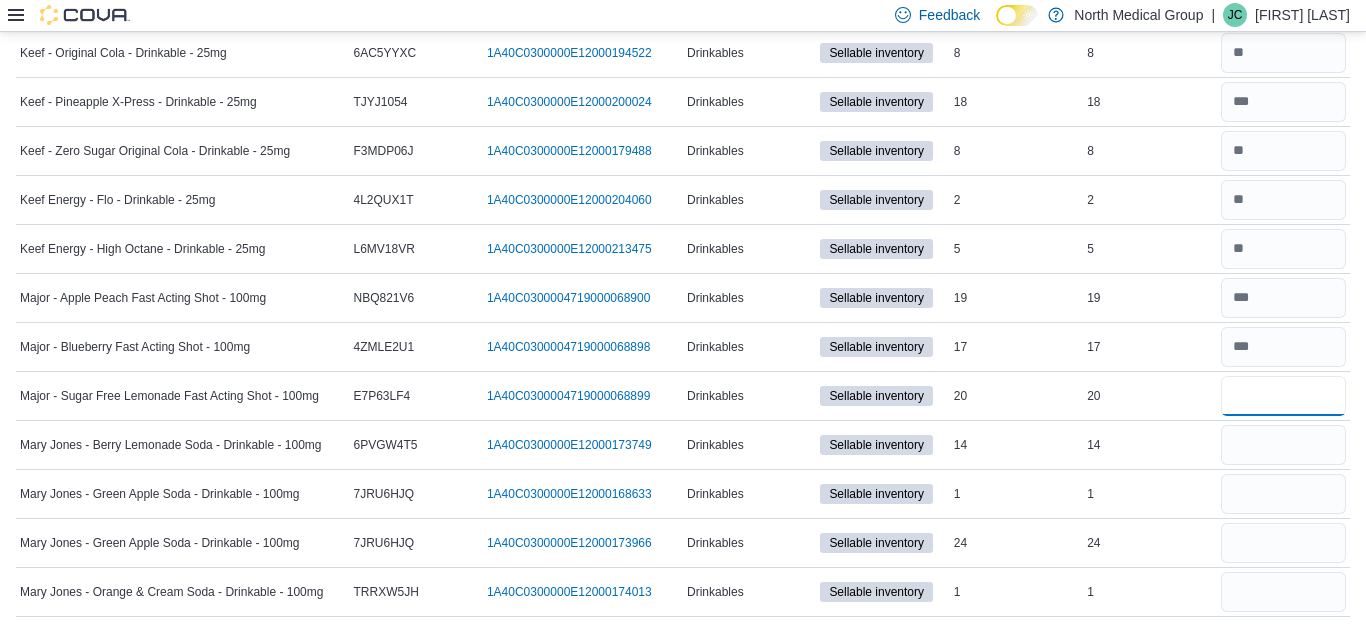 type on "**" 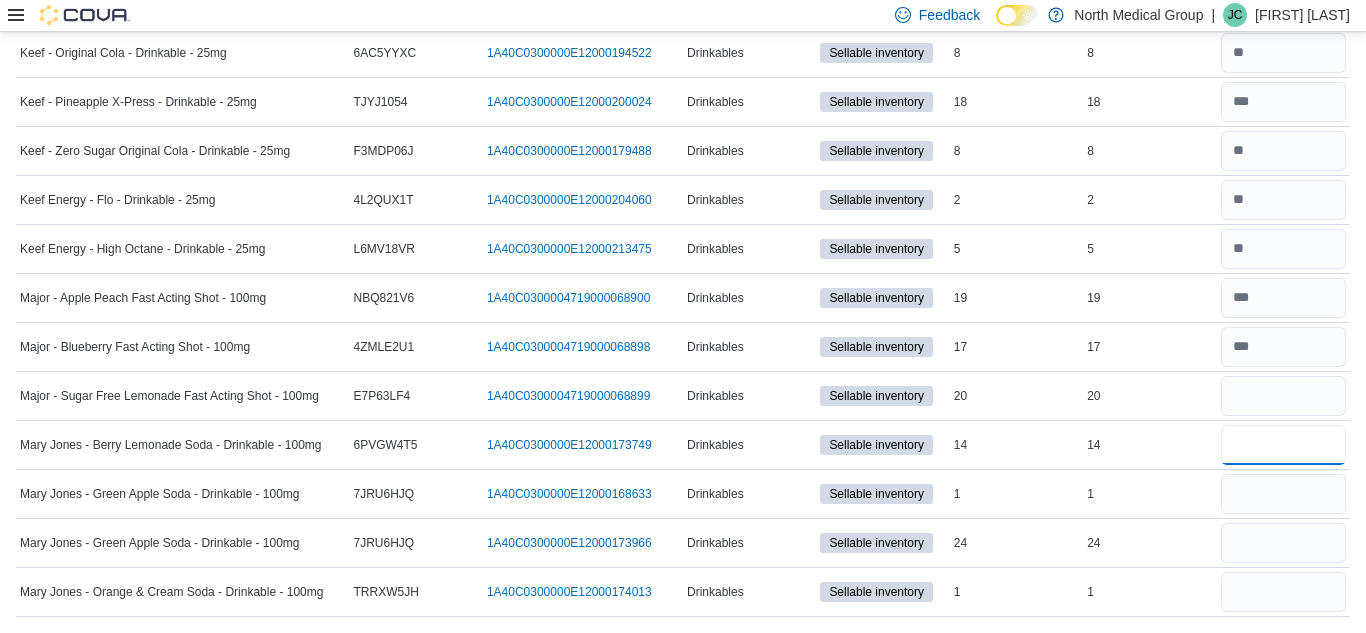 type 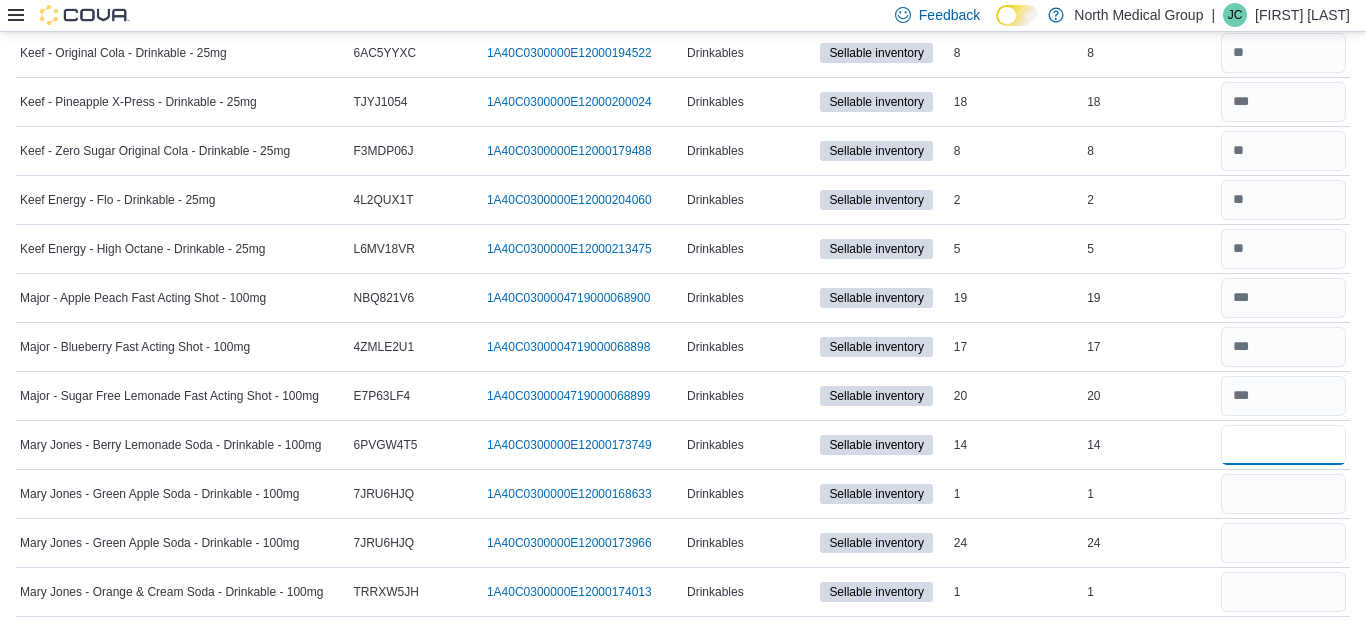 type on "**" 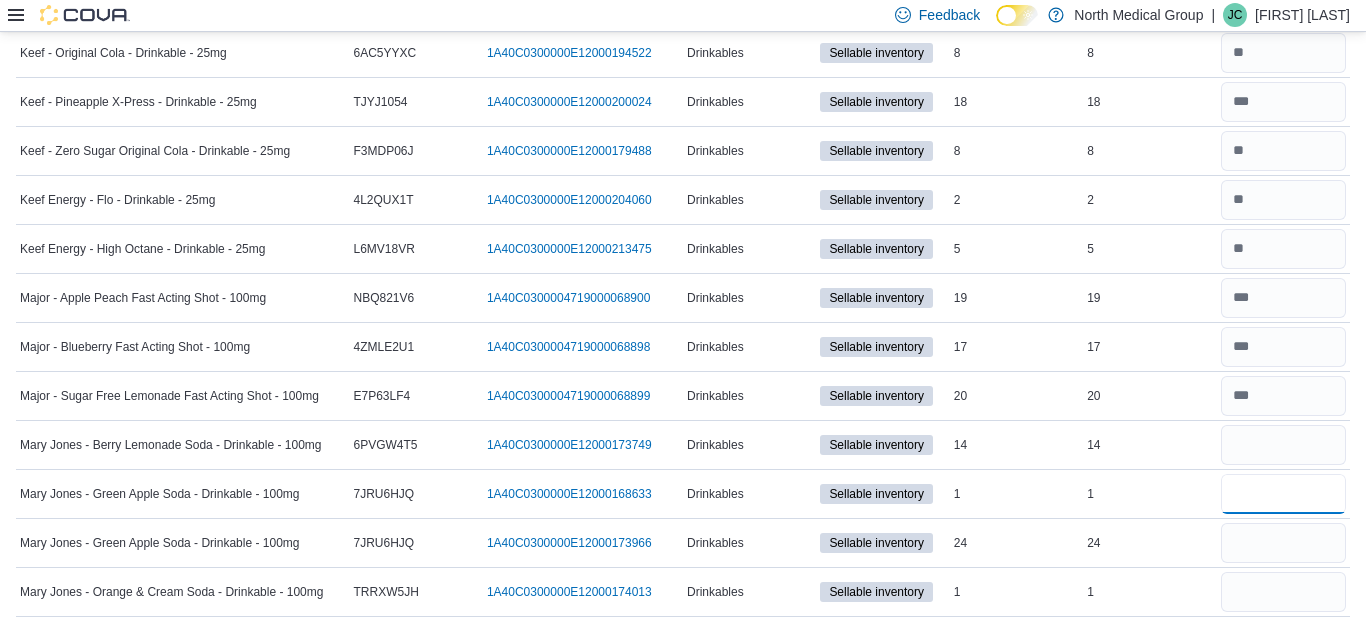 type 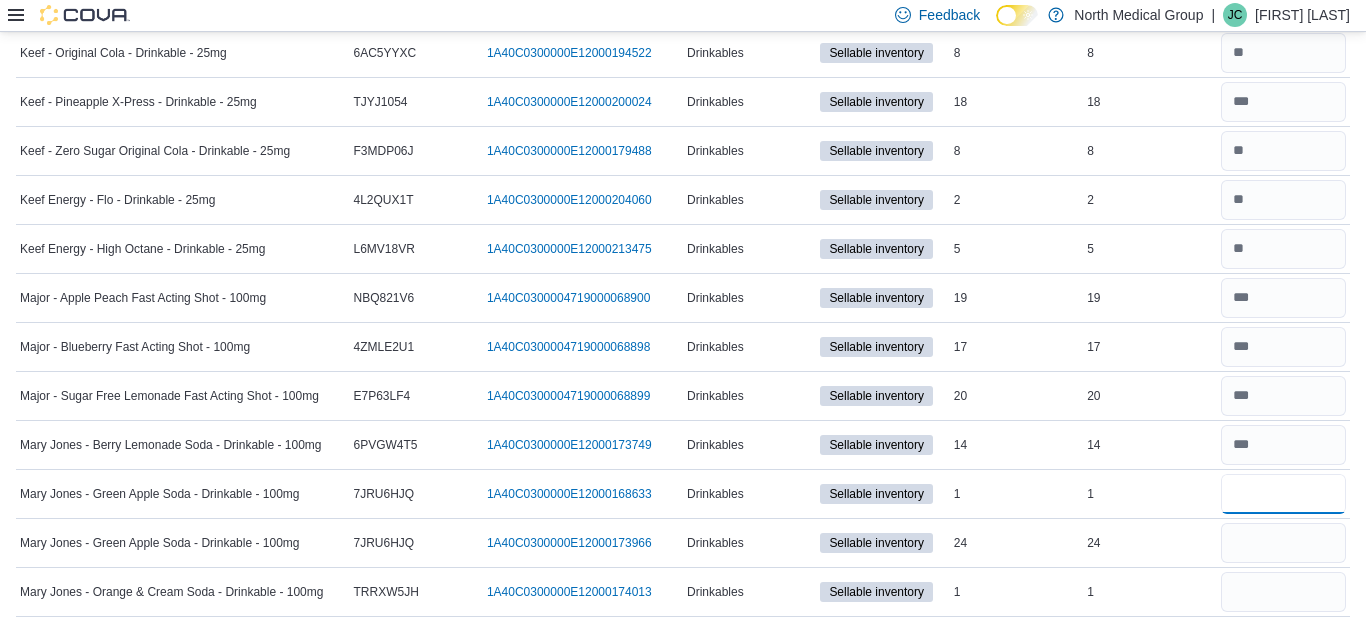 type on "*" 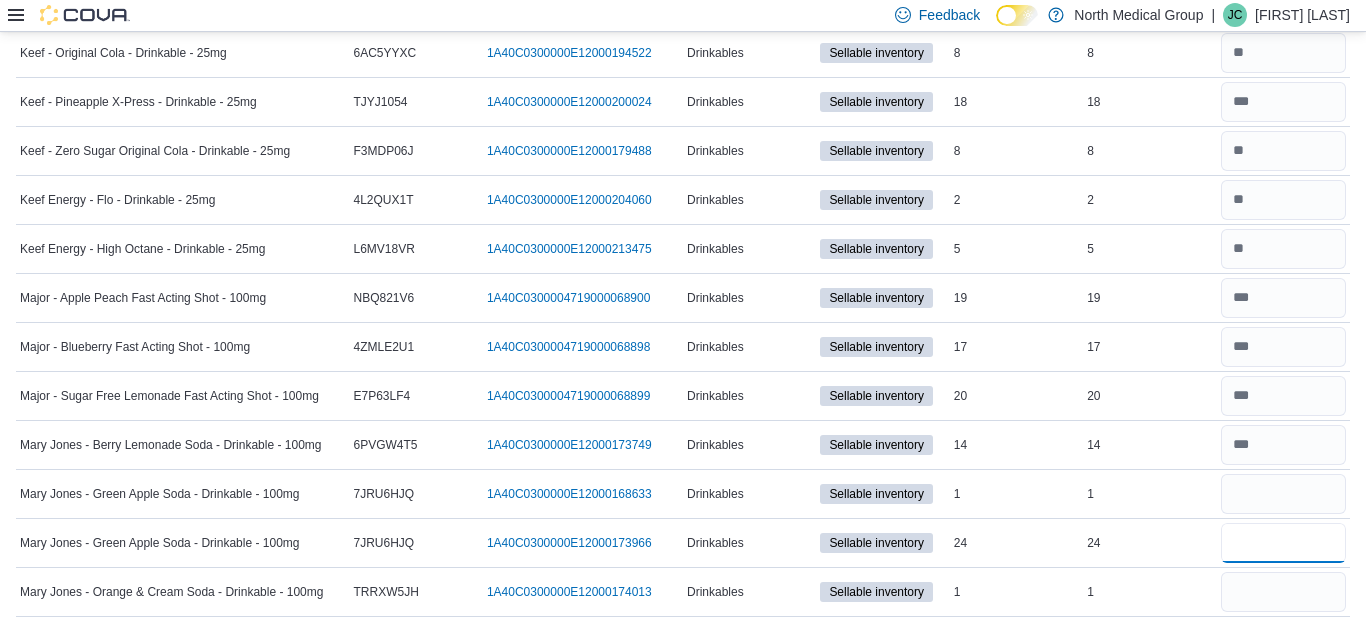 type 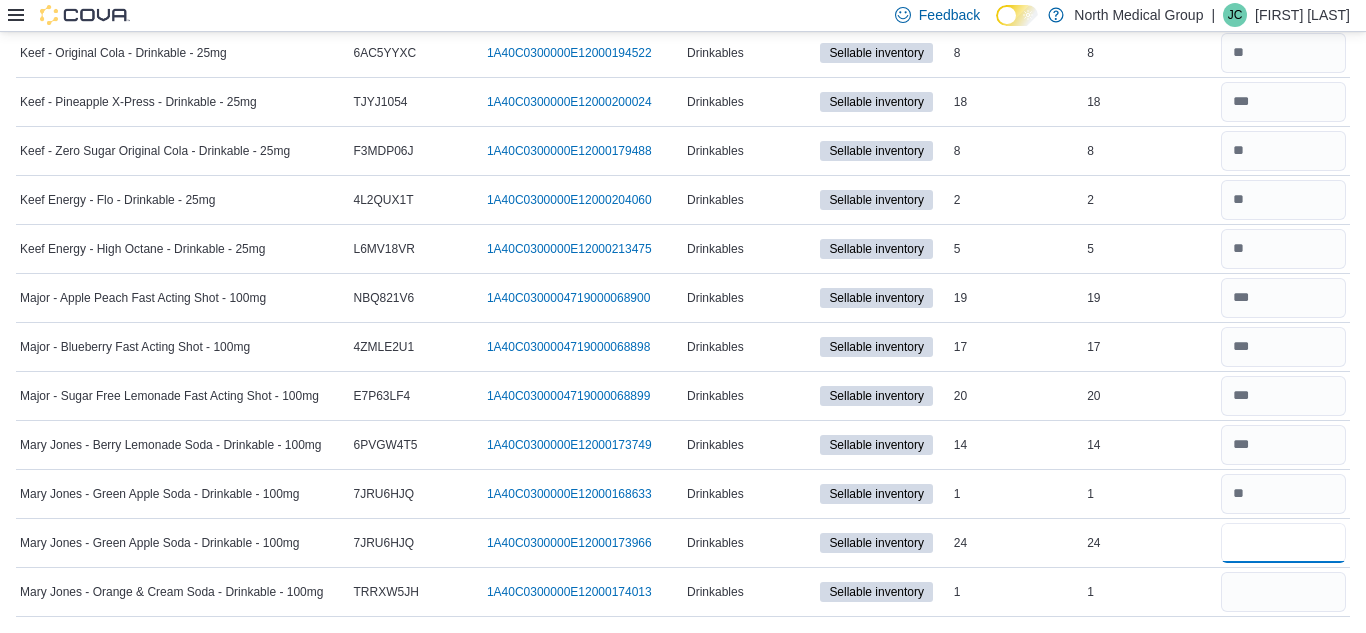 type on "**" 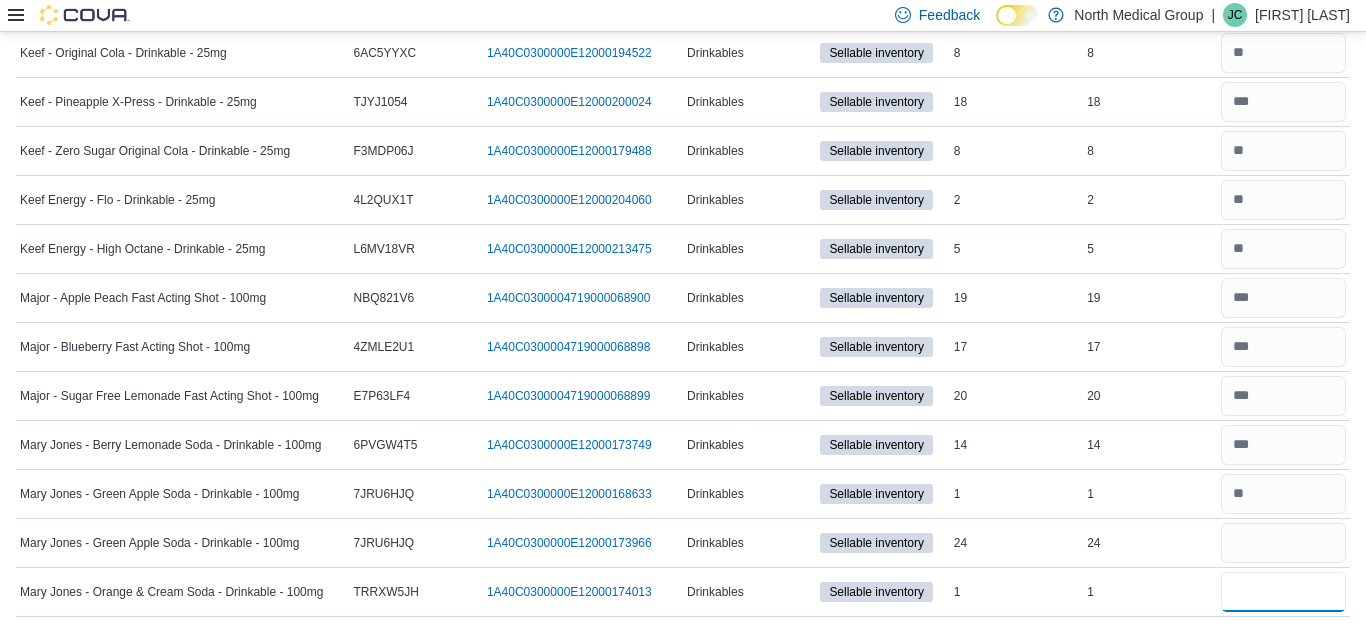 type 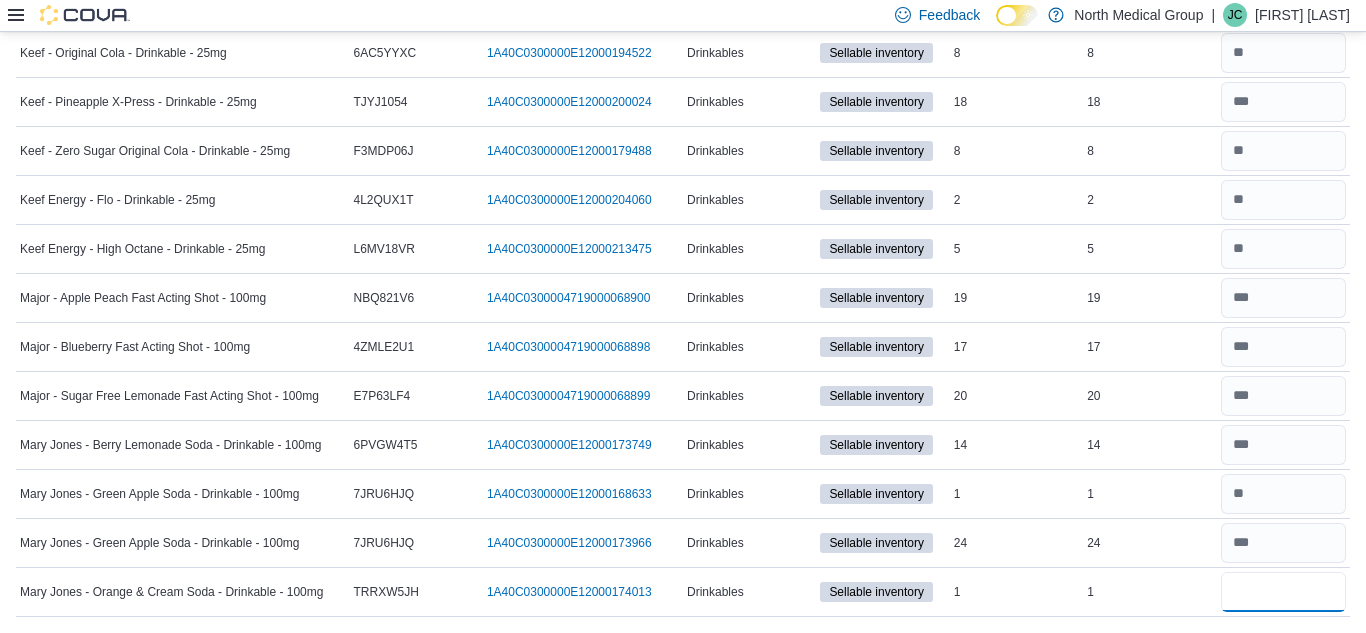 type on "*" 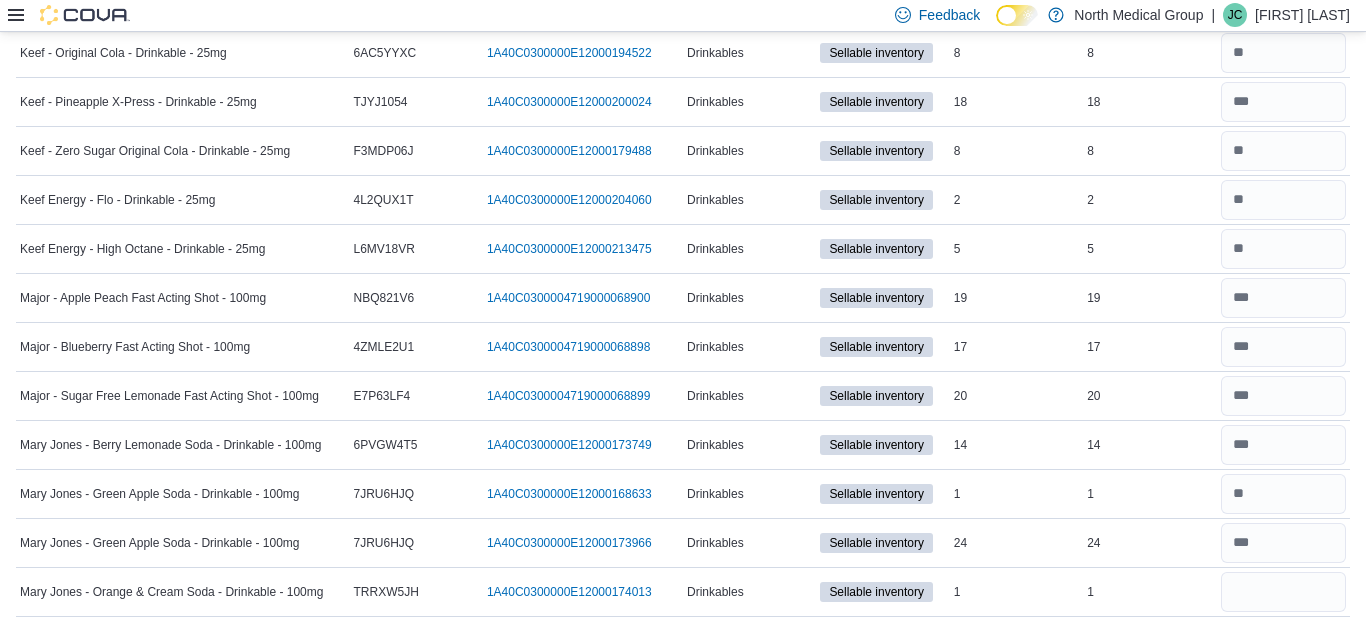 type 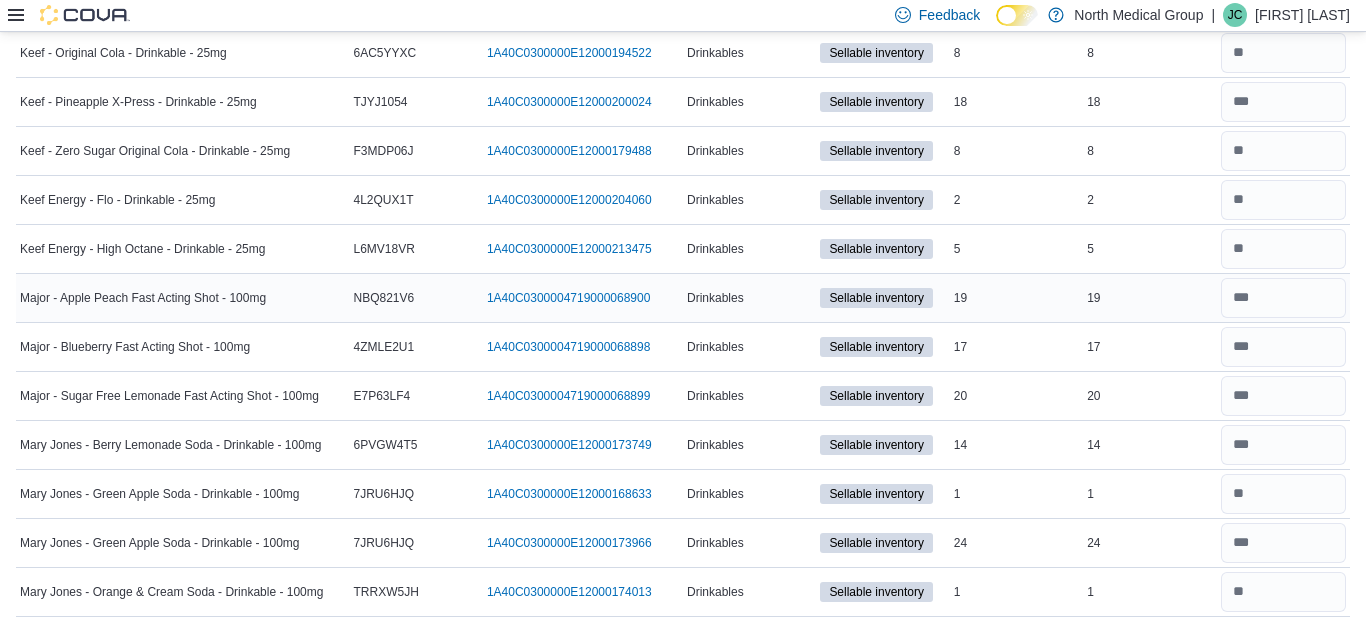 scroll, scrollTop: 0, scrollLeft: 0, axis: both 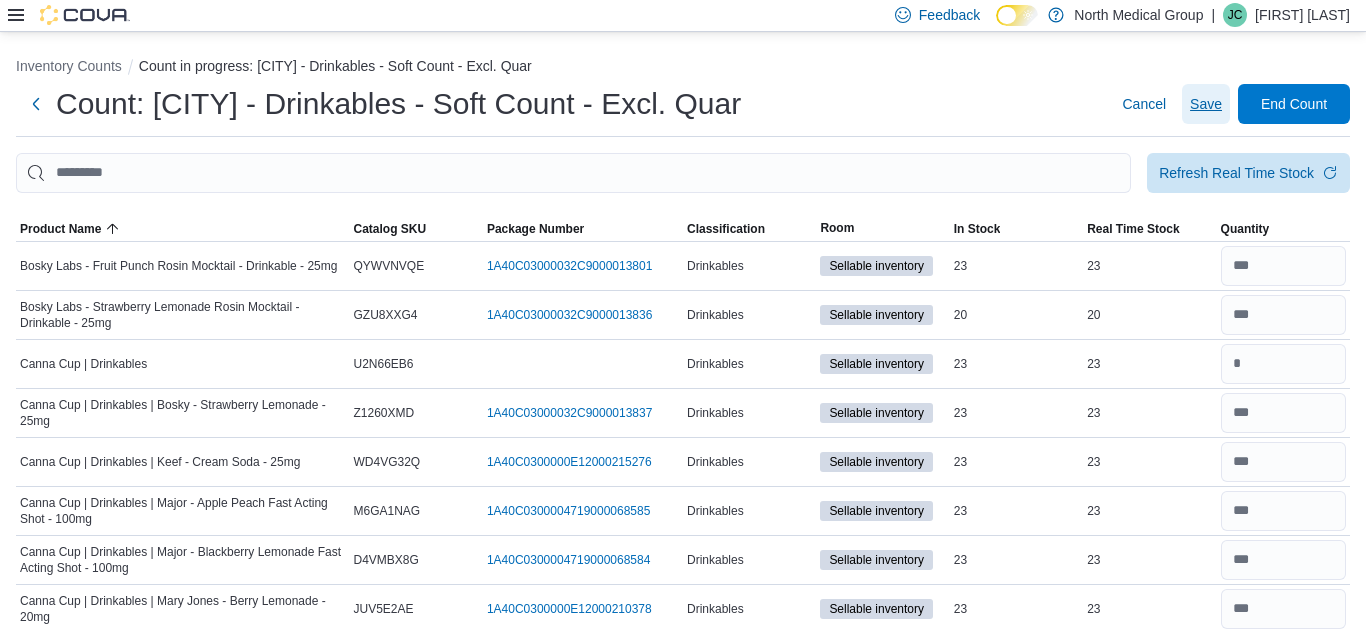 click on "Save" at bounding box center [1206, 104] 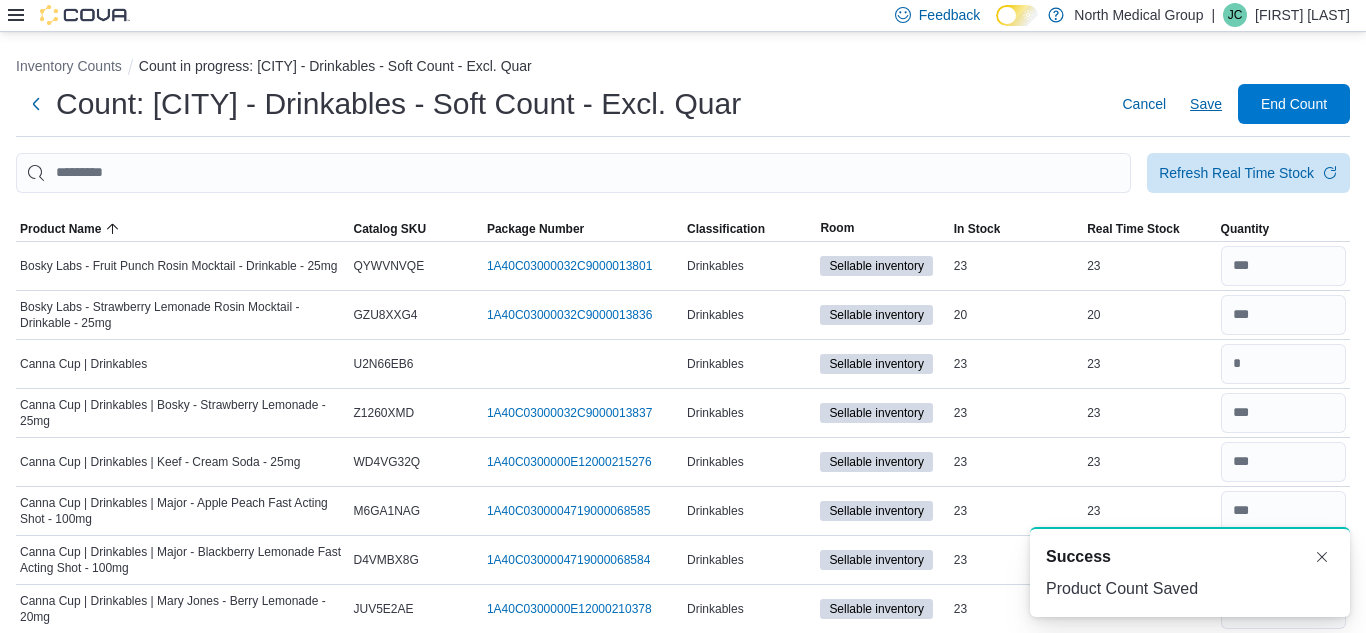 scroll, scrollTop: 0, scrollLeft: 0, axis: both 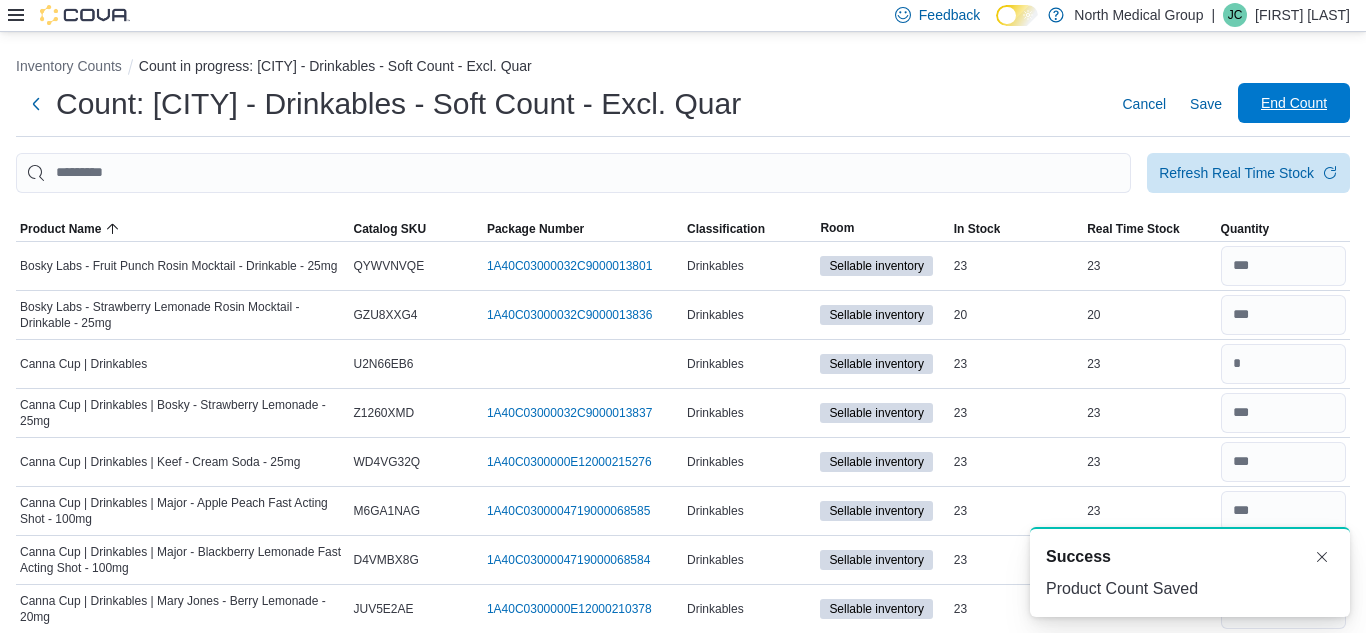 click on "End Count" at bounding box center (1294, 103) 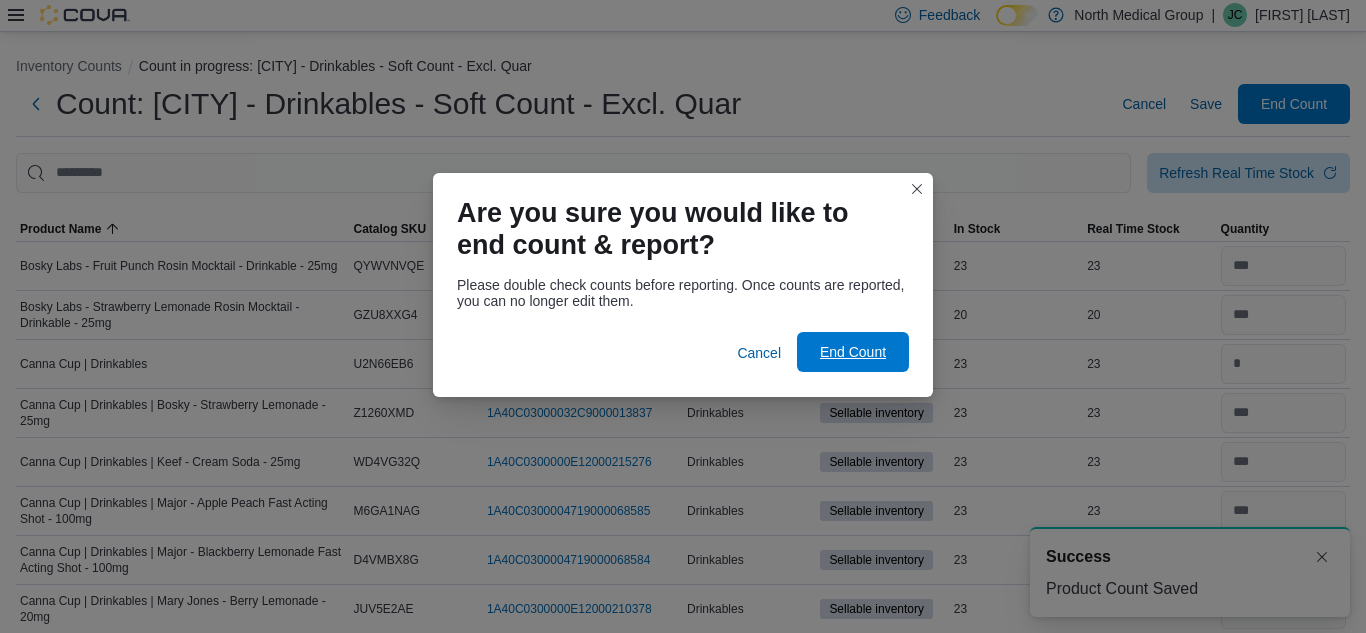 click on "End Count" at bounding box center (853, 352) 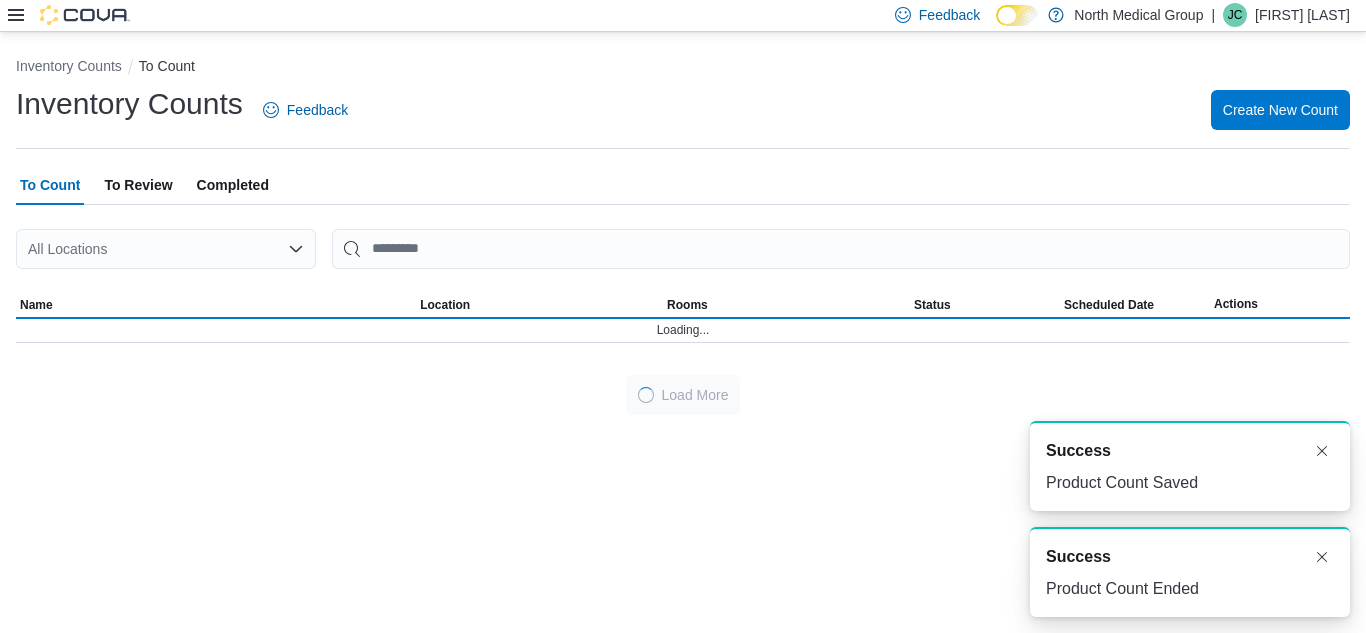 scroll, scrollTop: 0, scrollLeft: 0, axis: both 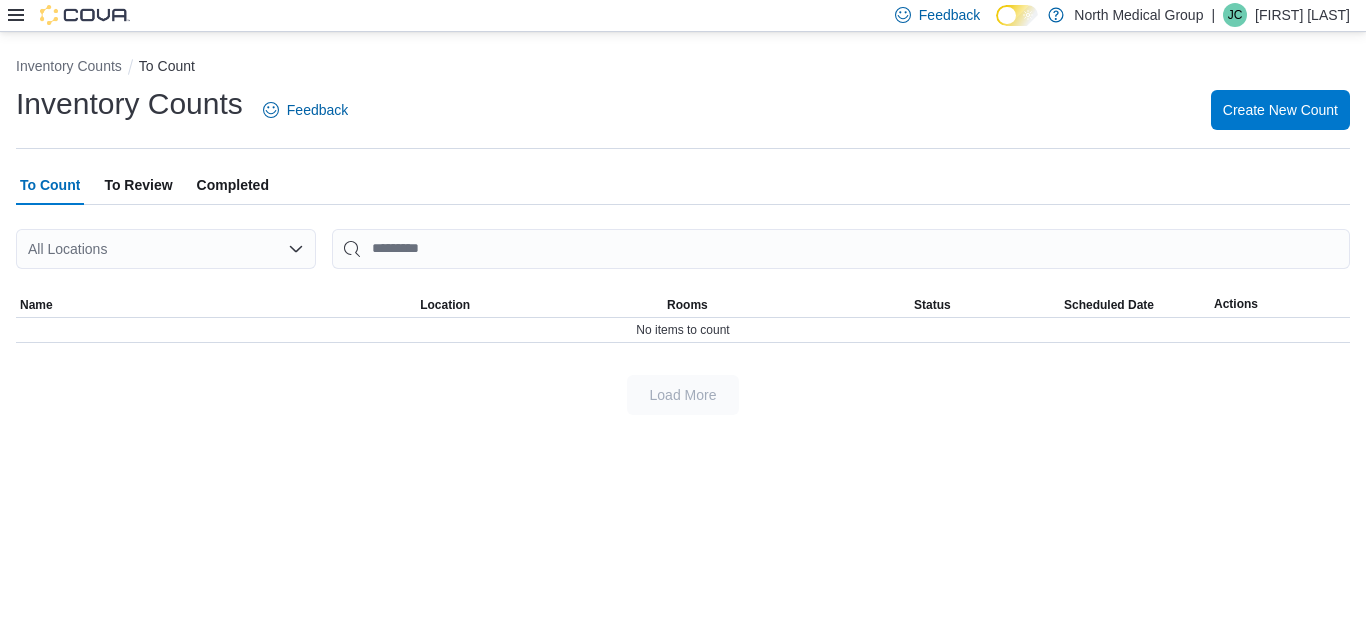 click on "Inventory Counts Feedback Create New Count" at bounding box center [683, 110] 